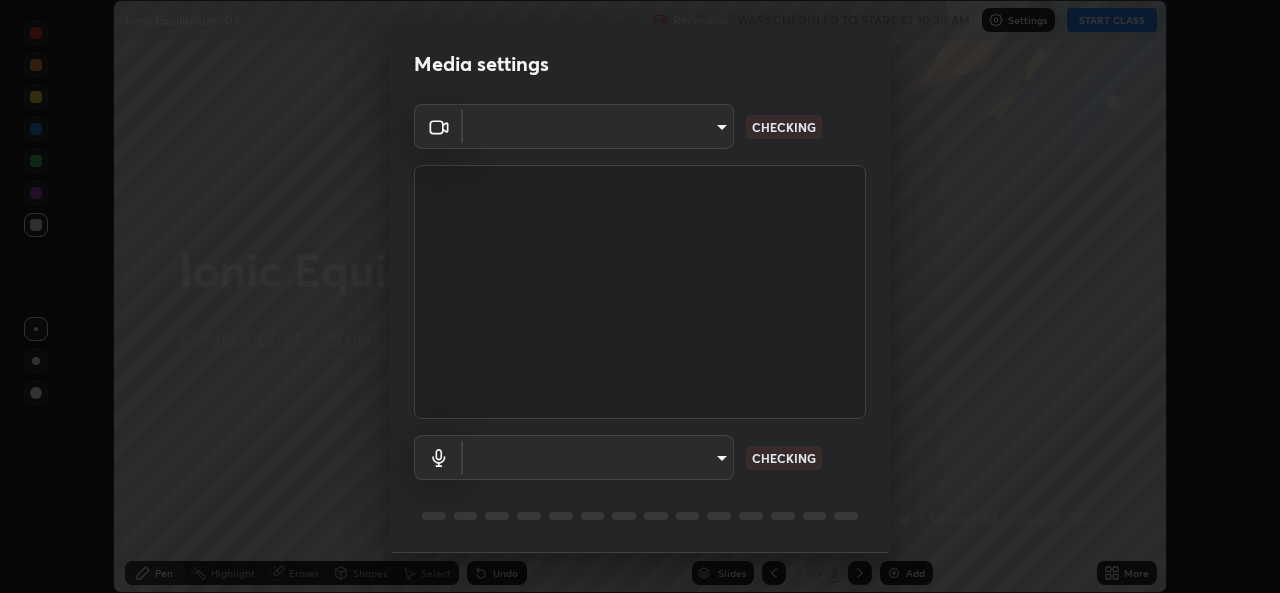 scroll, scrollTop: 0, scrollLeft: 0, axis: both 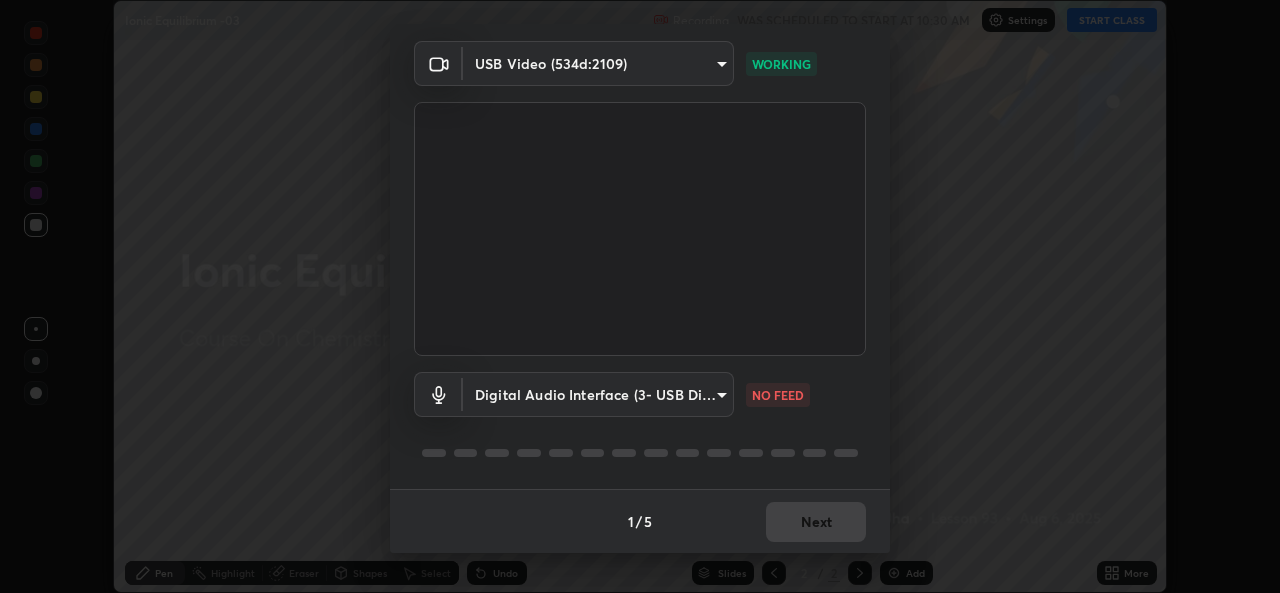 click on "Media settings USB Video (534d:2109) 05e0618f62b054dcc40553c7fbd7031c96524e68235480b96fb1515208e4dd7f WORKING Digital Audio Interface (3- USB Digital Audio) 9f550be56df35a7777e3246738e18588b2dd511c7d191a0186286be3b08ef4d4 NO FEED 1 / 5 Next" at bounding box center (640, 296) 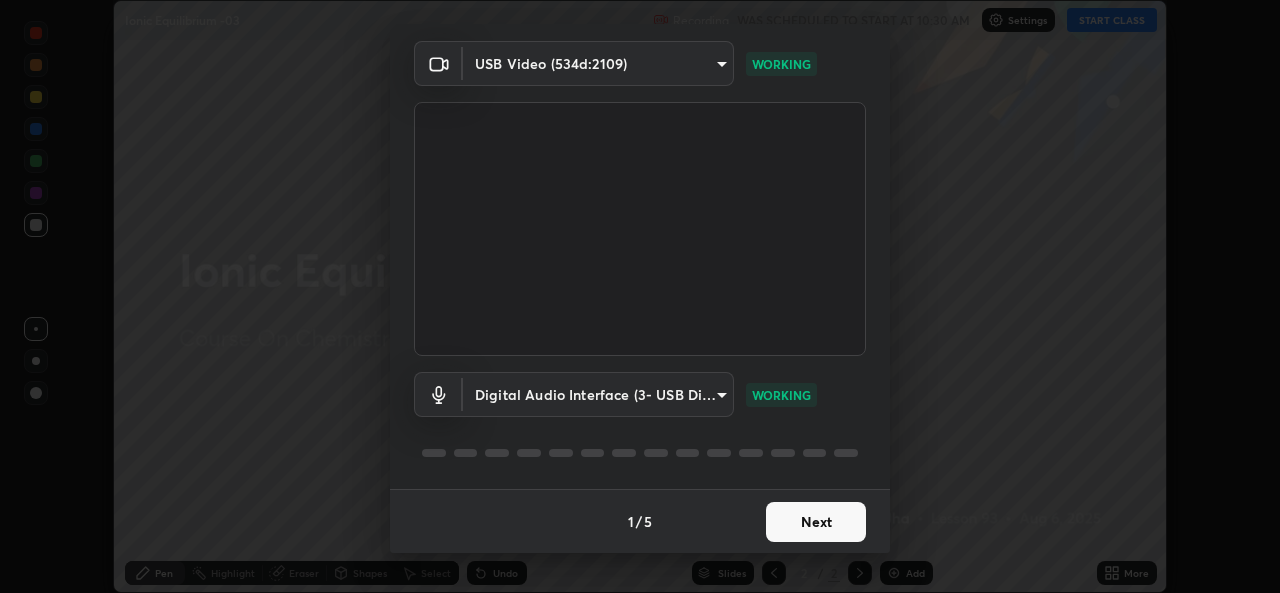 click on "Next" at bounding box center [816, 522] 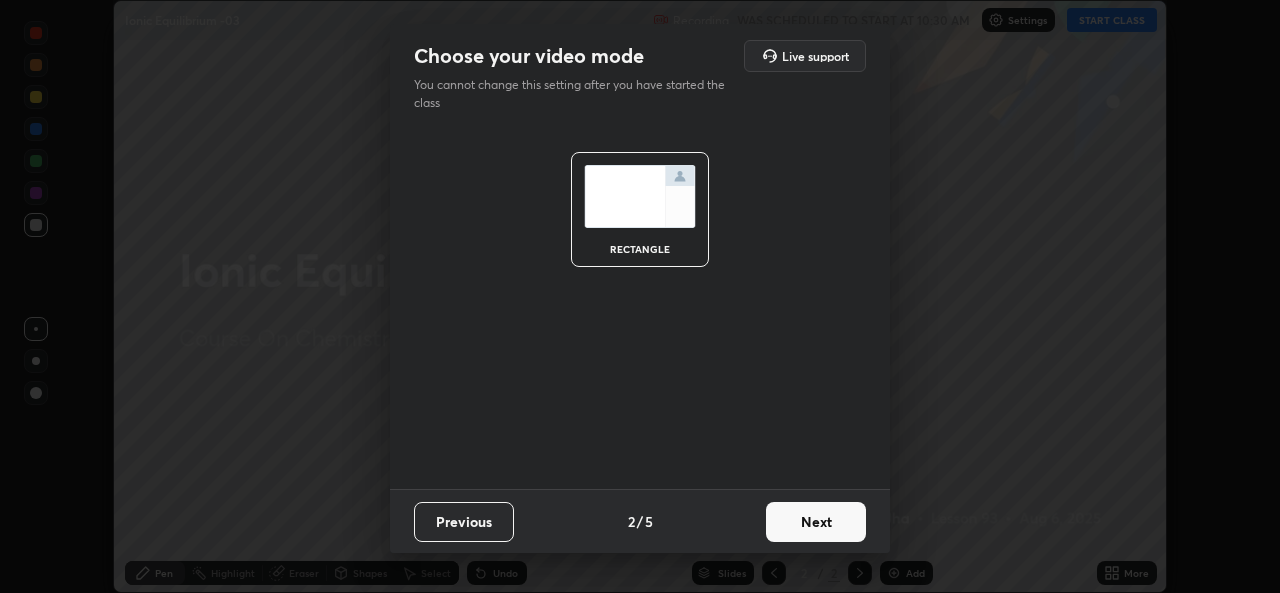 scroll, scrollTop: 0, scrollLeft: 0, axis: both 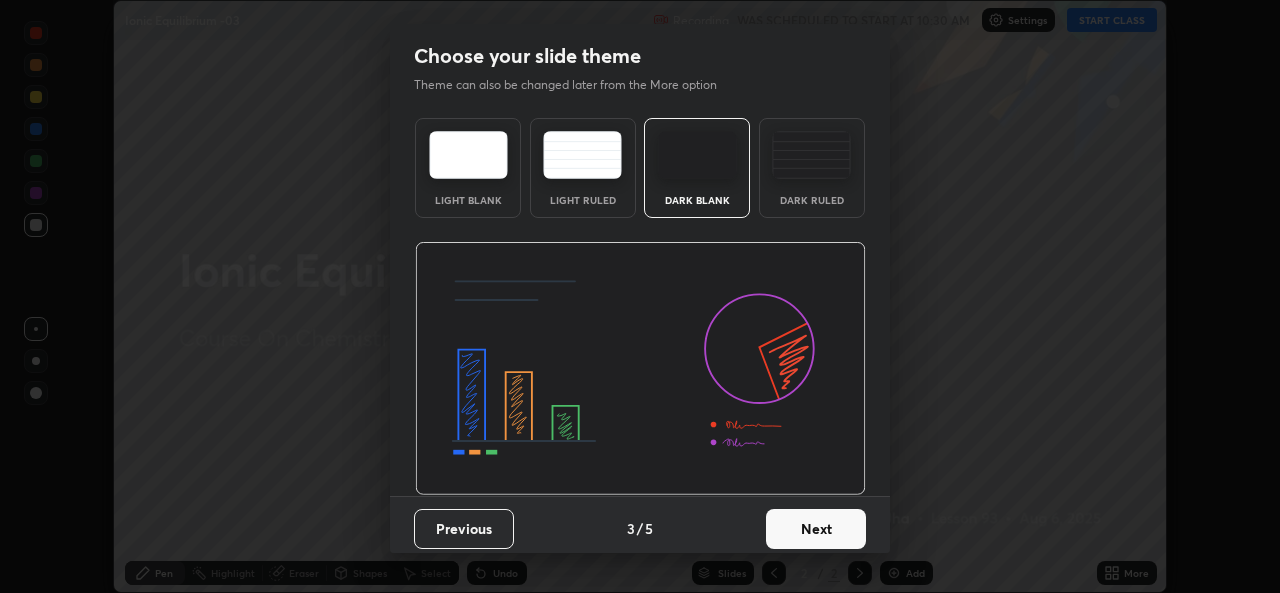 click on "Next" at bounding box center [816, 529] 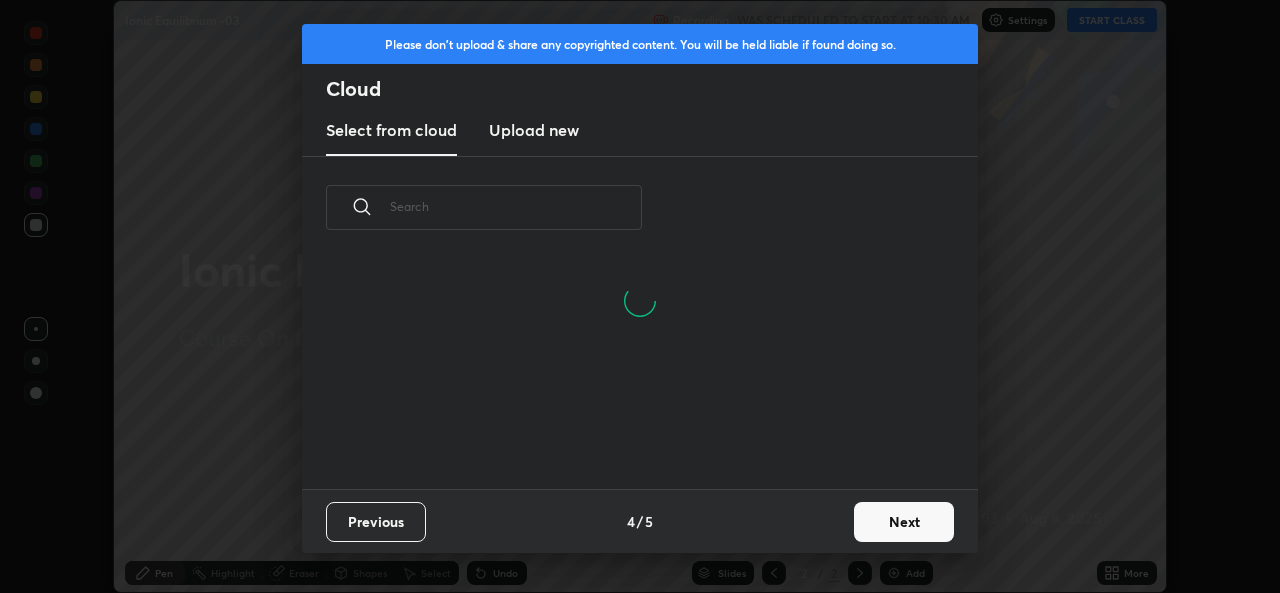 click on "Next" at bounding box center (904, 522) 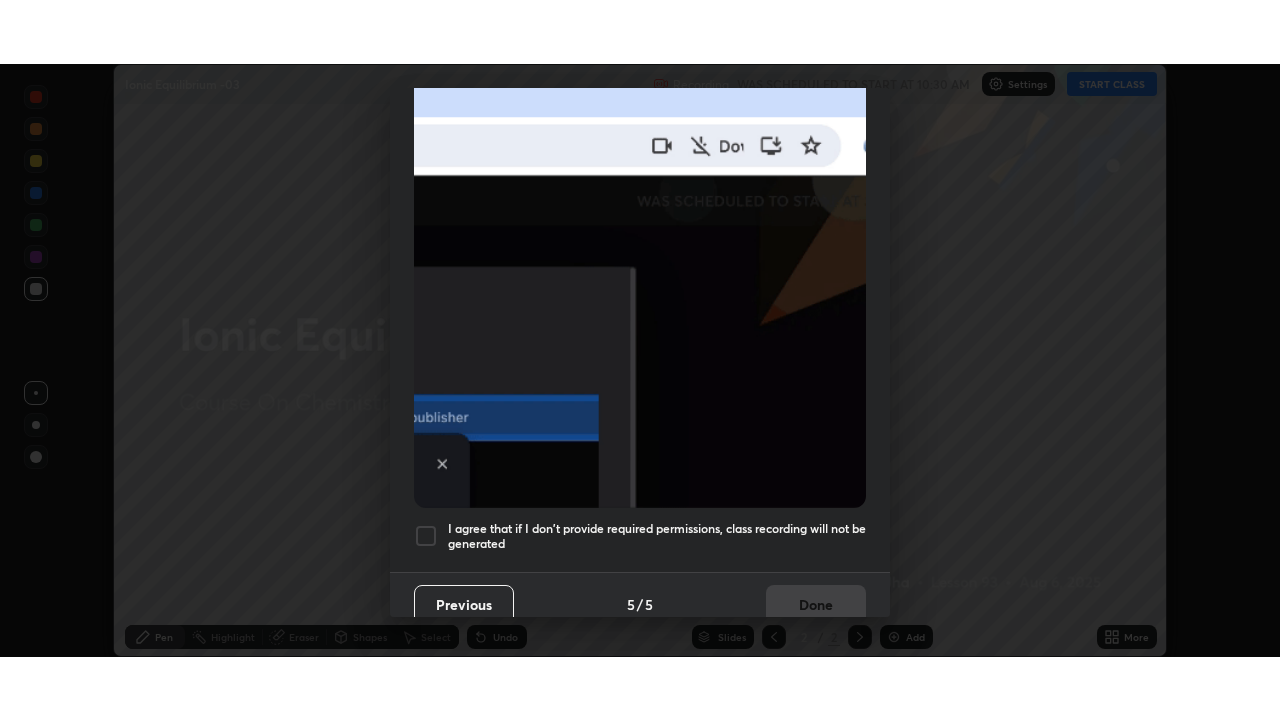 scroll, scrollTop: 471, scrollLeft: 0, axis: vertical 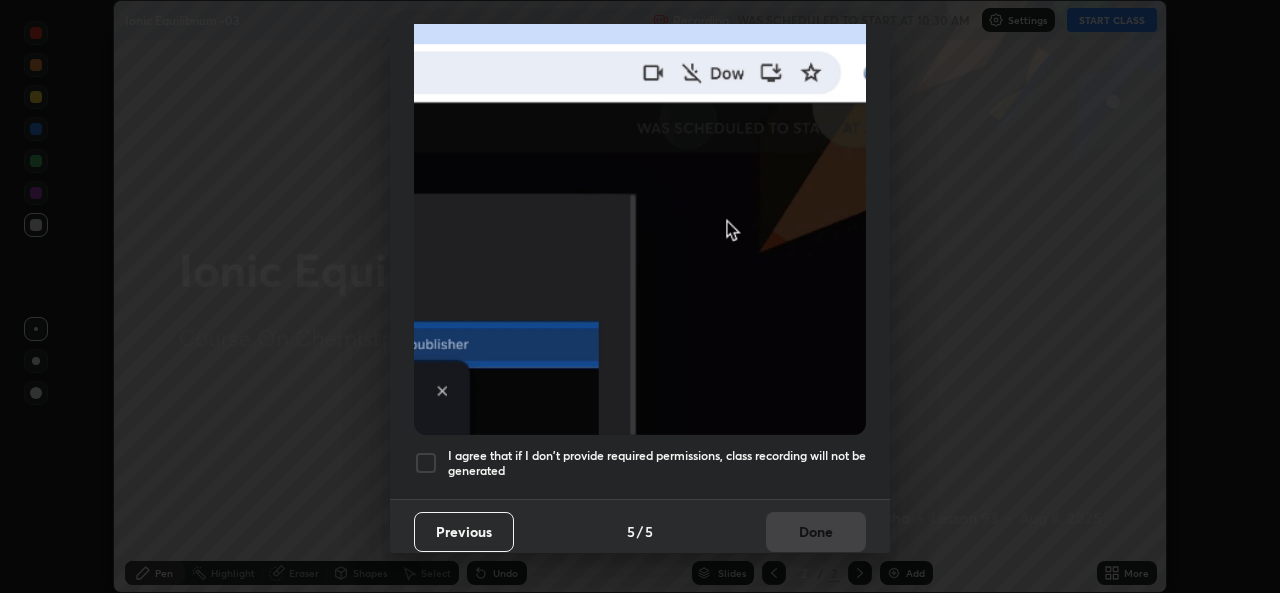 click at bounding box center (426, 463) 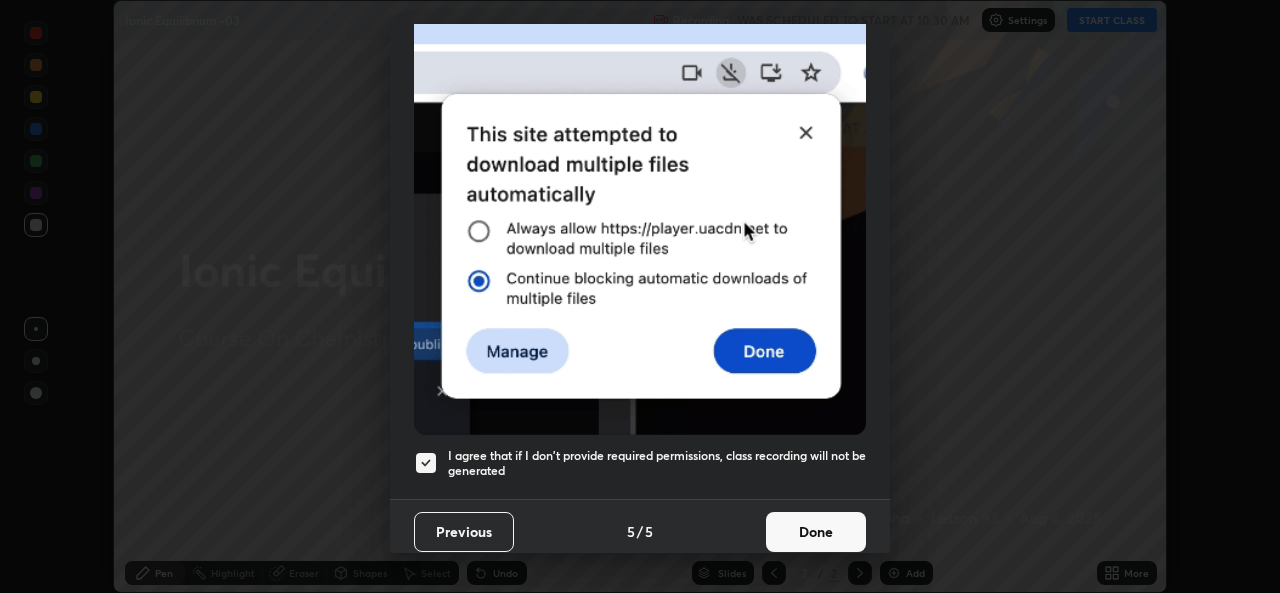 click on "Done" at bounding box center [816, 532] 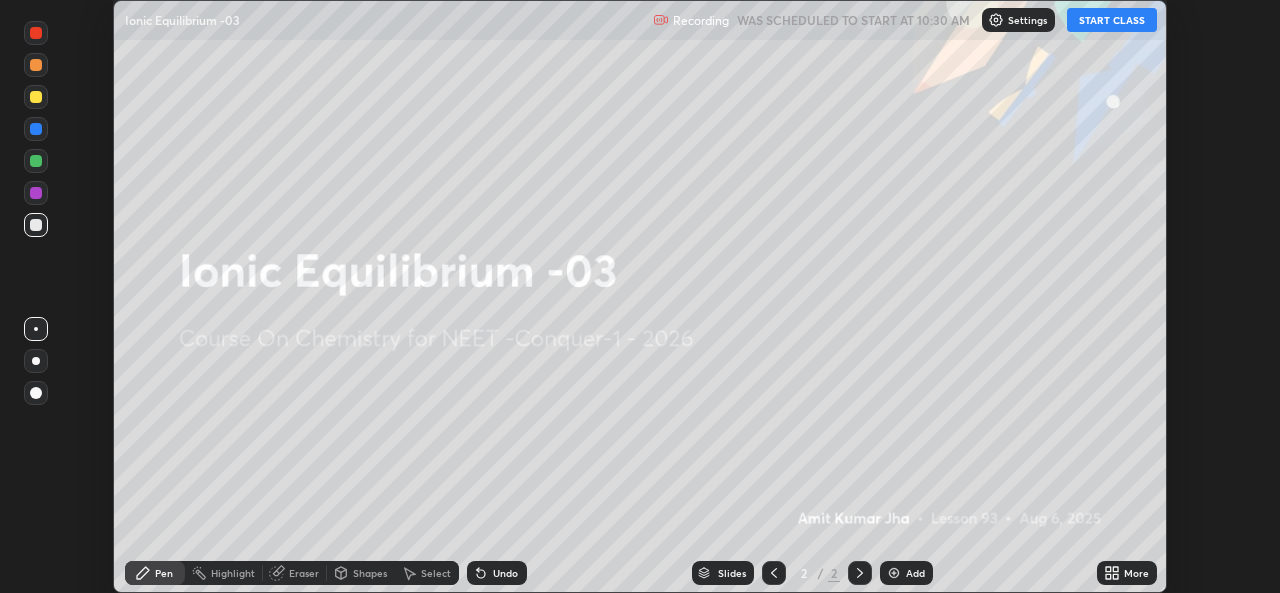 click on "START CLASS" at bounding box center (1112, 20) 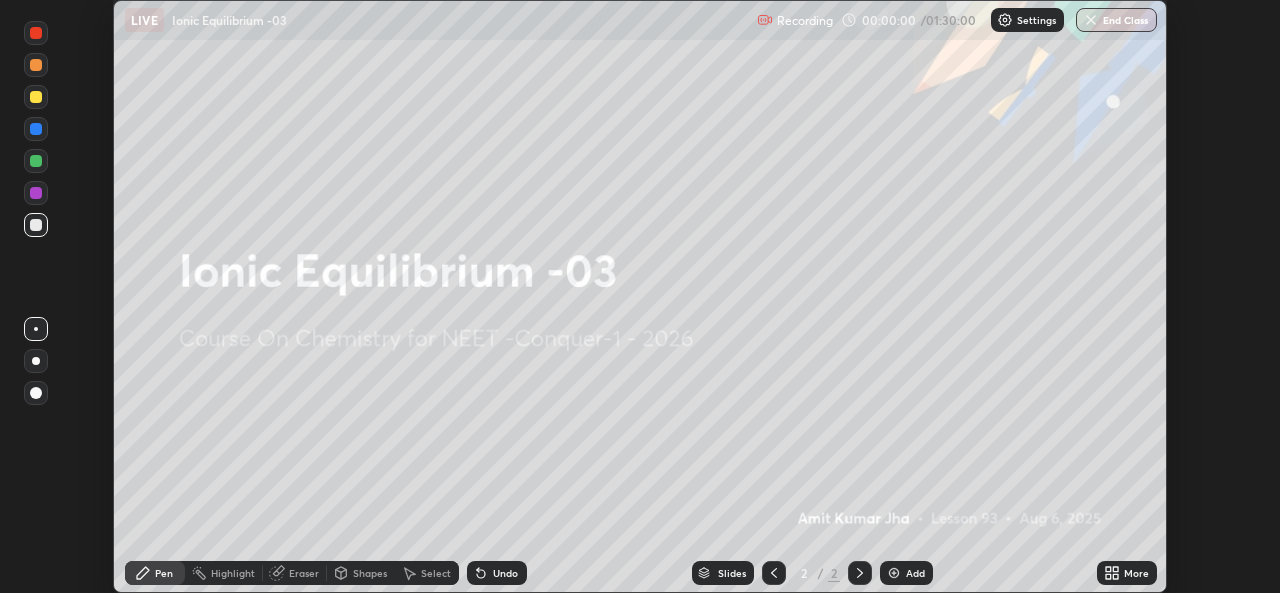click 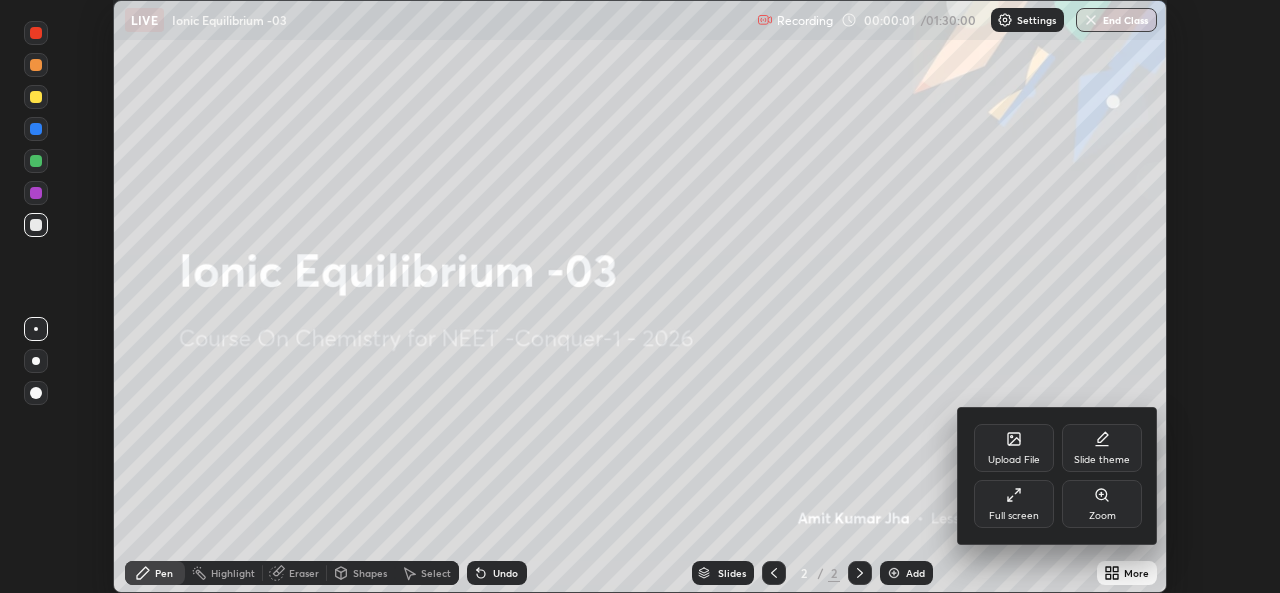 click on "Full screen" at bounding box center [1014, 504] 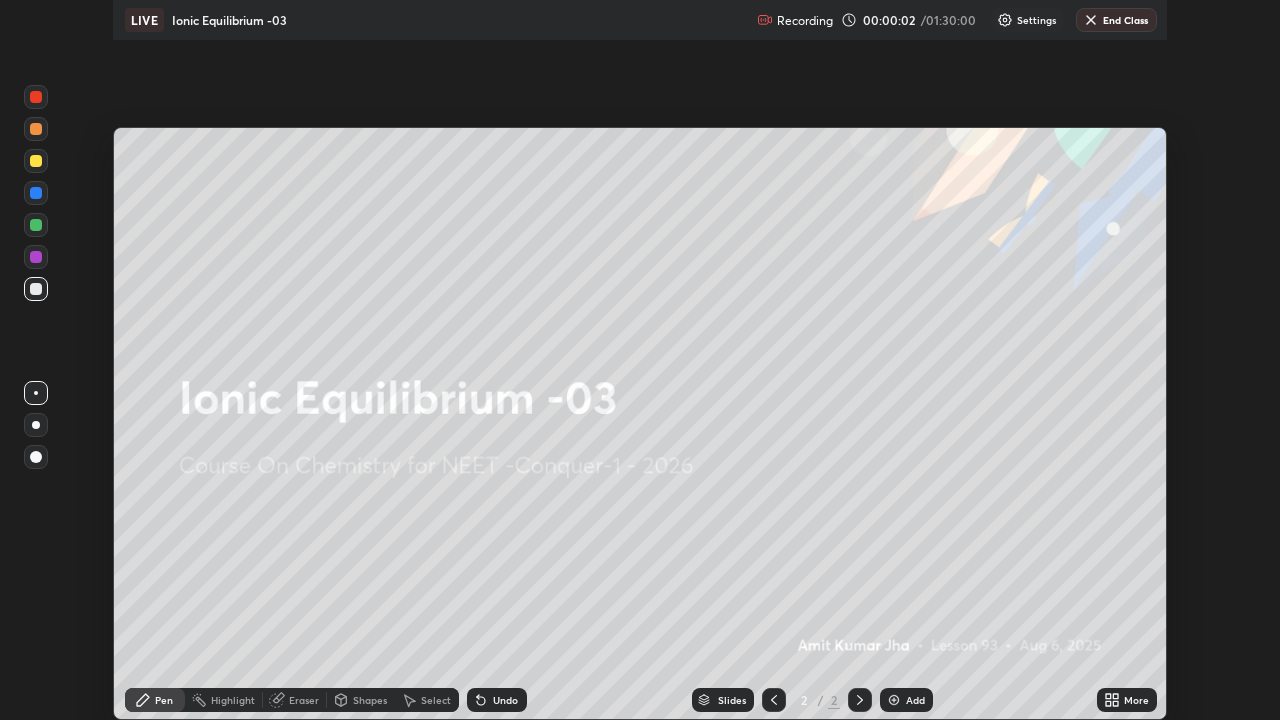 scroll, scrollTop: 99280, scrollLeft: 98720, axis: both 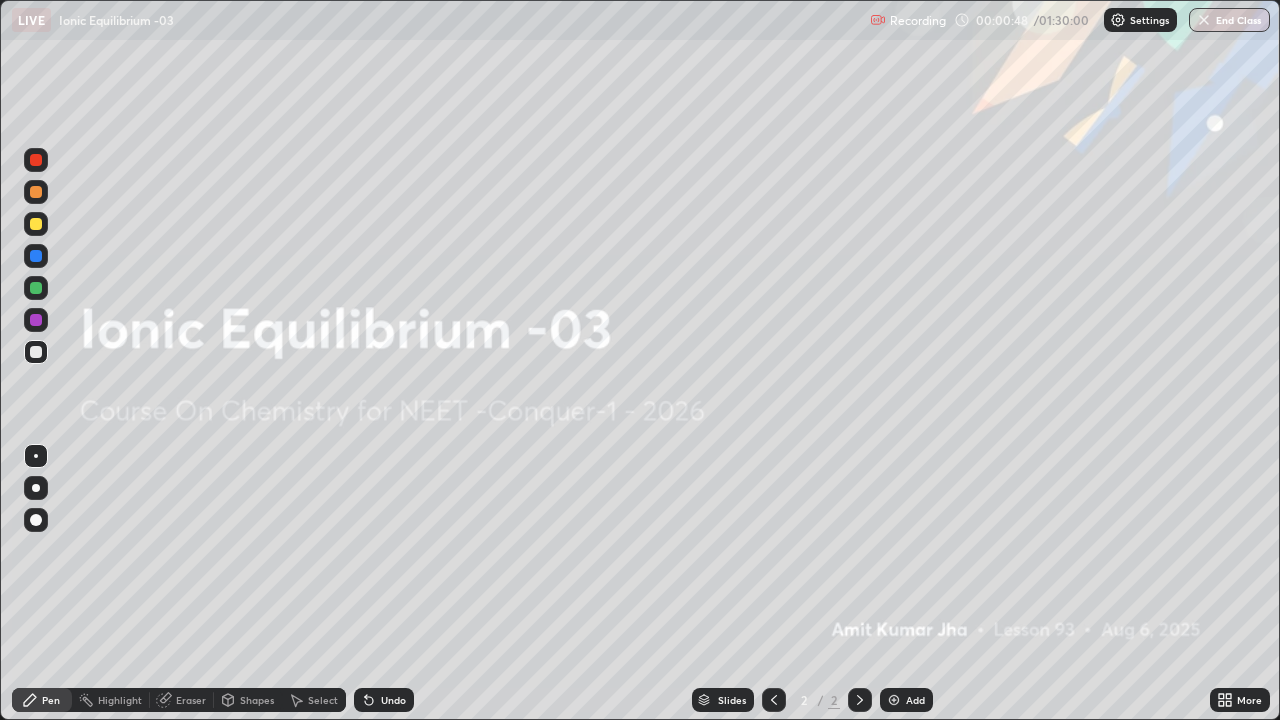 click at bounding box center (894, 700) 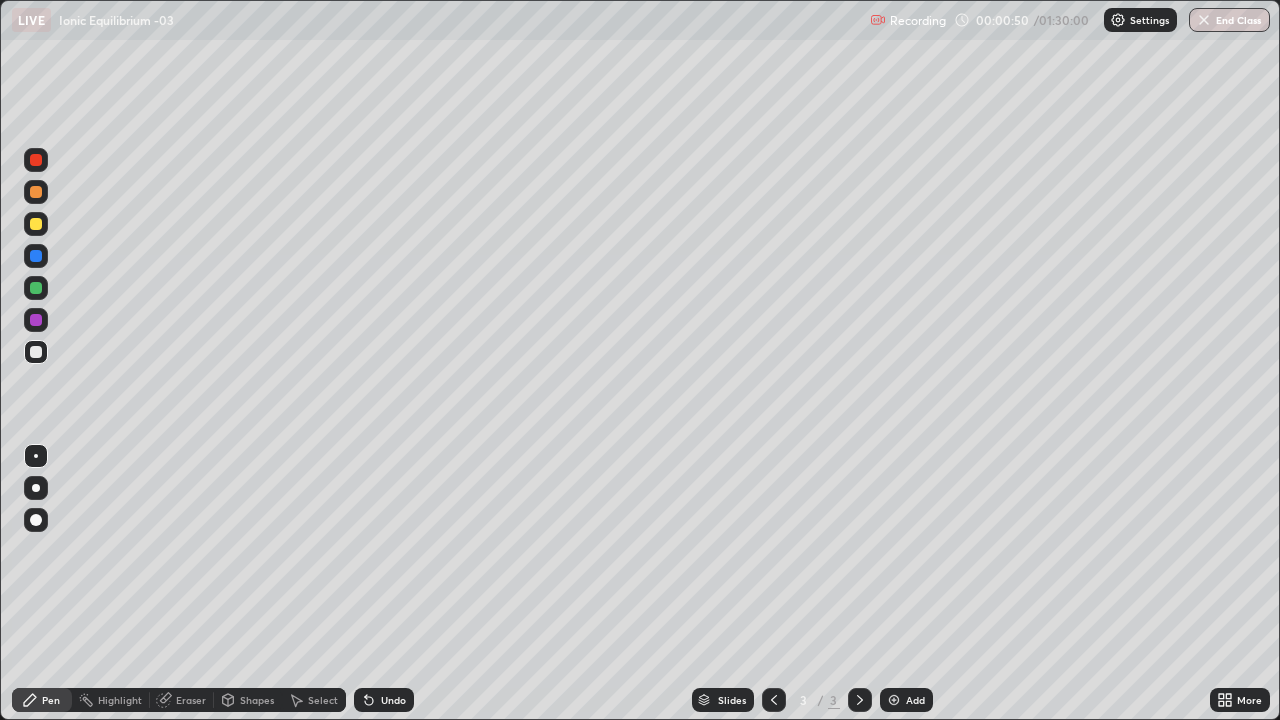 click at bounding box center [36, 224] 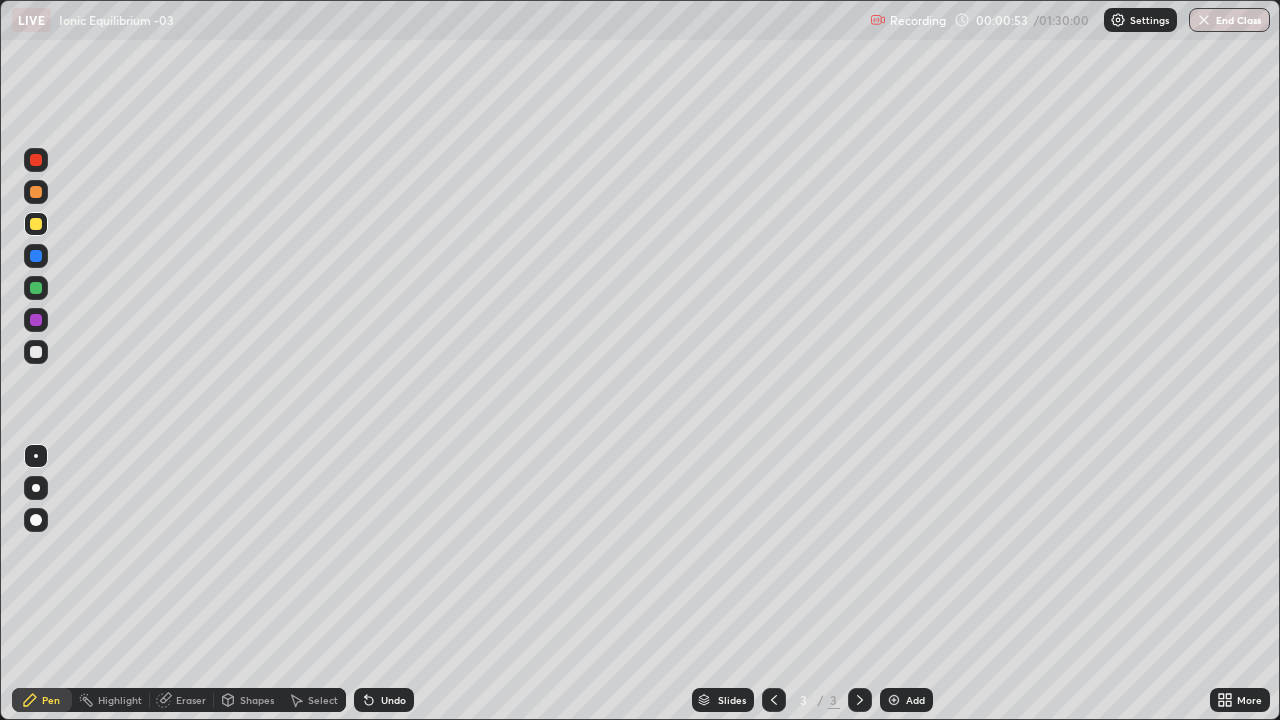 click 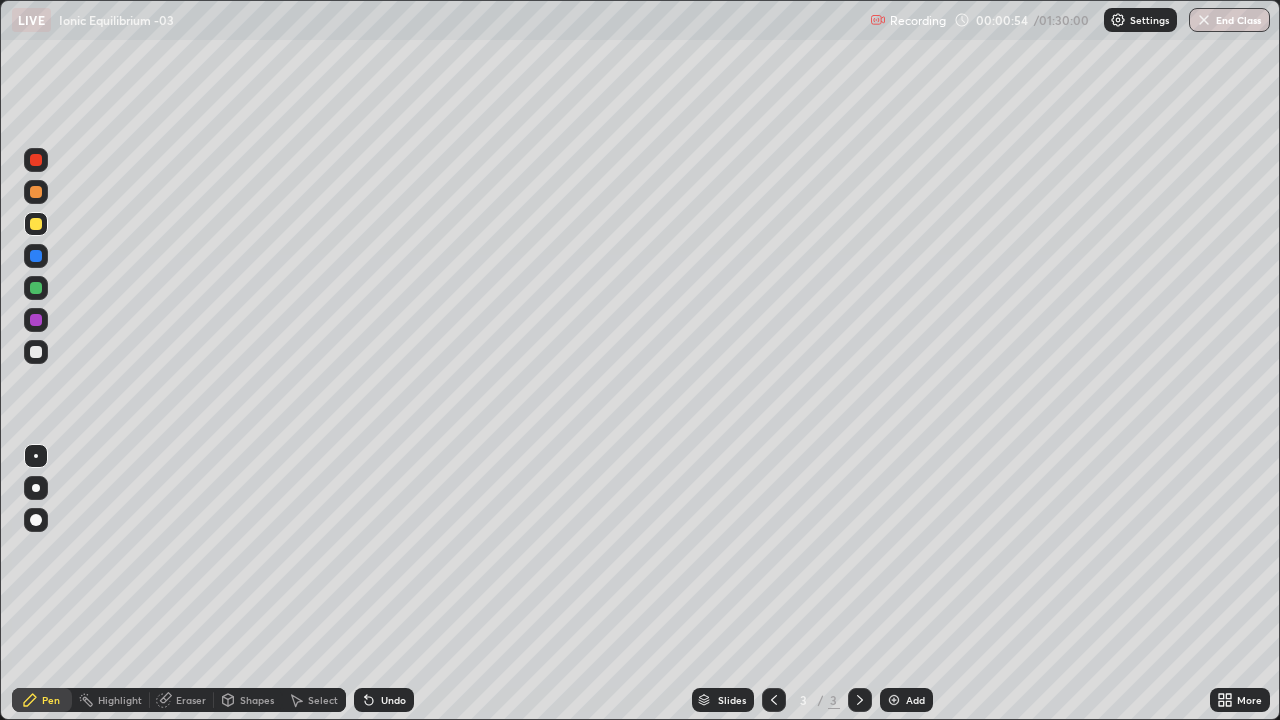 click at bounding box center (36, 520) 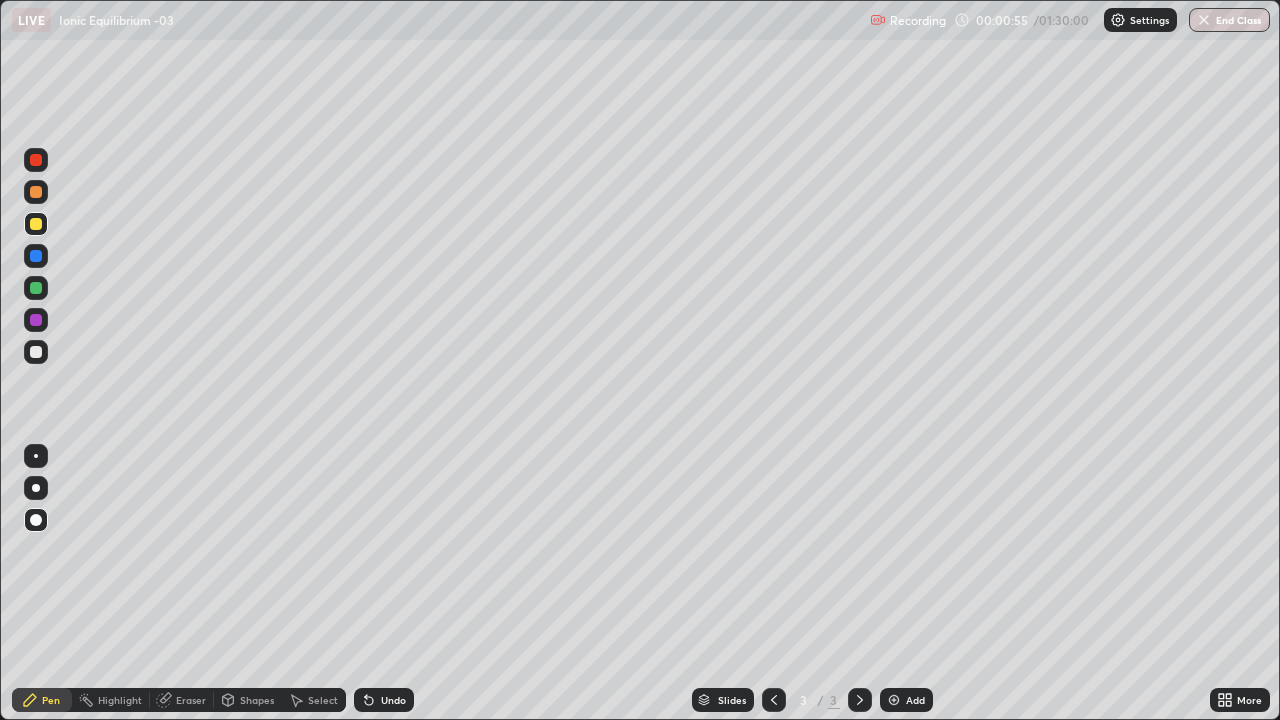 click at bounding box center [36, 224] 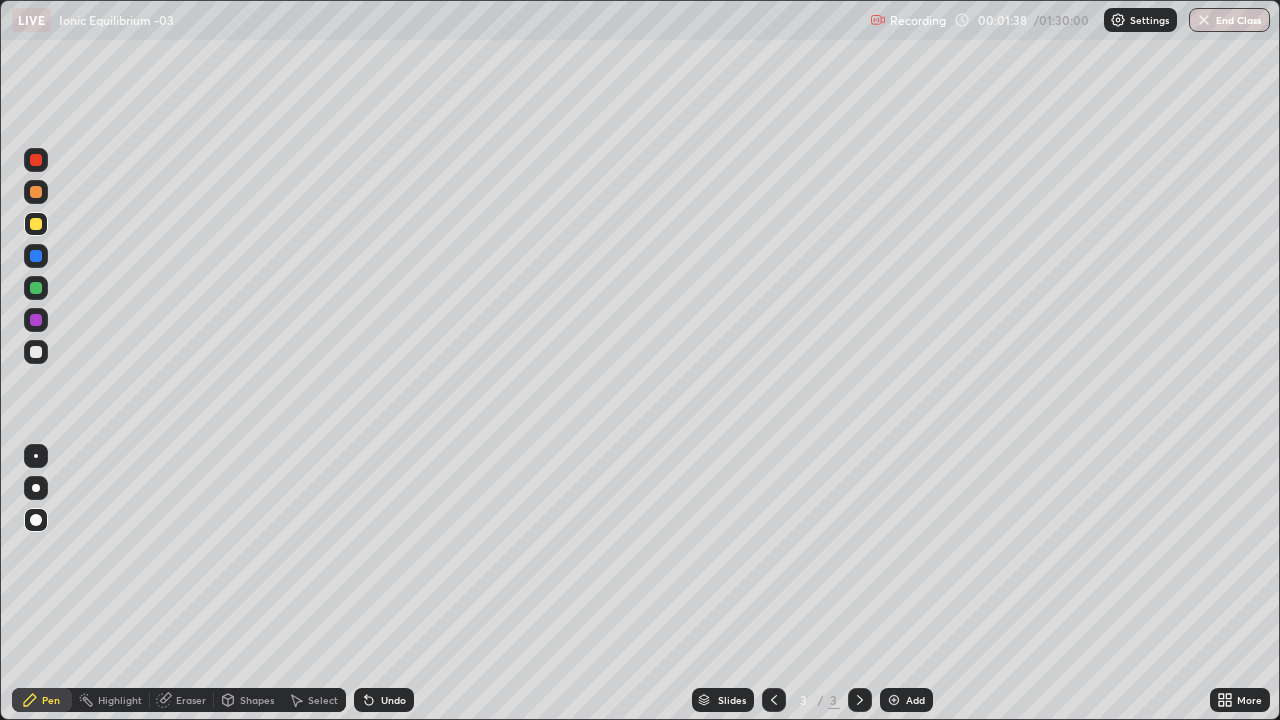 click at bounding box center [36, 192] 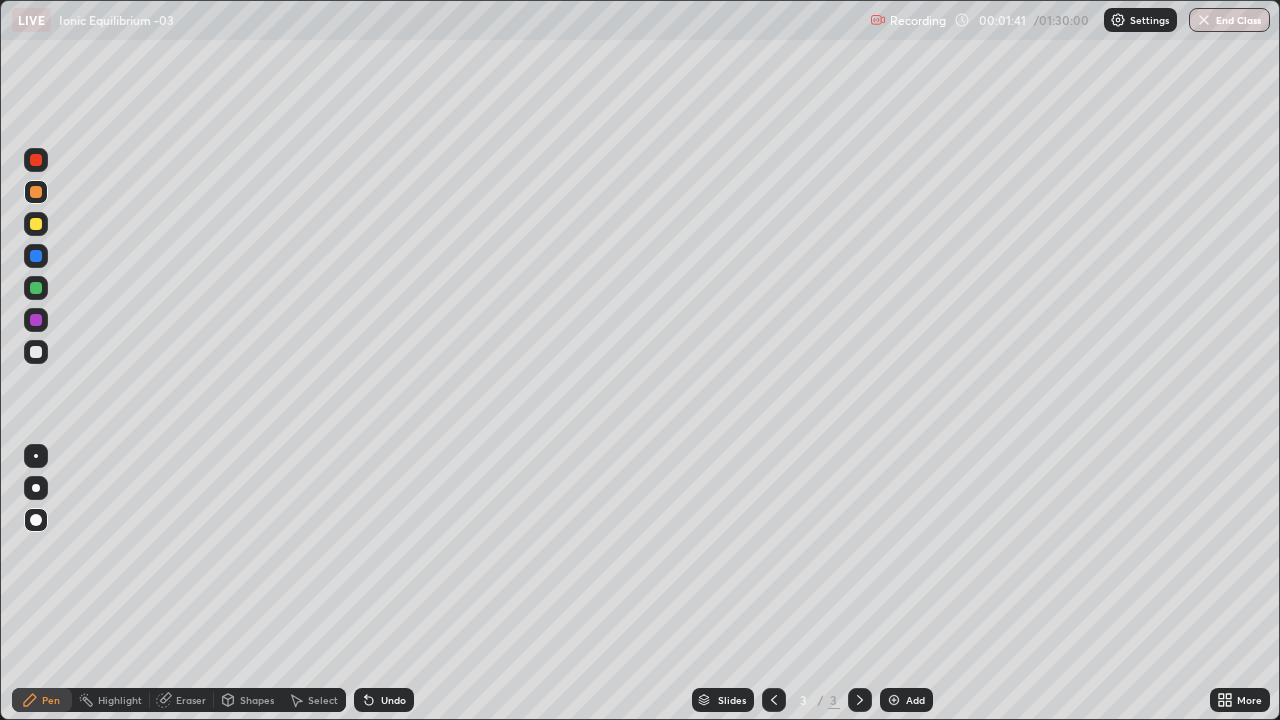 click 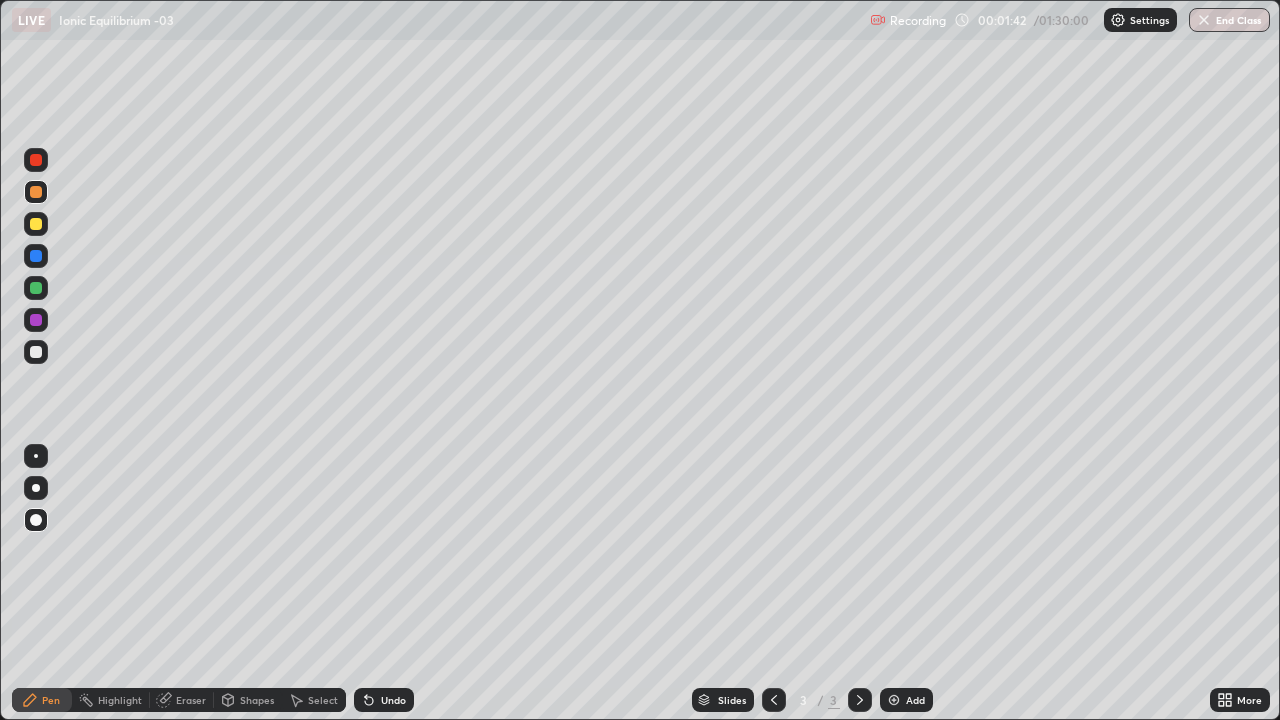 click 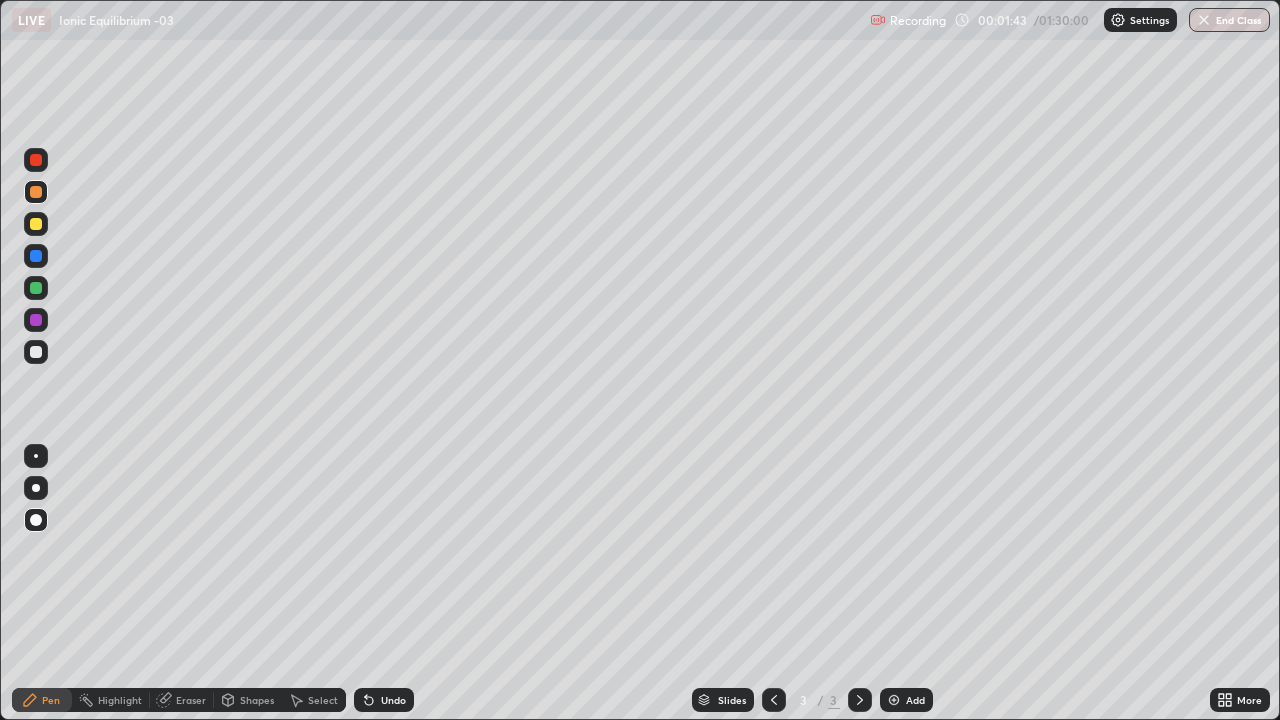 click at bounding box center [36, 224] 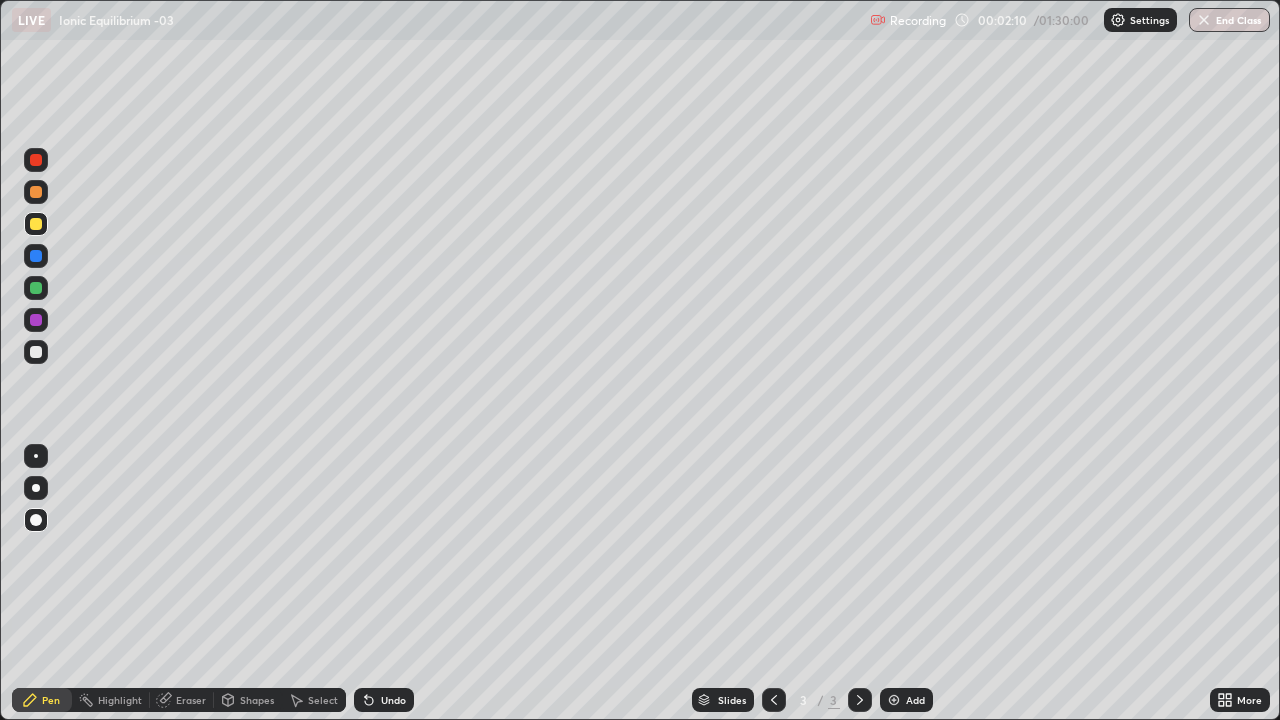 click on "Eraser" at bounding box center [191, 700] 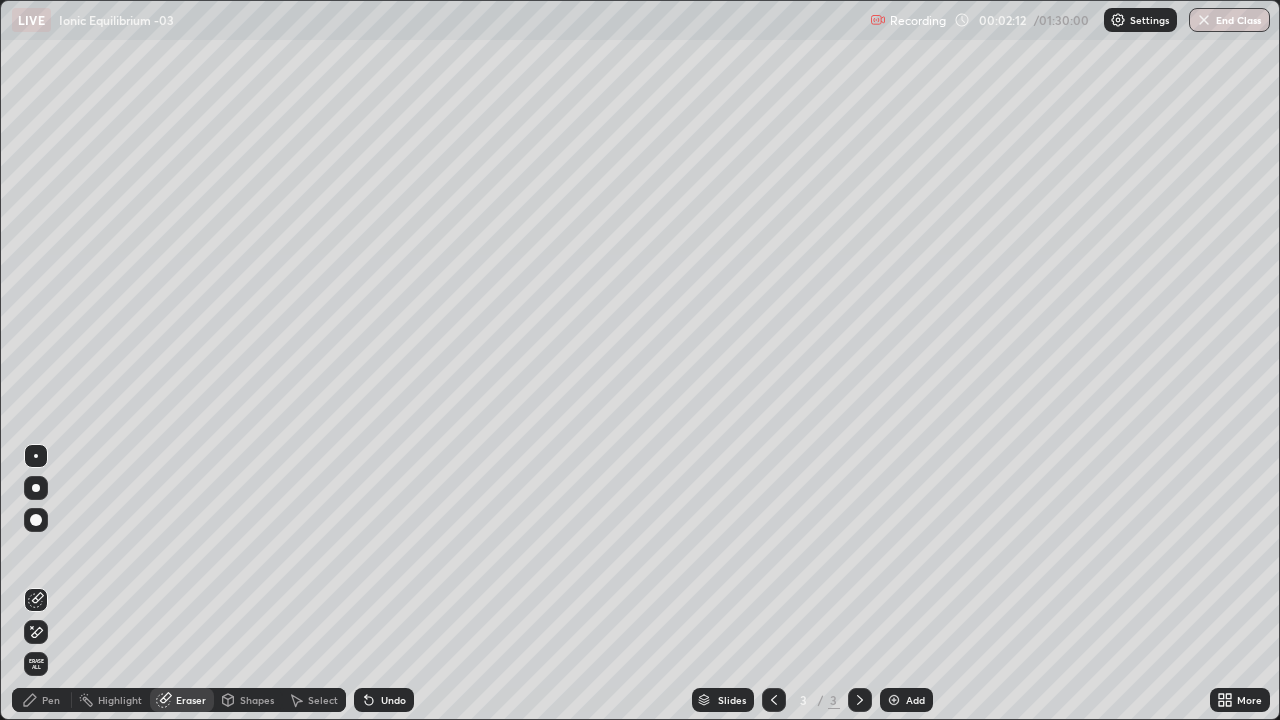 click on "Pen" at bounding box center [51, 700] 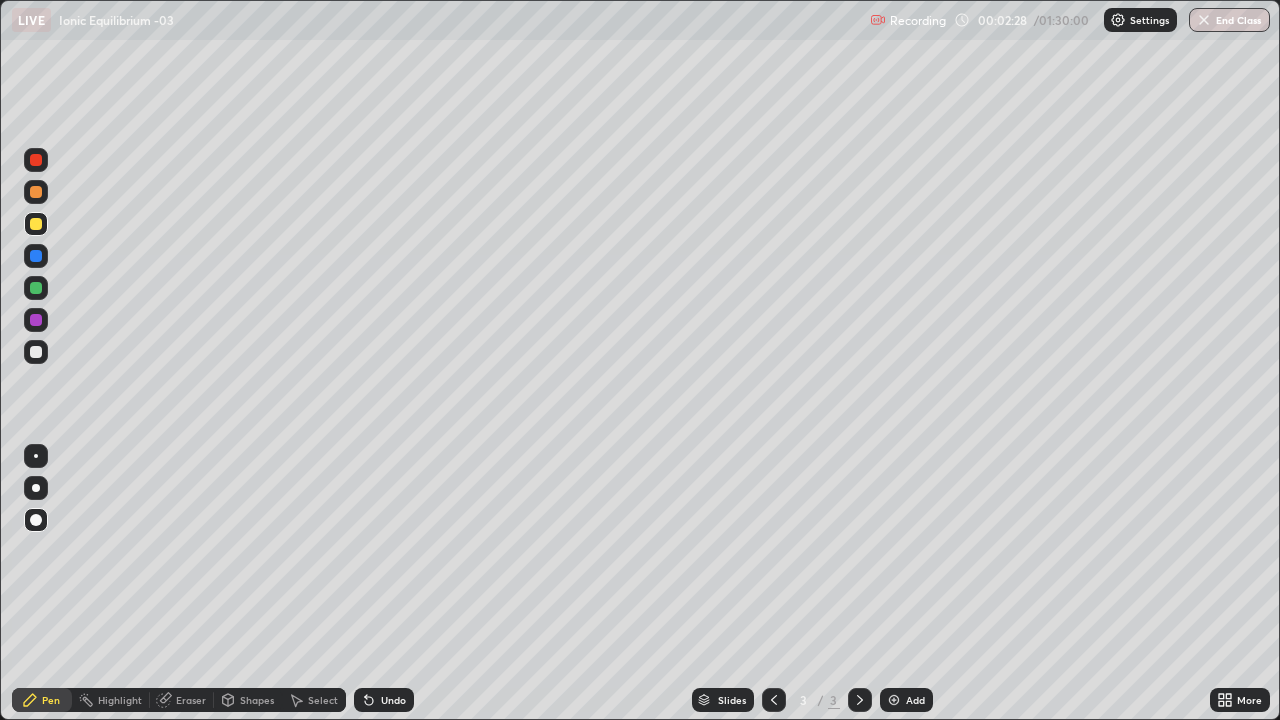 click at bounding box center (36, 192) 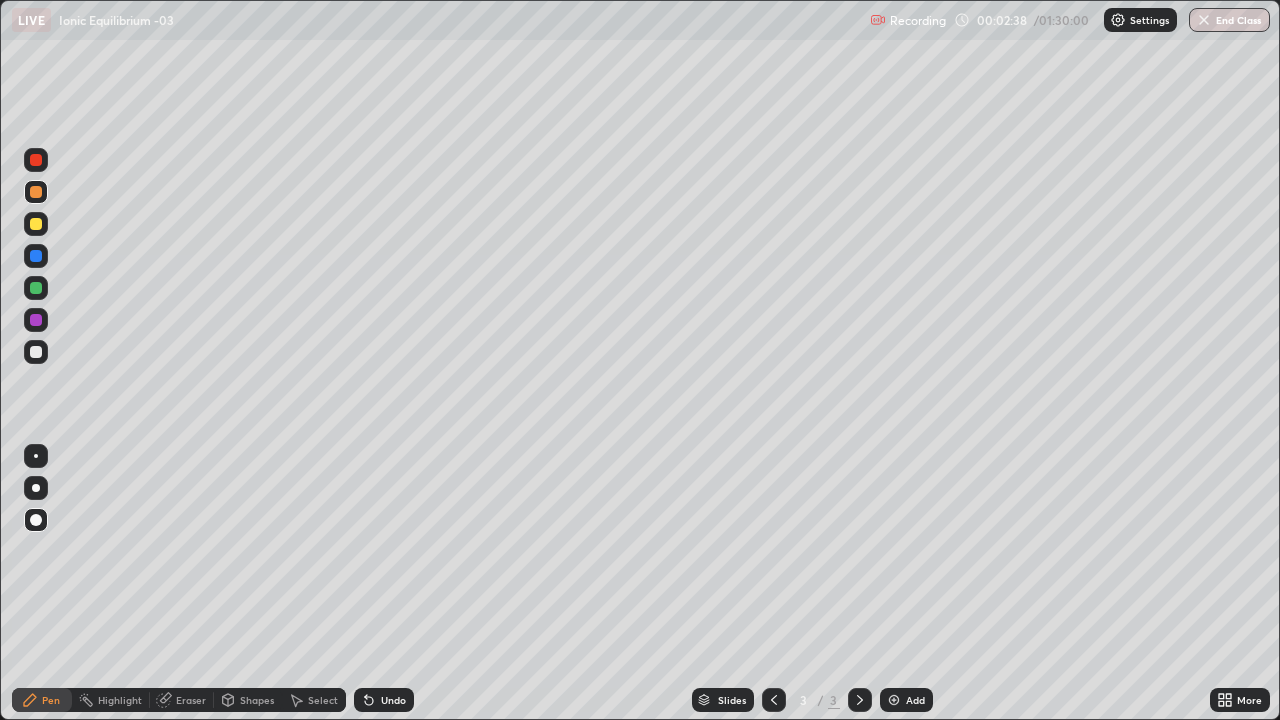 click at bounding box center (36, 192) 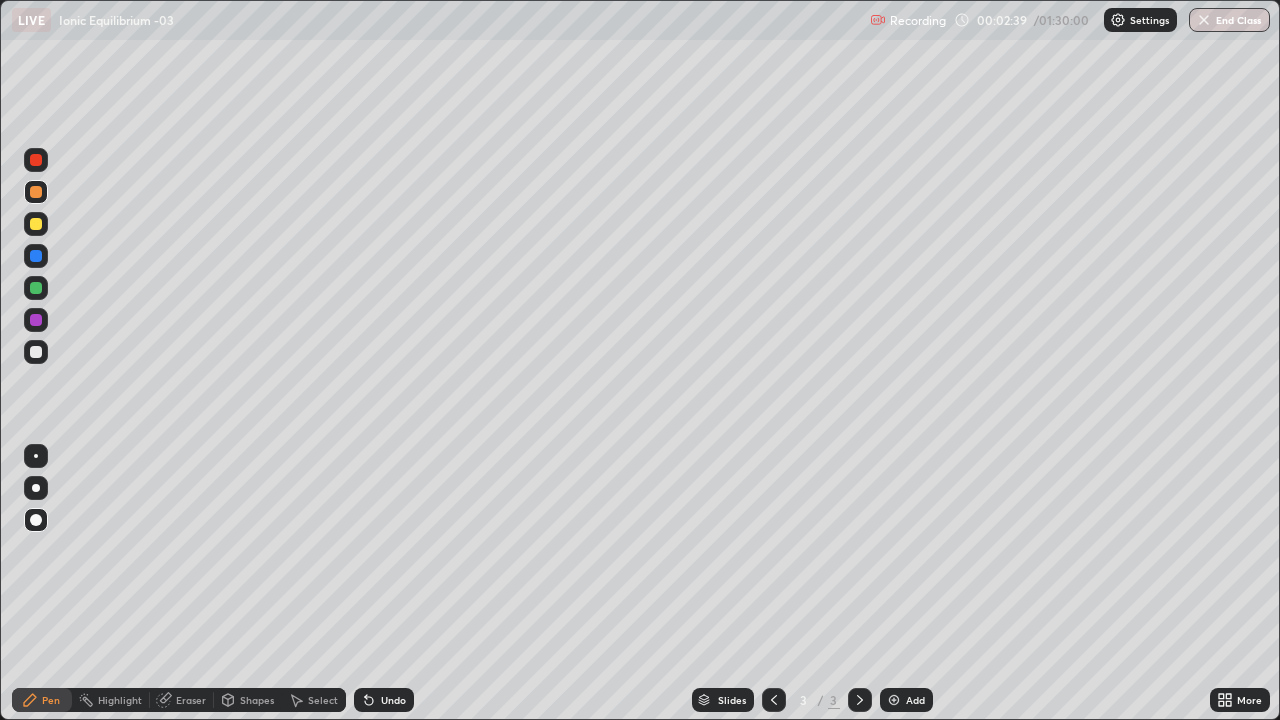 click at bounding box center (36, 352) 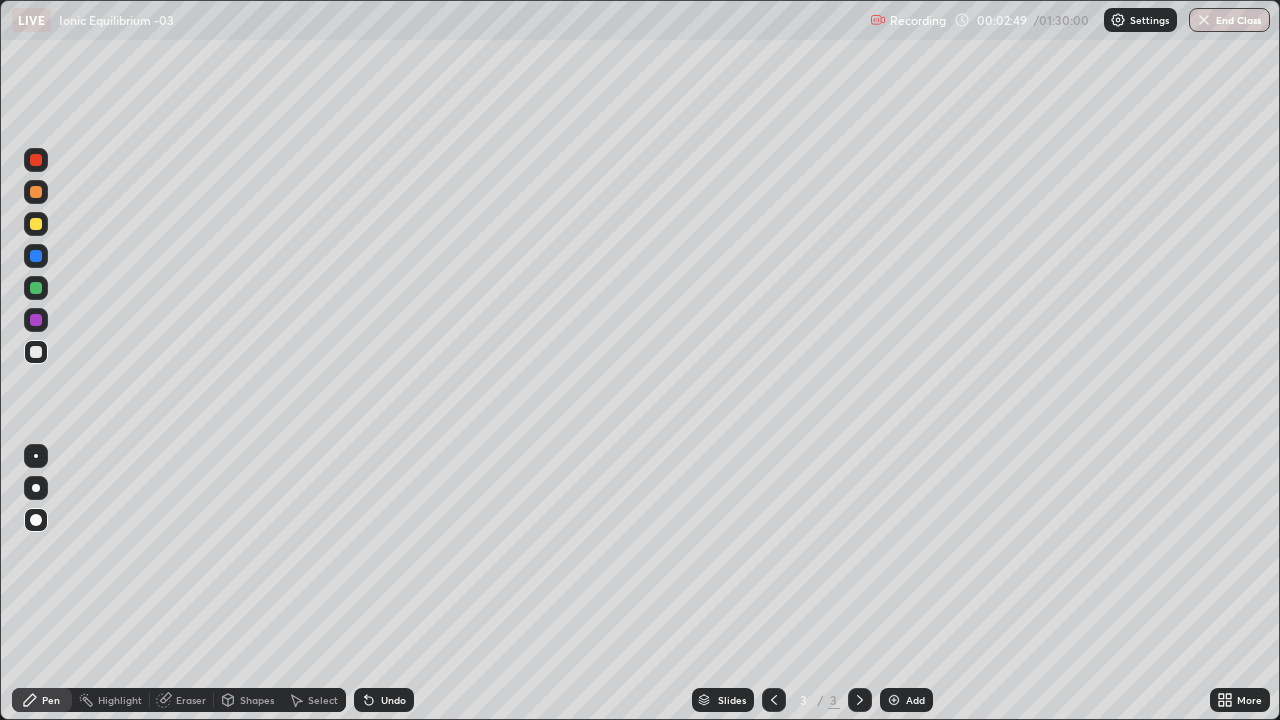 click on "Eraser" at bounding box center [191, 700] 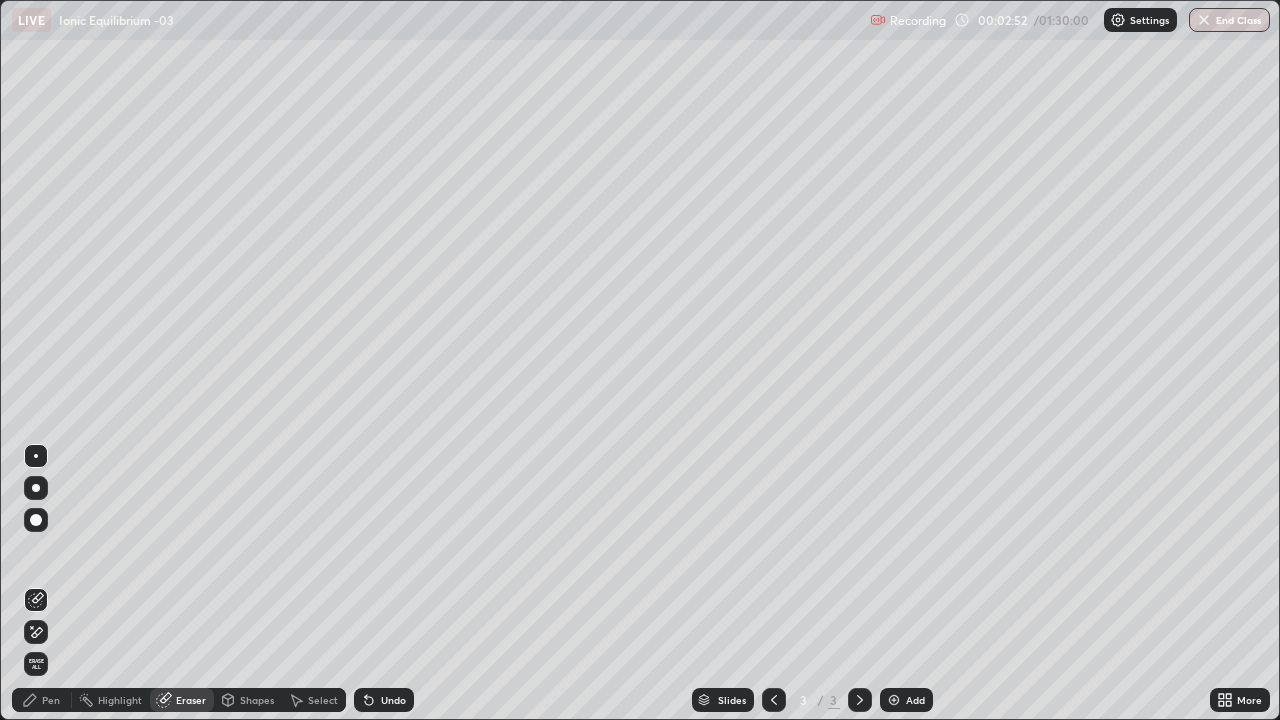 click on "Pen" at bounding box center (51, 700) 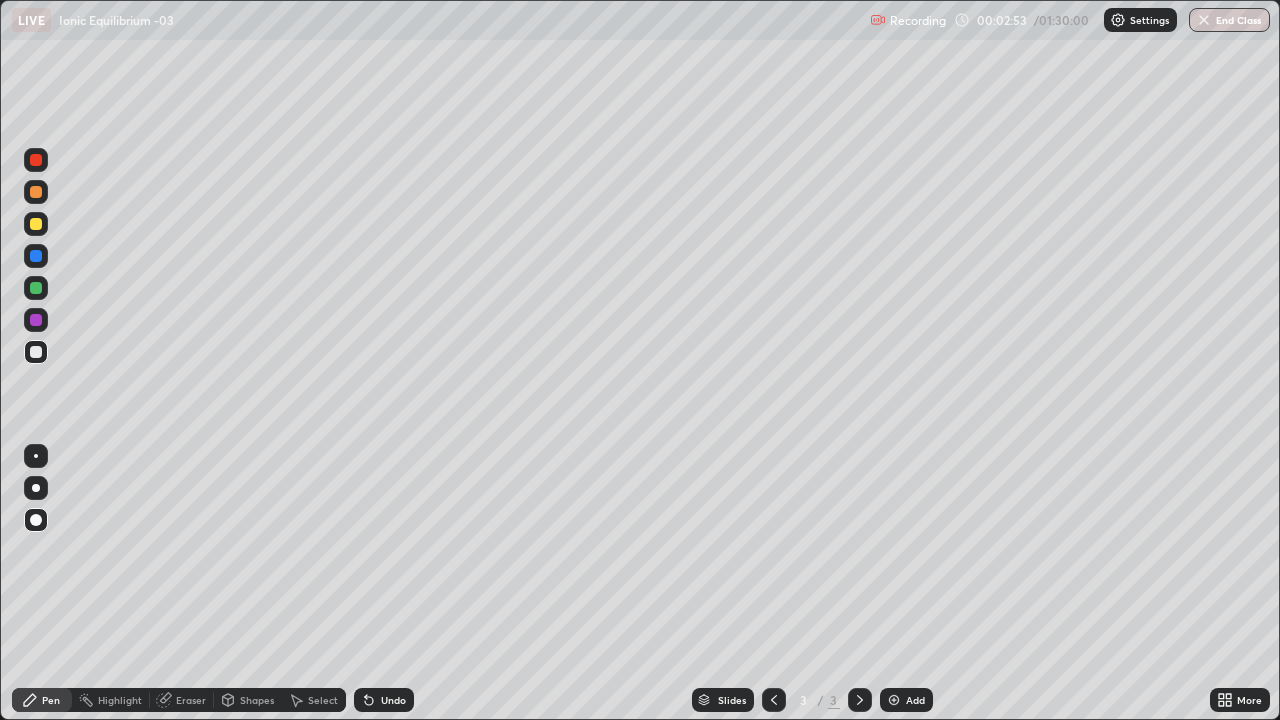 click at bounding box center [36, 224] 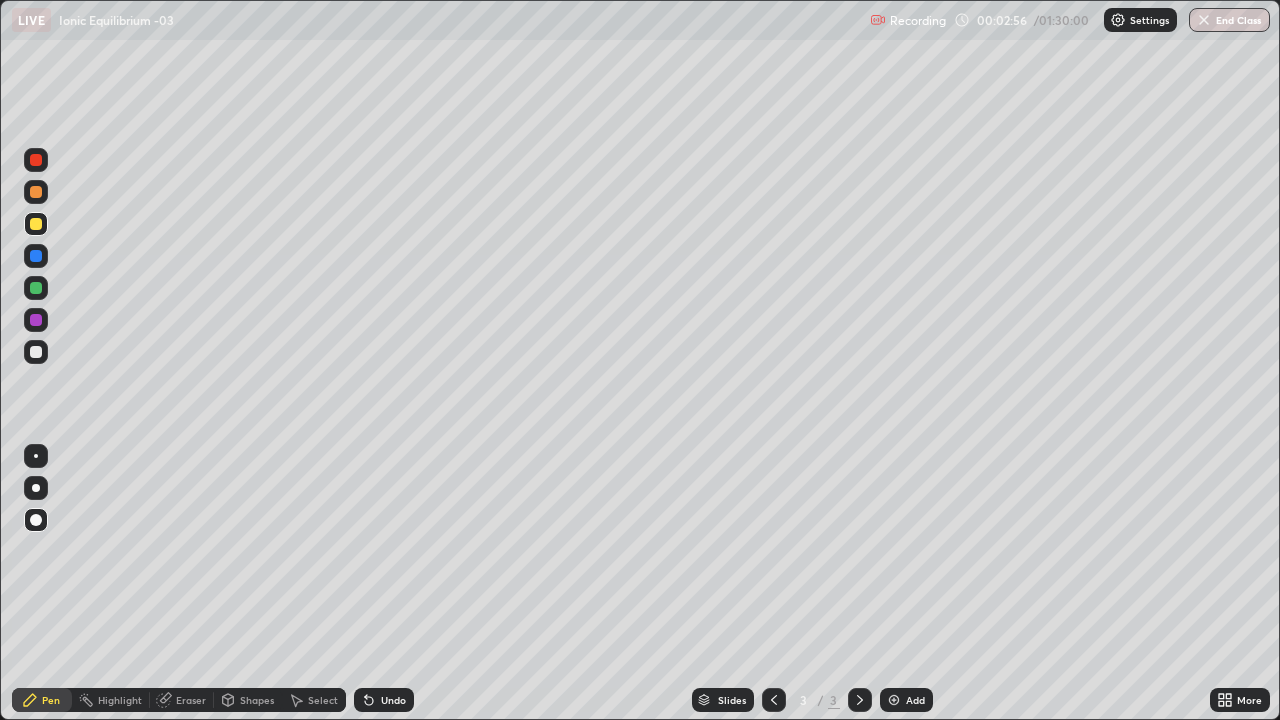 click at bounding box center [36, 224] 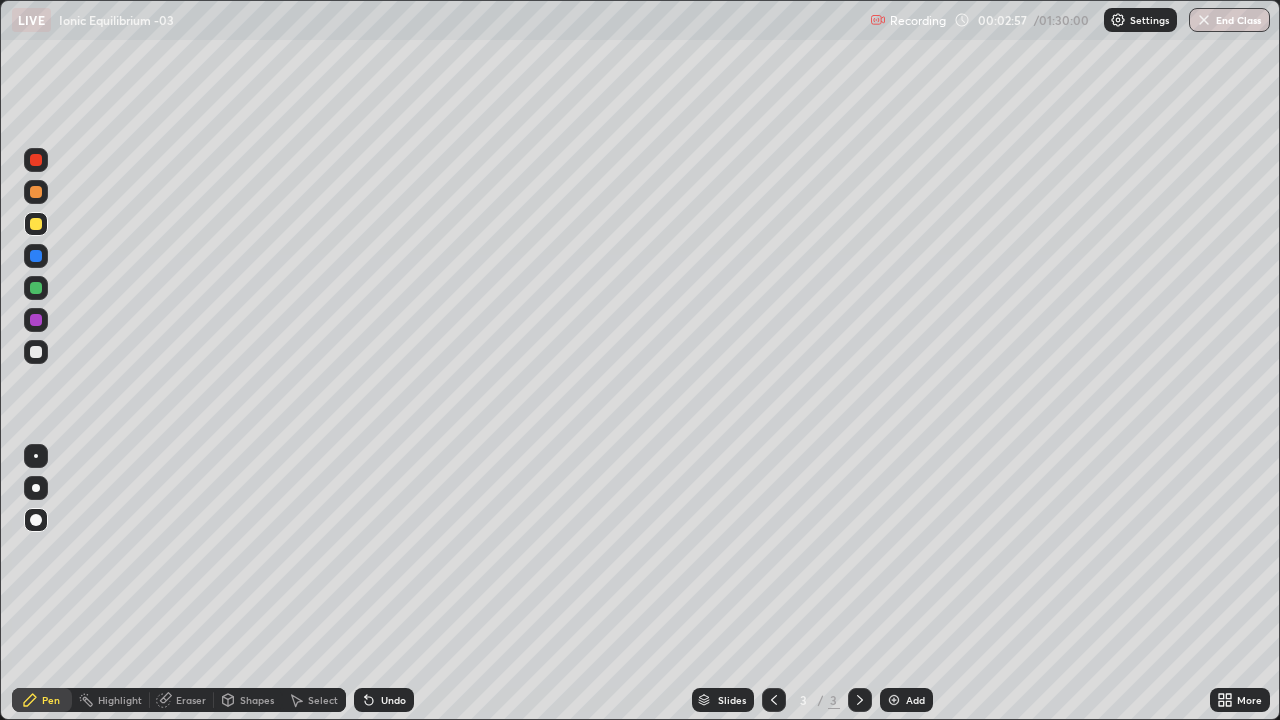 click at bounding box center [36, 352] 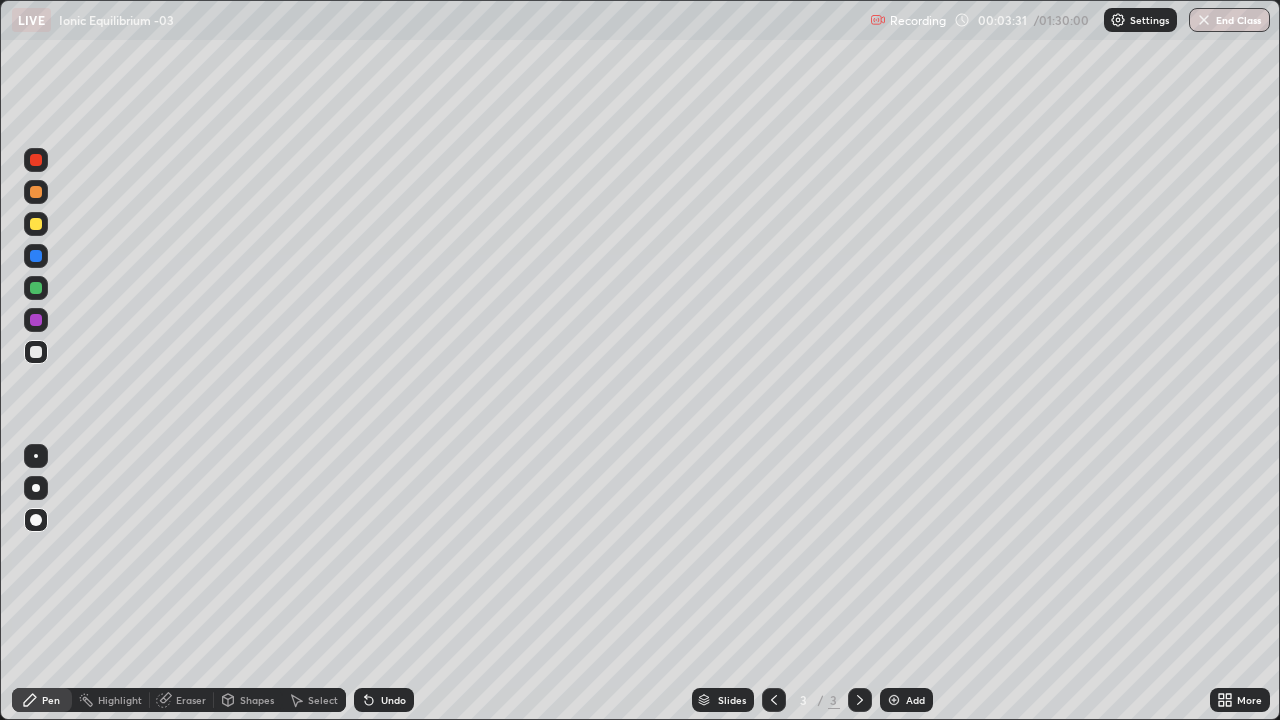 click at bounding box center [36, 224] 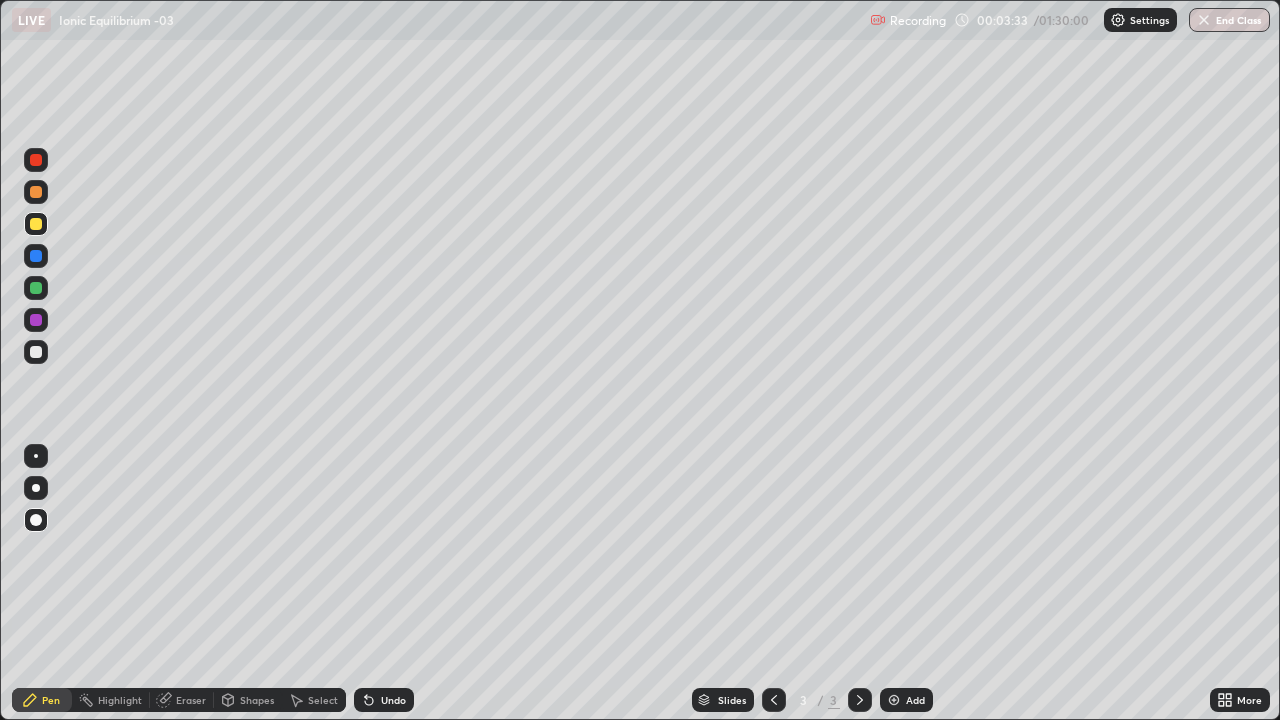 click at bounding box center (36, 456) 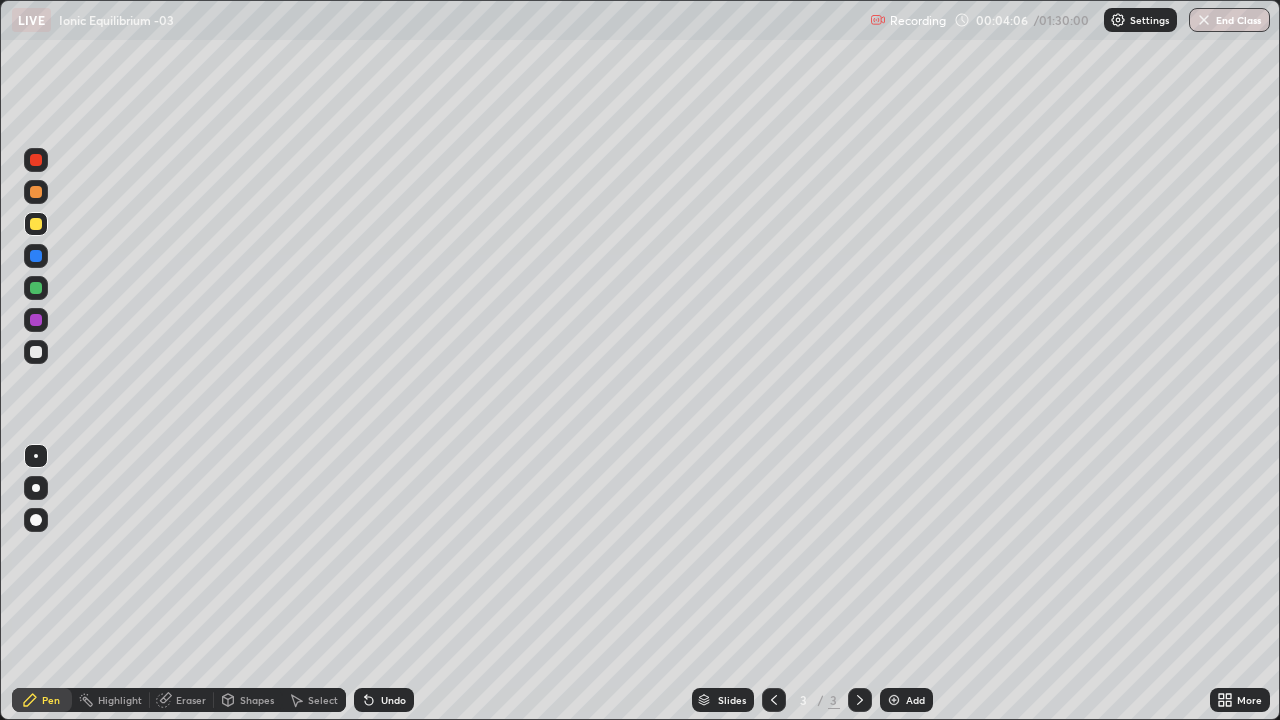 click at bounding box center [894, 700] 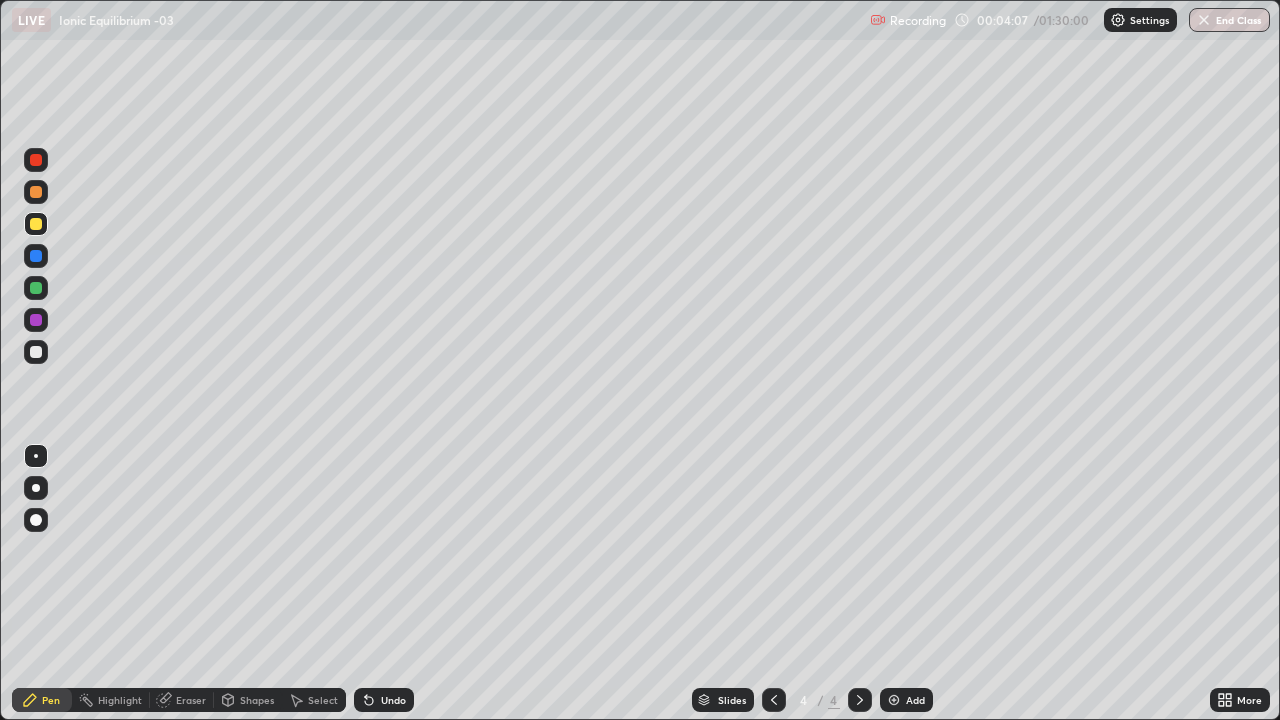 click at bounding box center (36, 224) 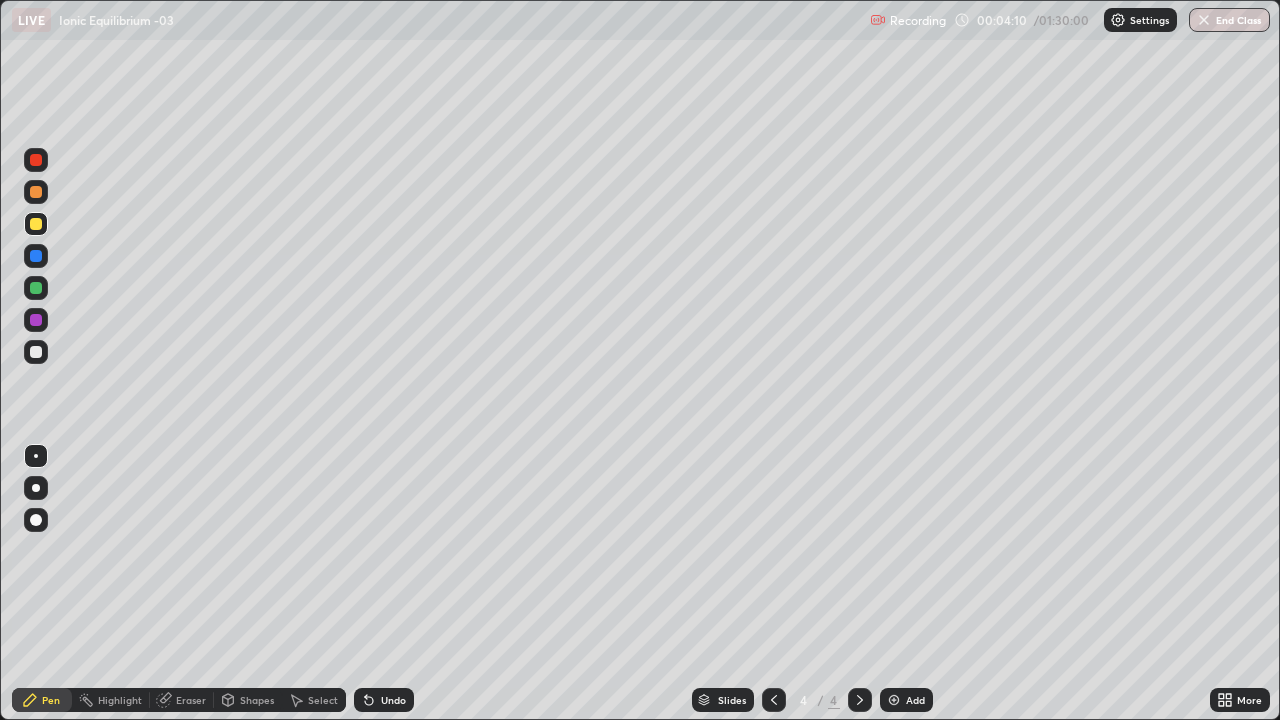 click at bounding box center (36, 192) 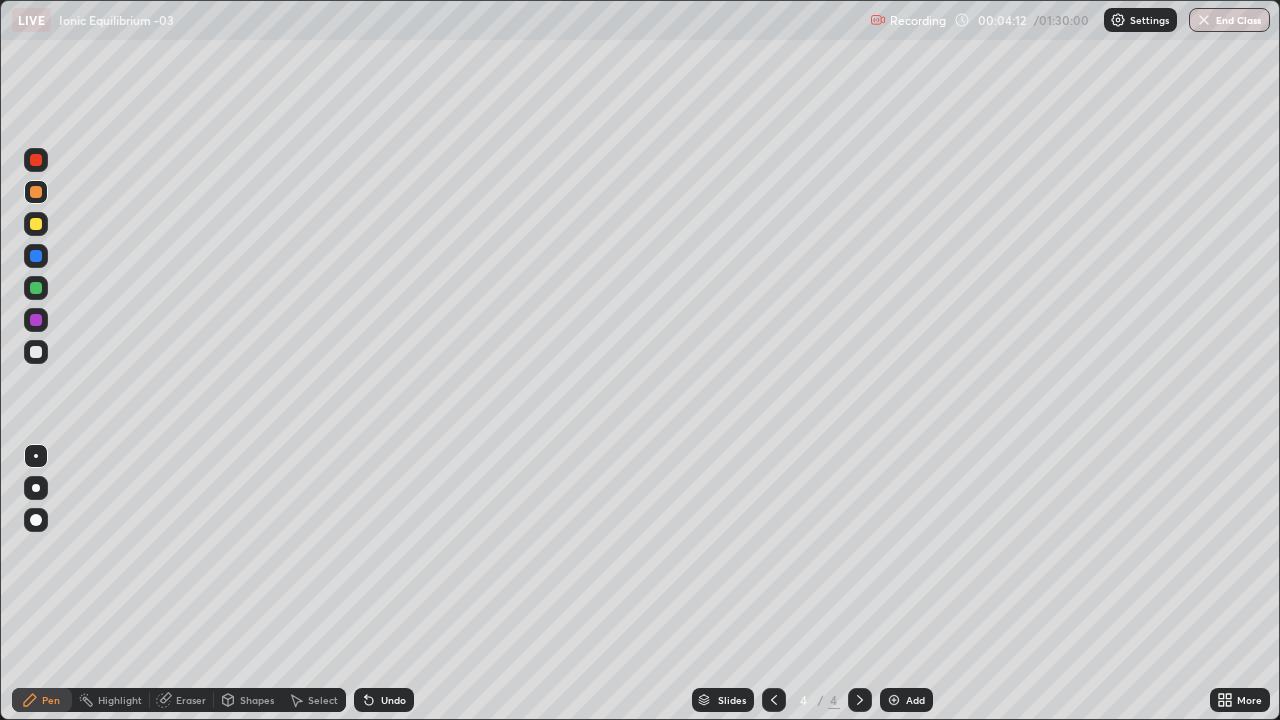 click at bounding box center [36, 520] 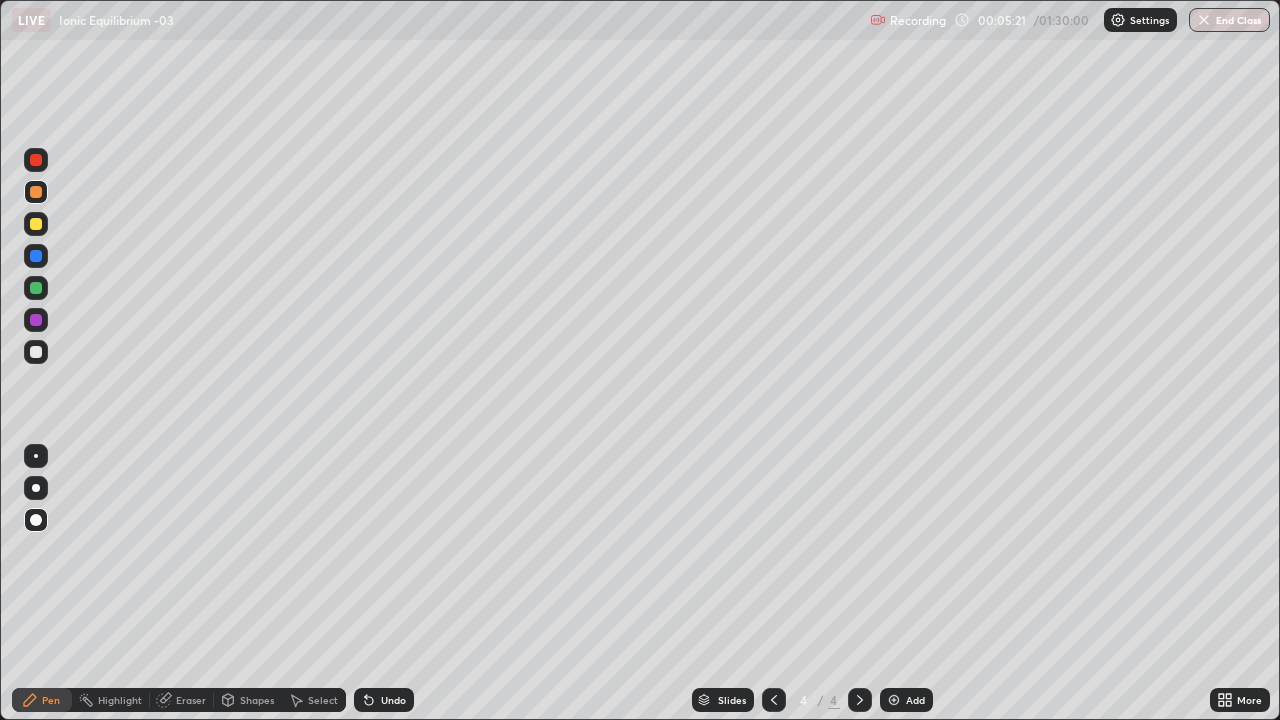 click at bounding box center [36, 224] 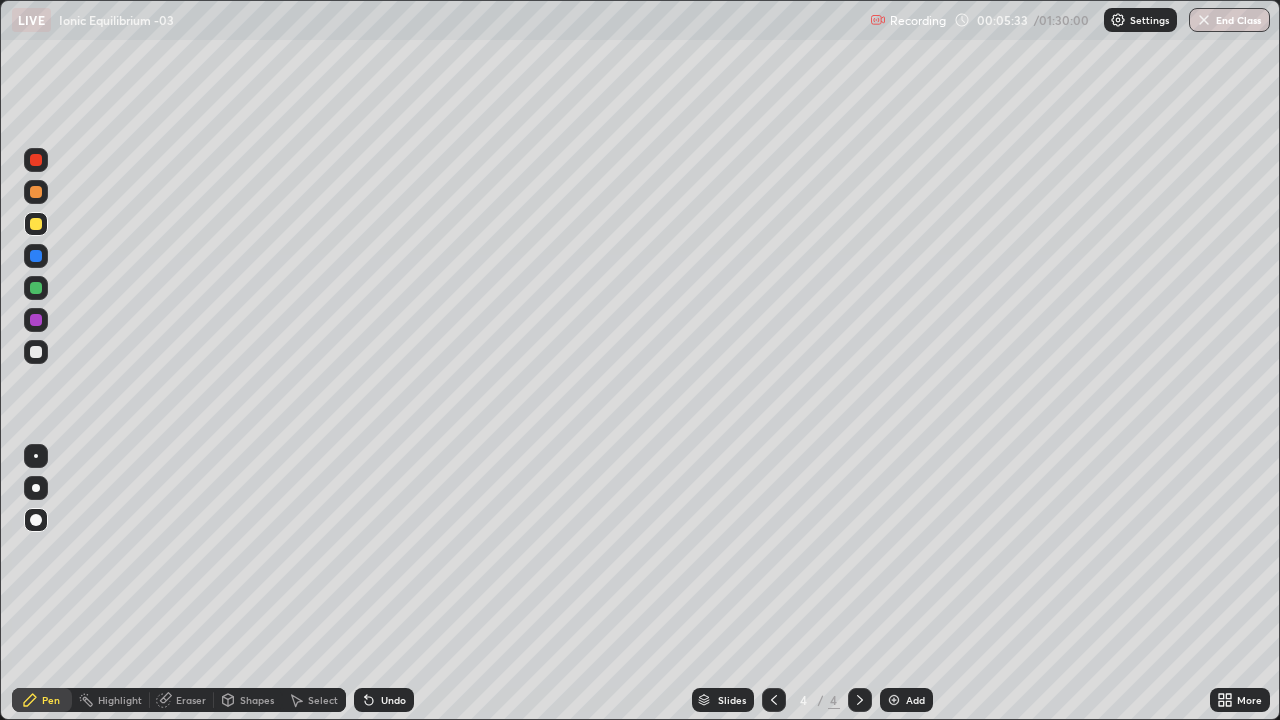 click at bounding box center (36, 192) 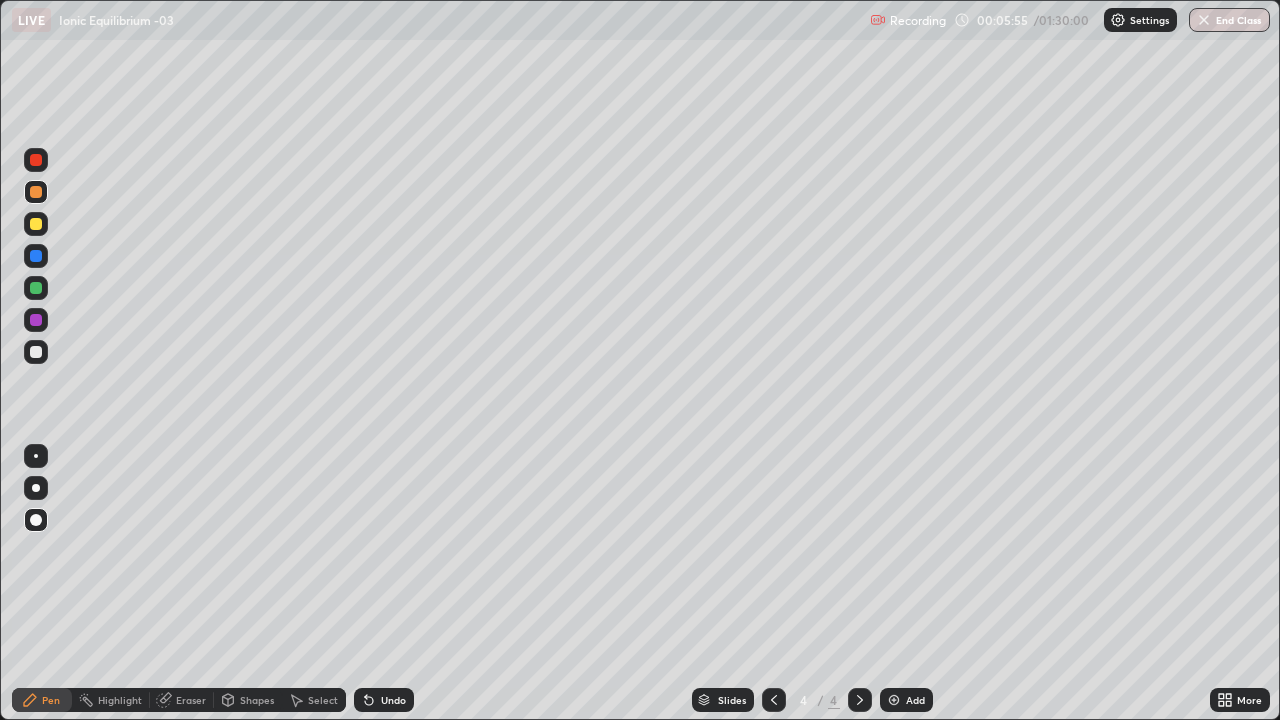 click at bounding box center (36, 224) 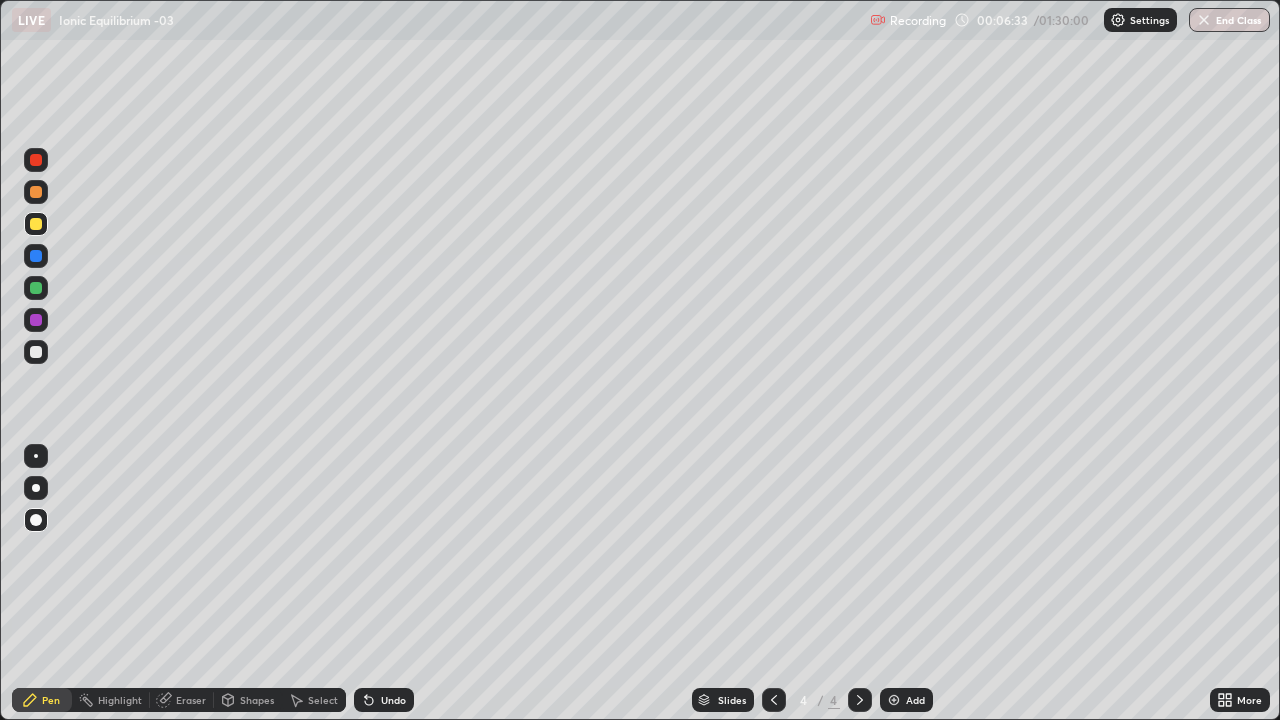click on "Undo" at bounding box center (384, 700) 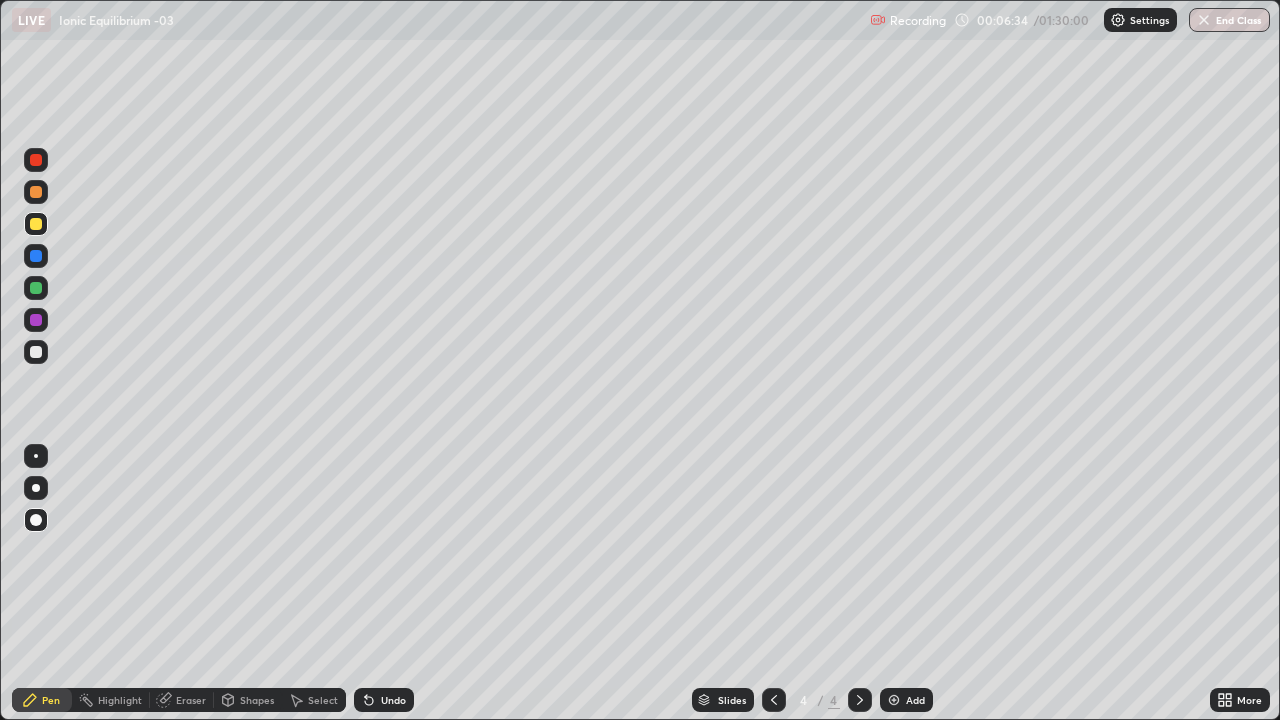 click 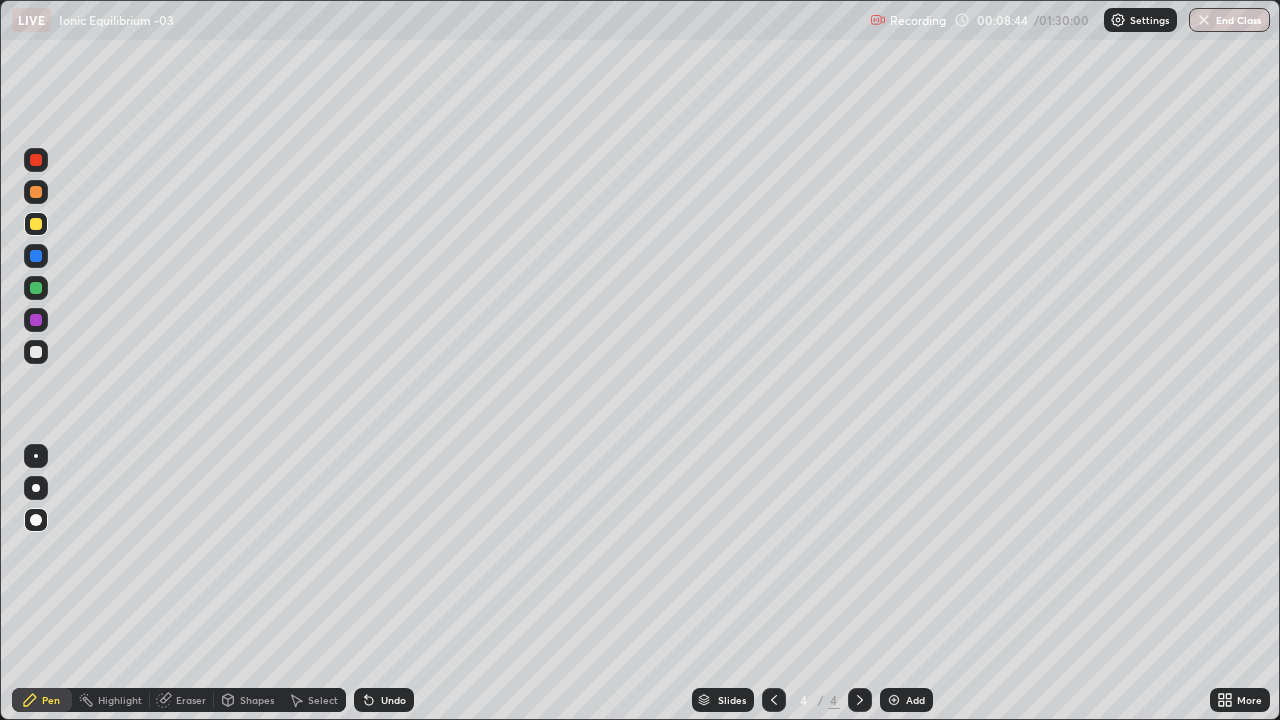 click at bounding box center (894, 700) 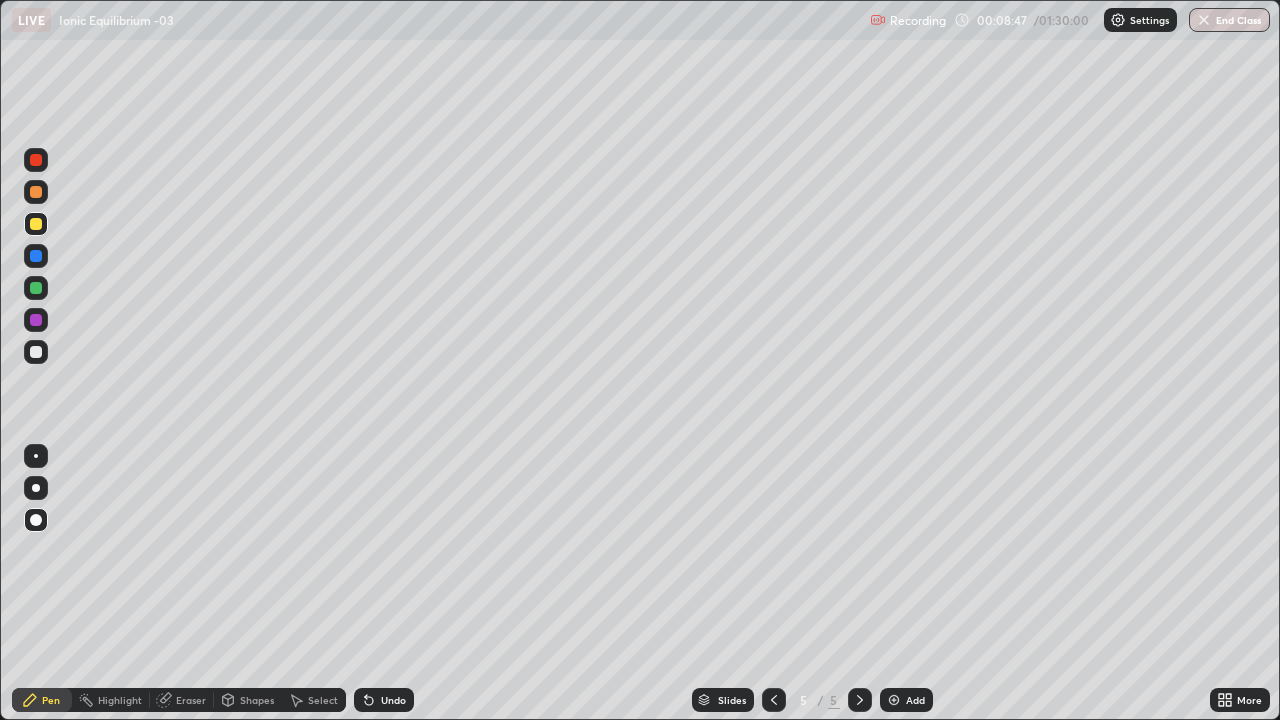 click at bounding box center (36, 224) 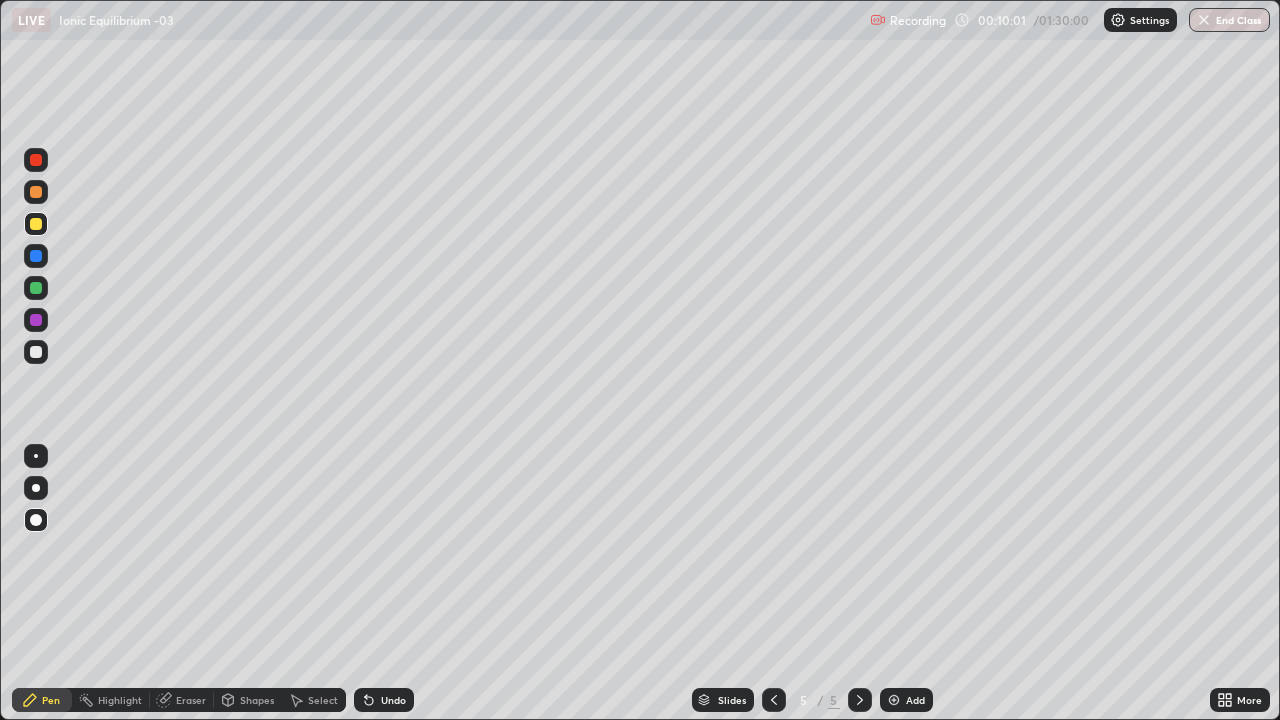 click at bounding box center (36, 224) 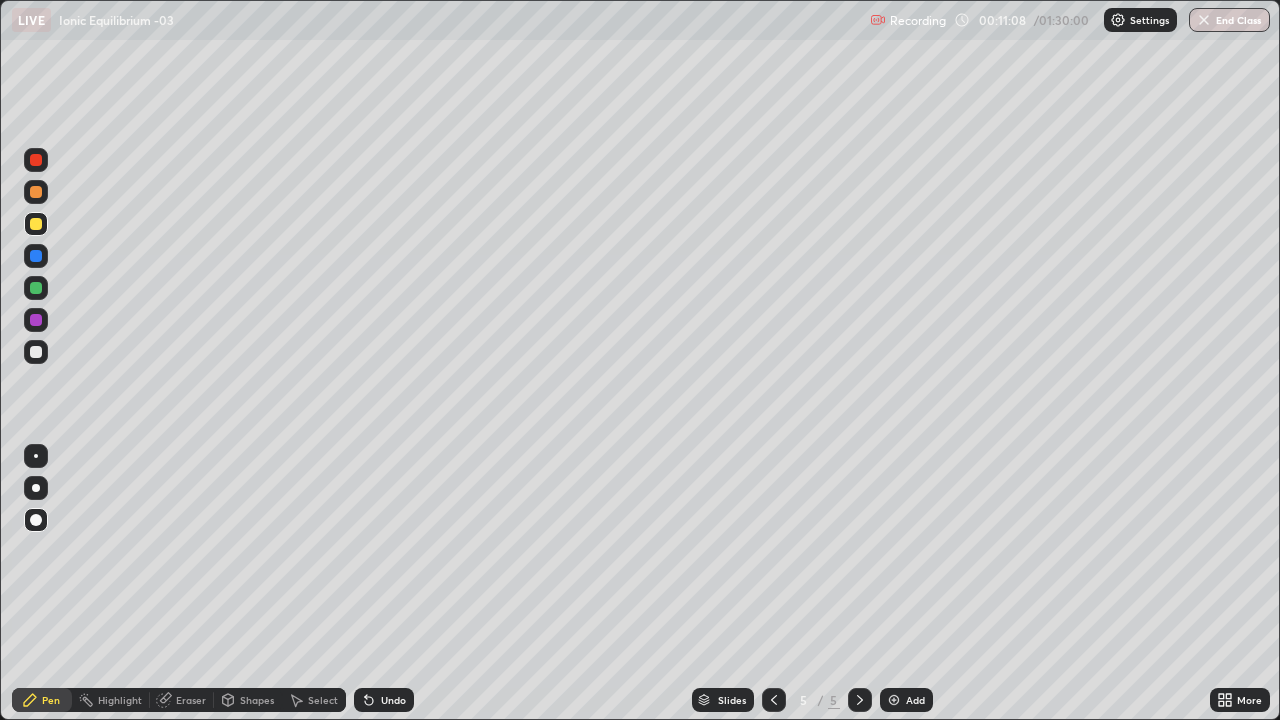 click 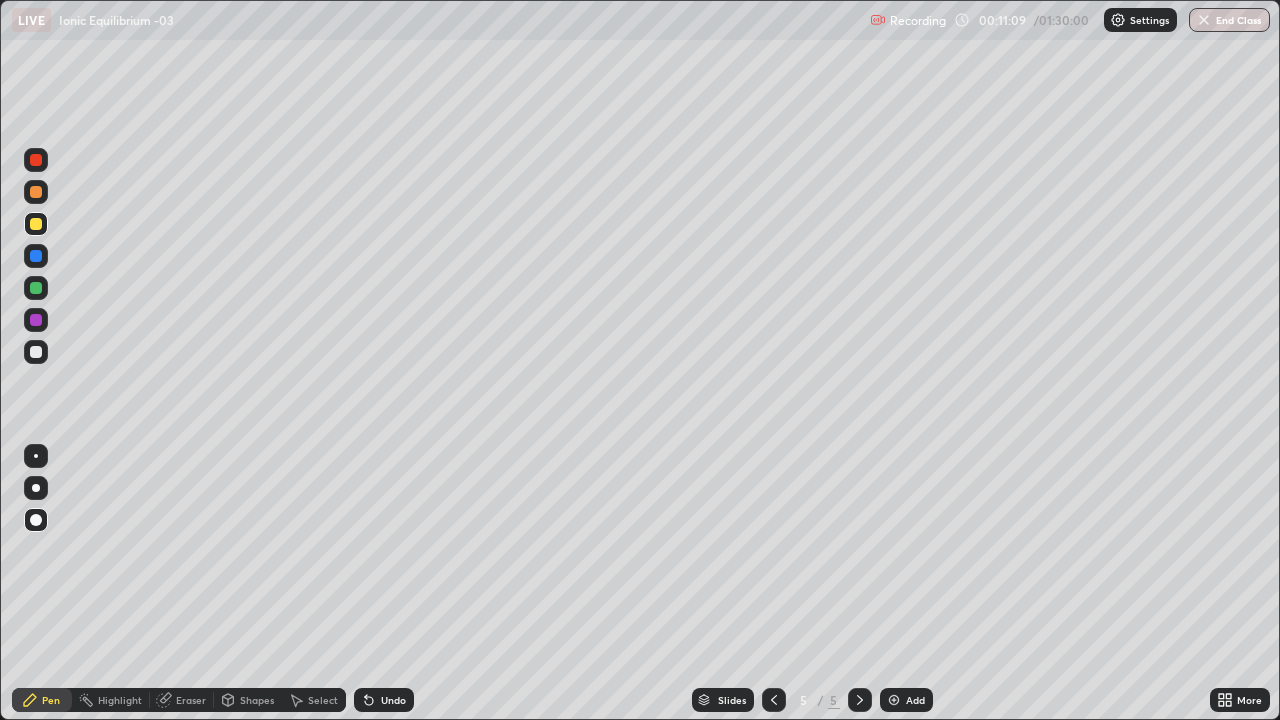 click 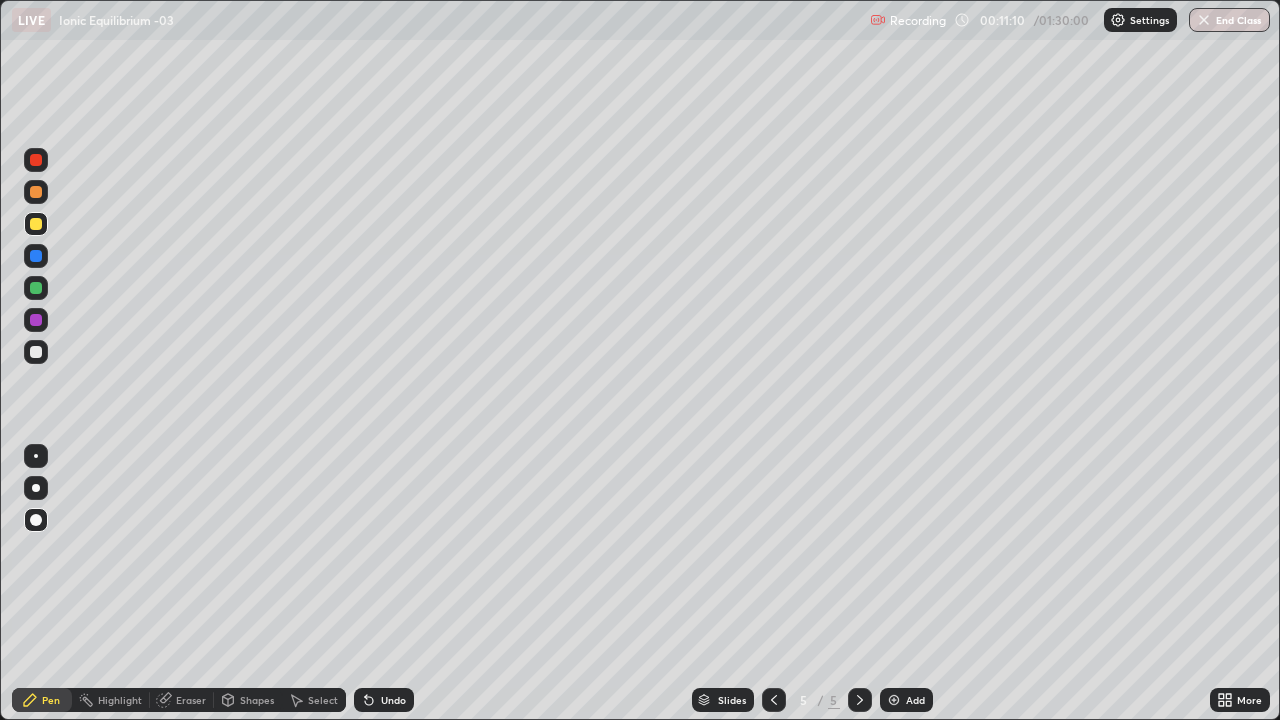 click 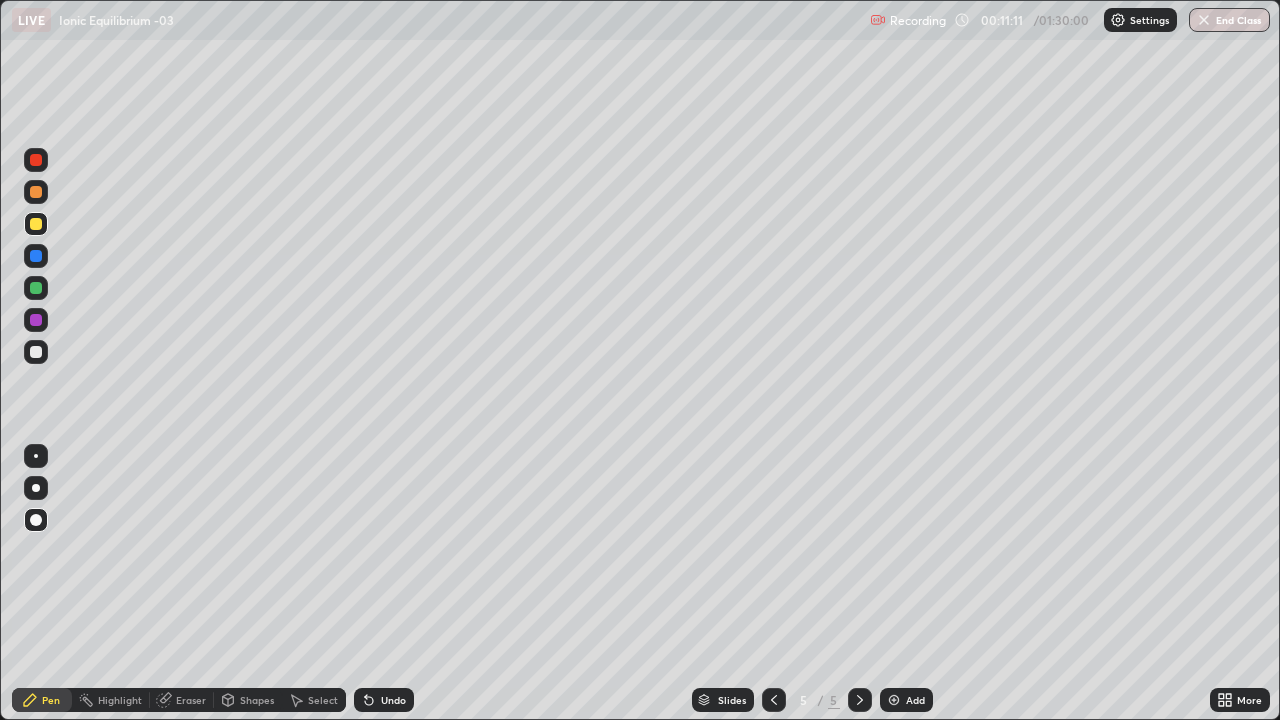 click 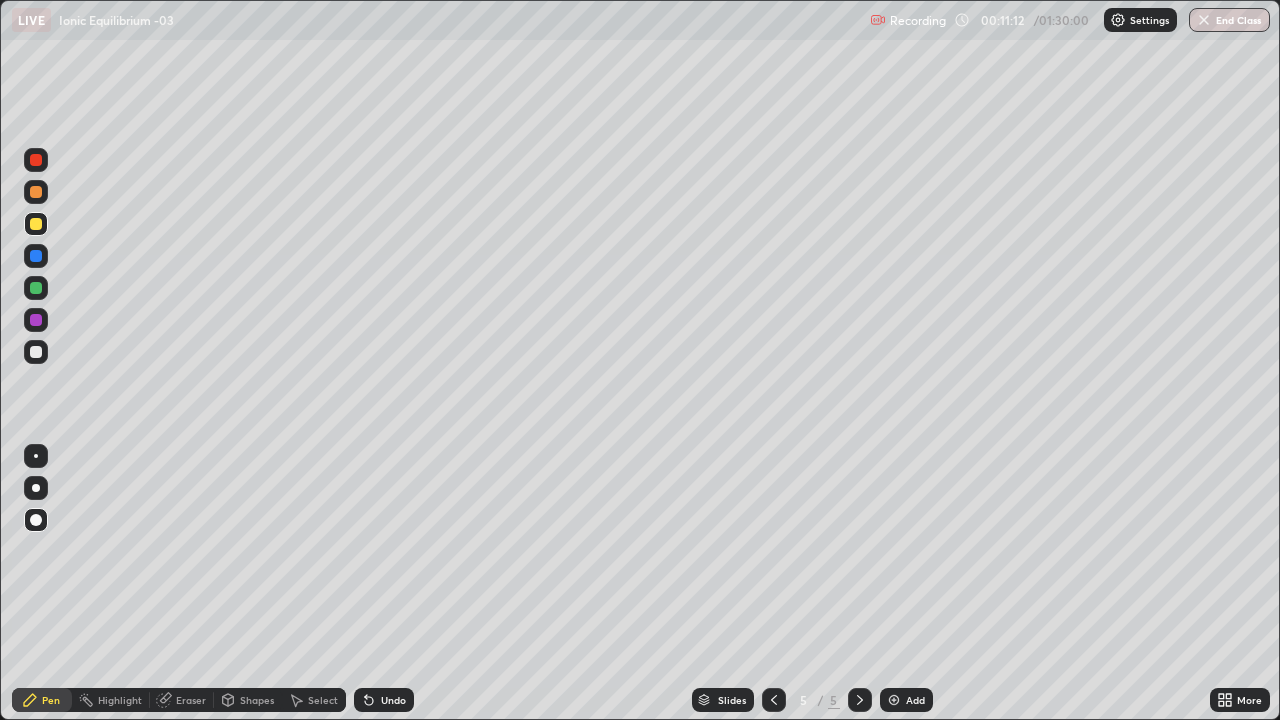 click 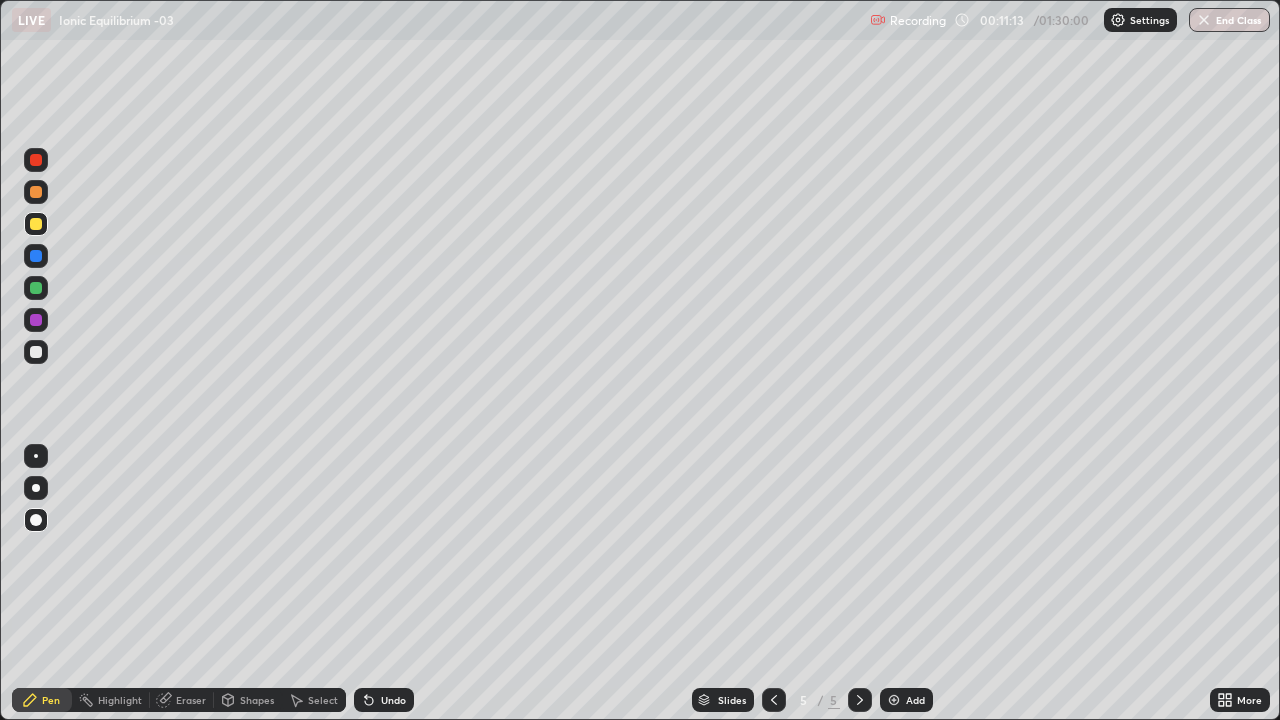 click 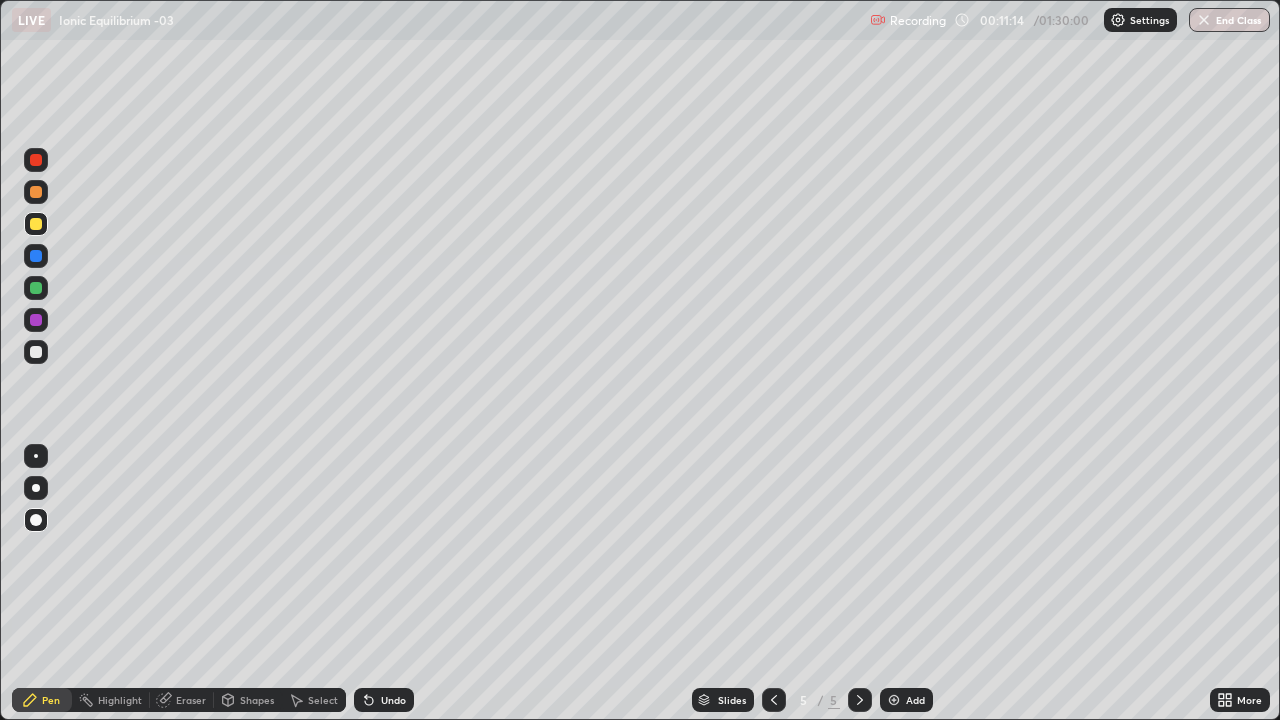 click 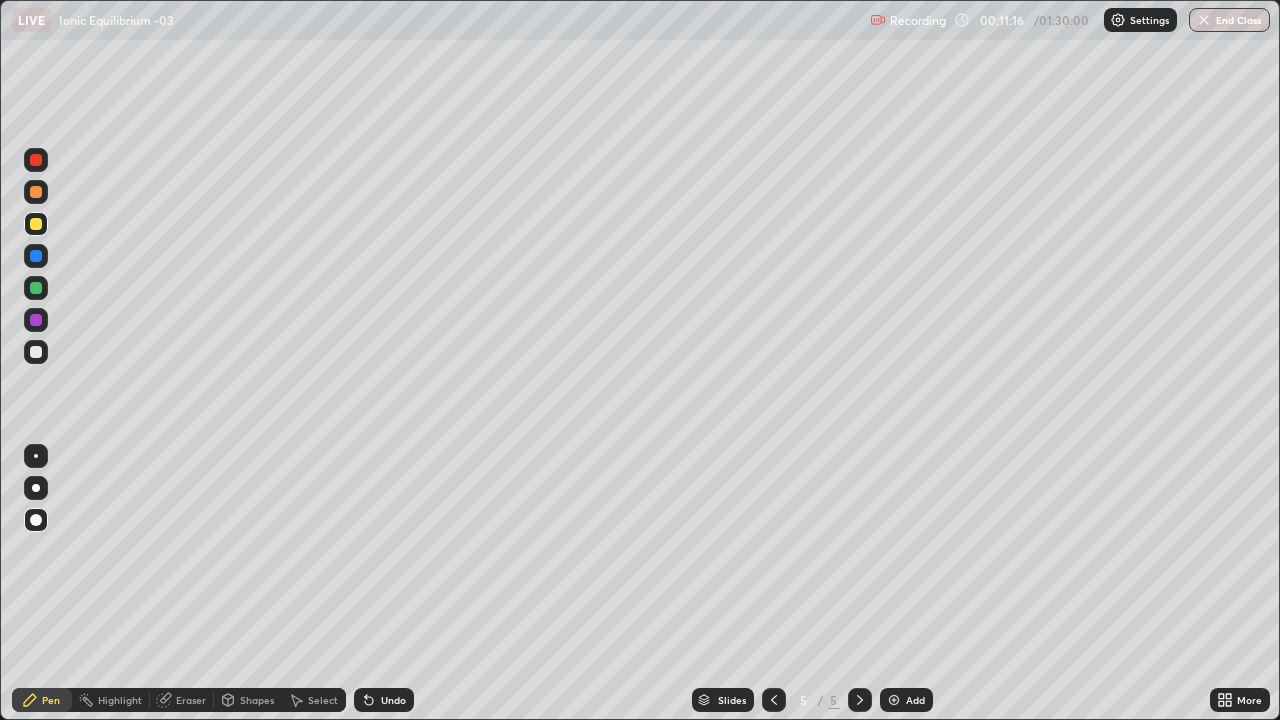 click 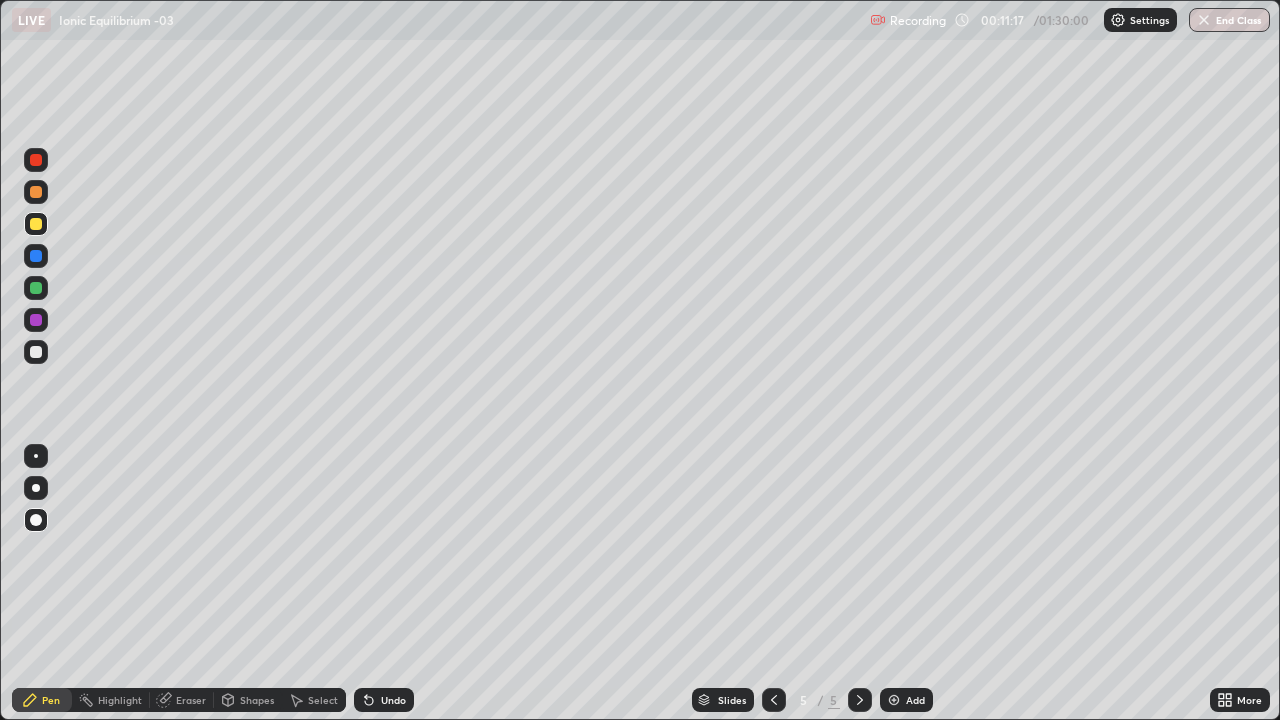 click 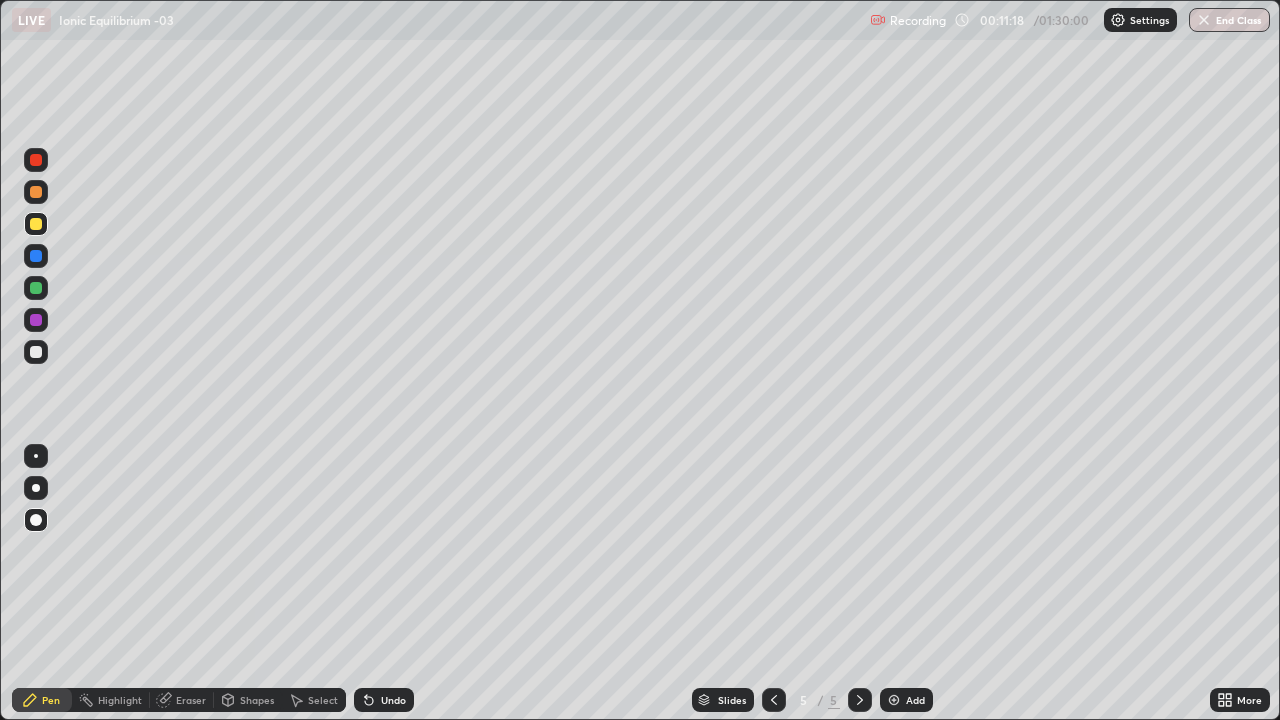 click at bounding box center (36, 352) 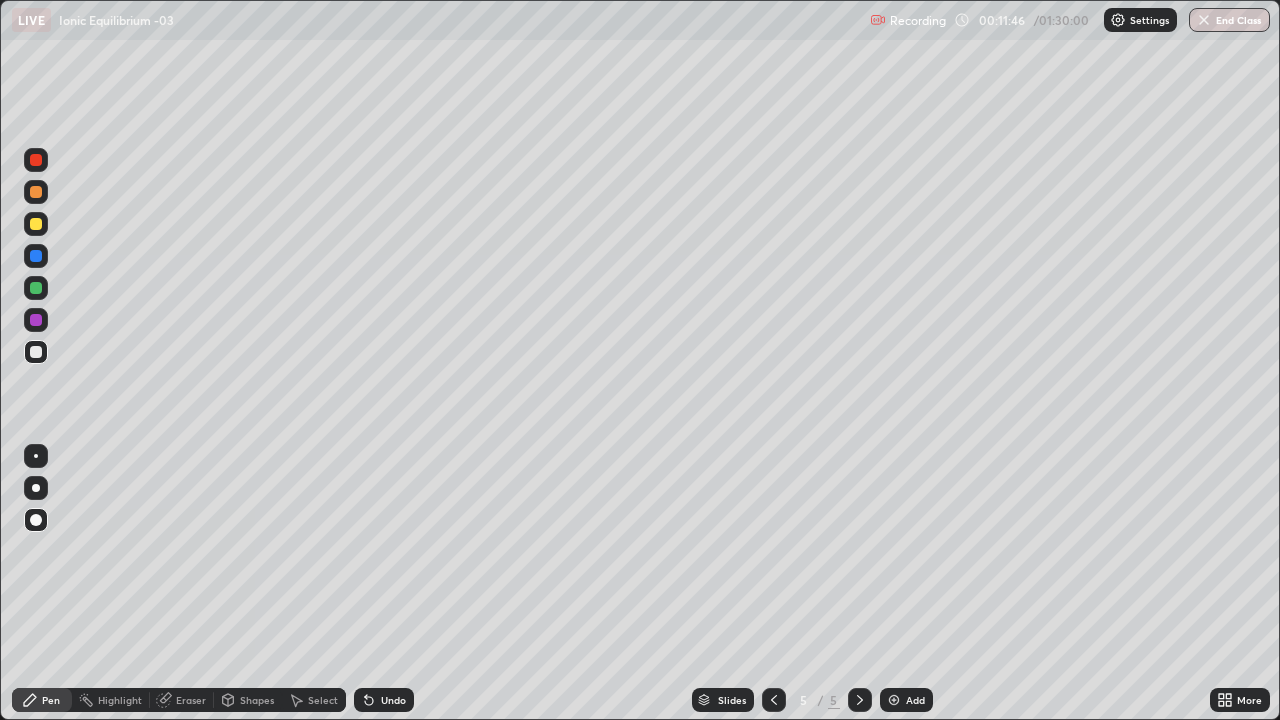 click at bounding box center [36, 224] 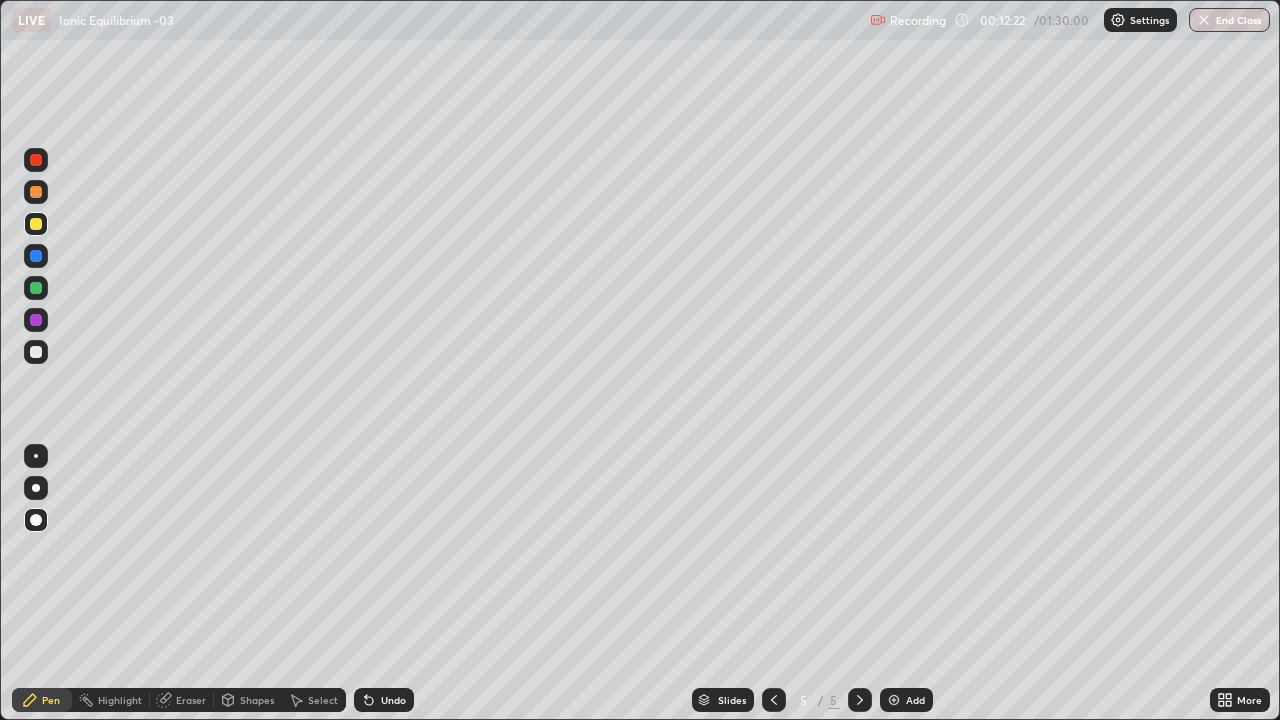 click at bounding box center [36, 192] 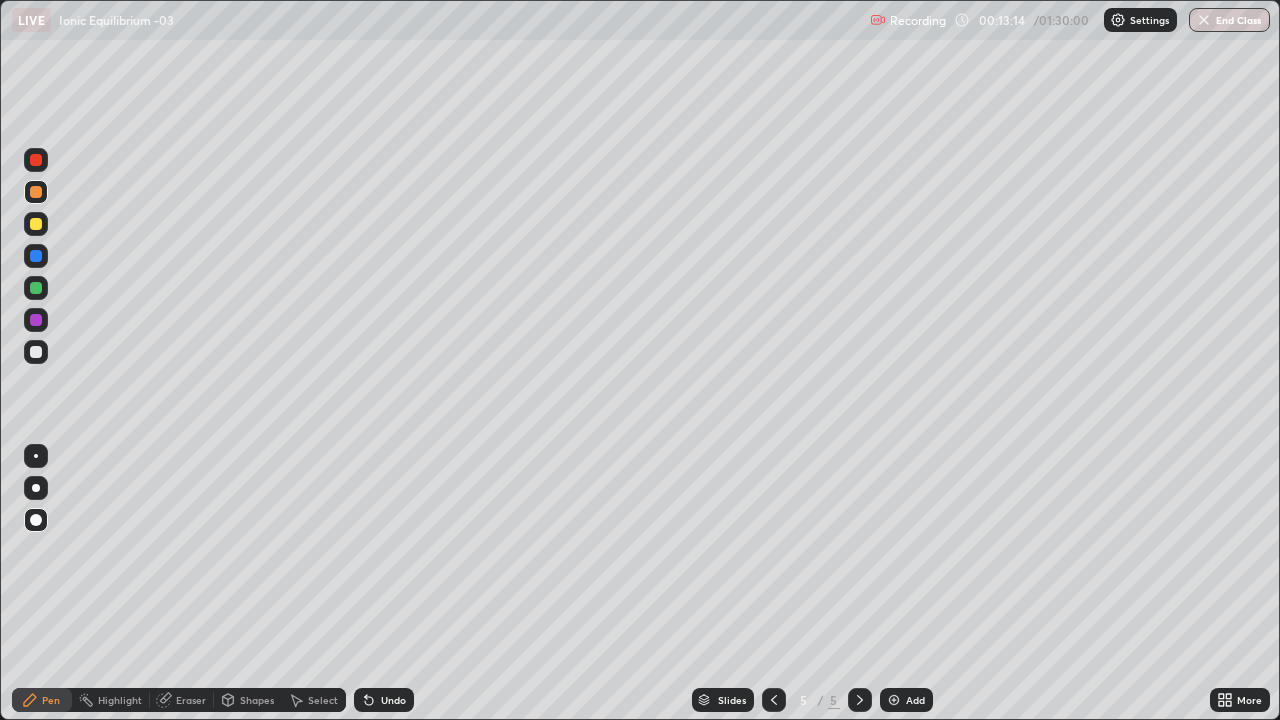 click at bounding box center [36, 224] 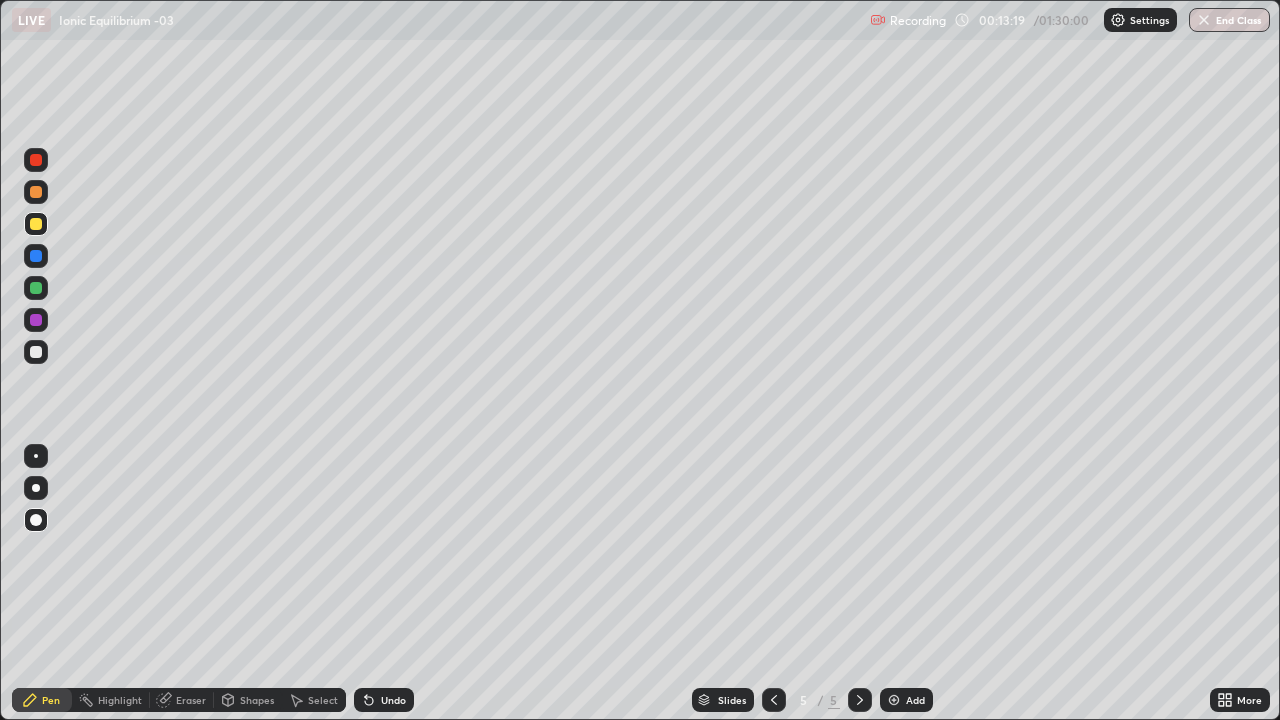 click at bounding box center (36, 192) 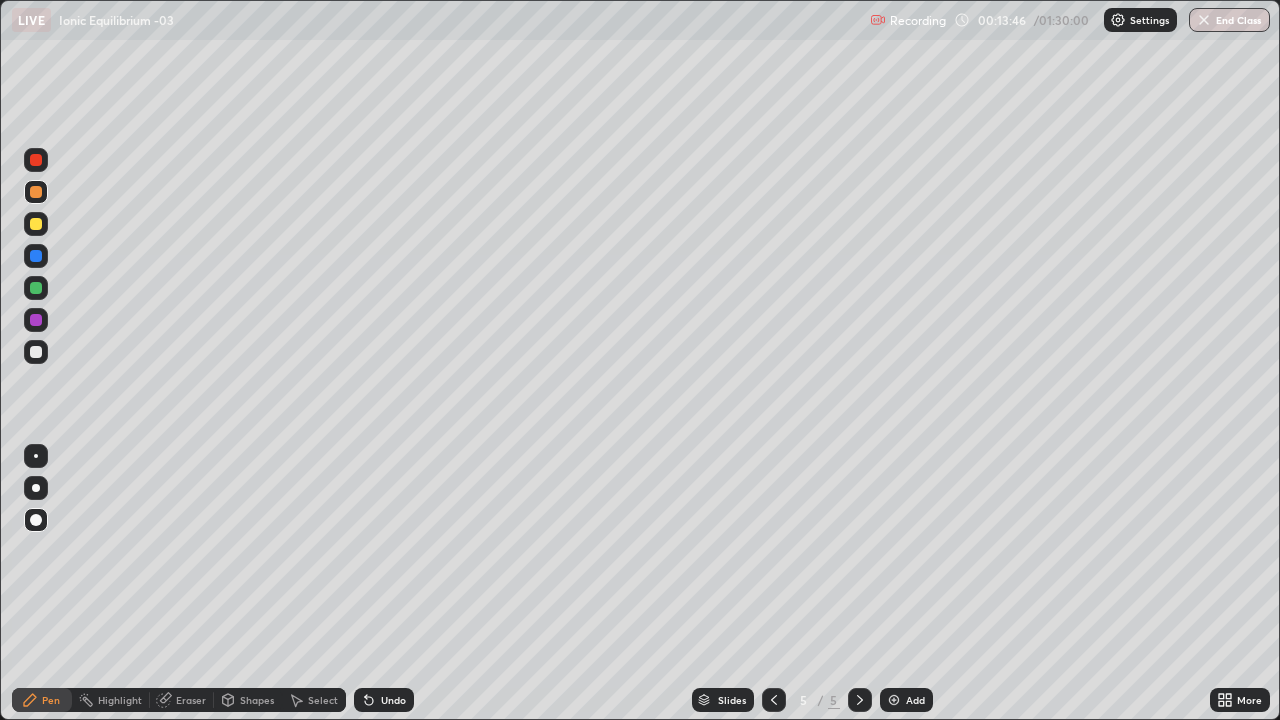 click at bounding box center (36, 224) 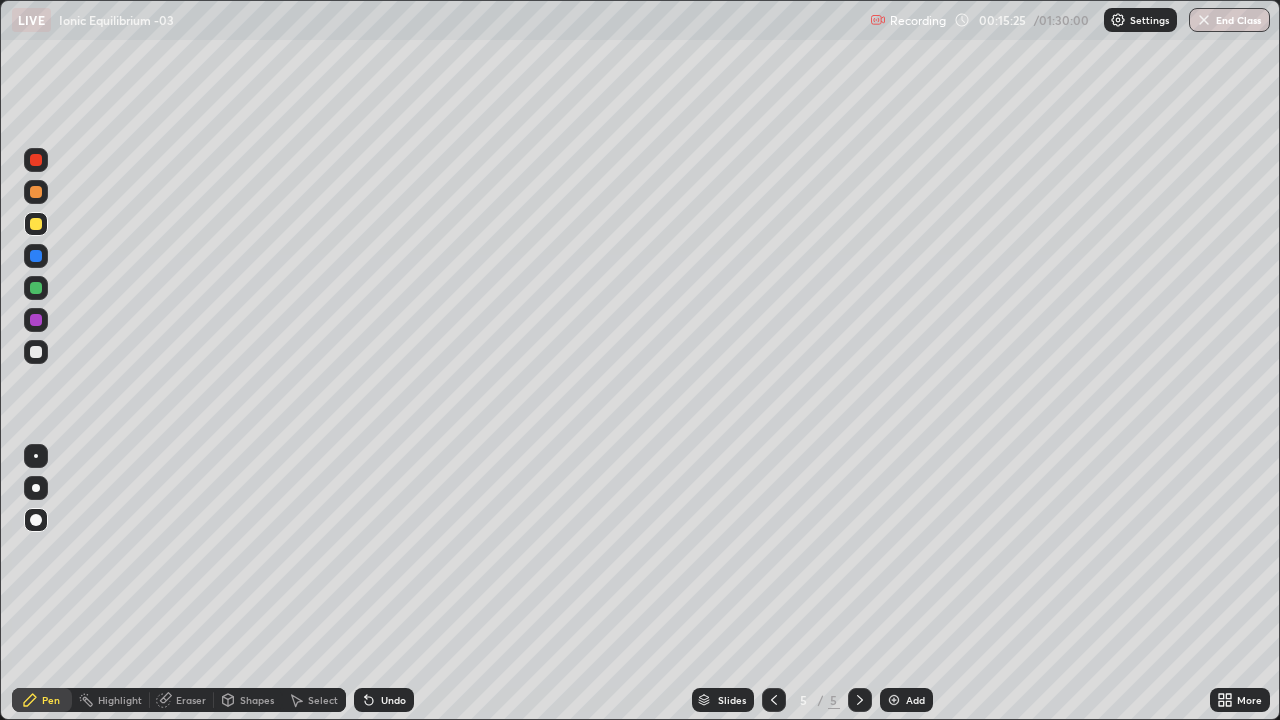 click at bounding box center [36, 352] 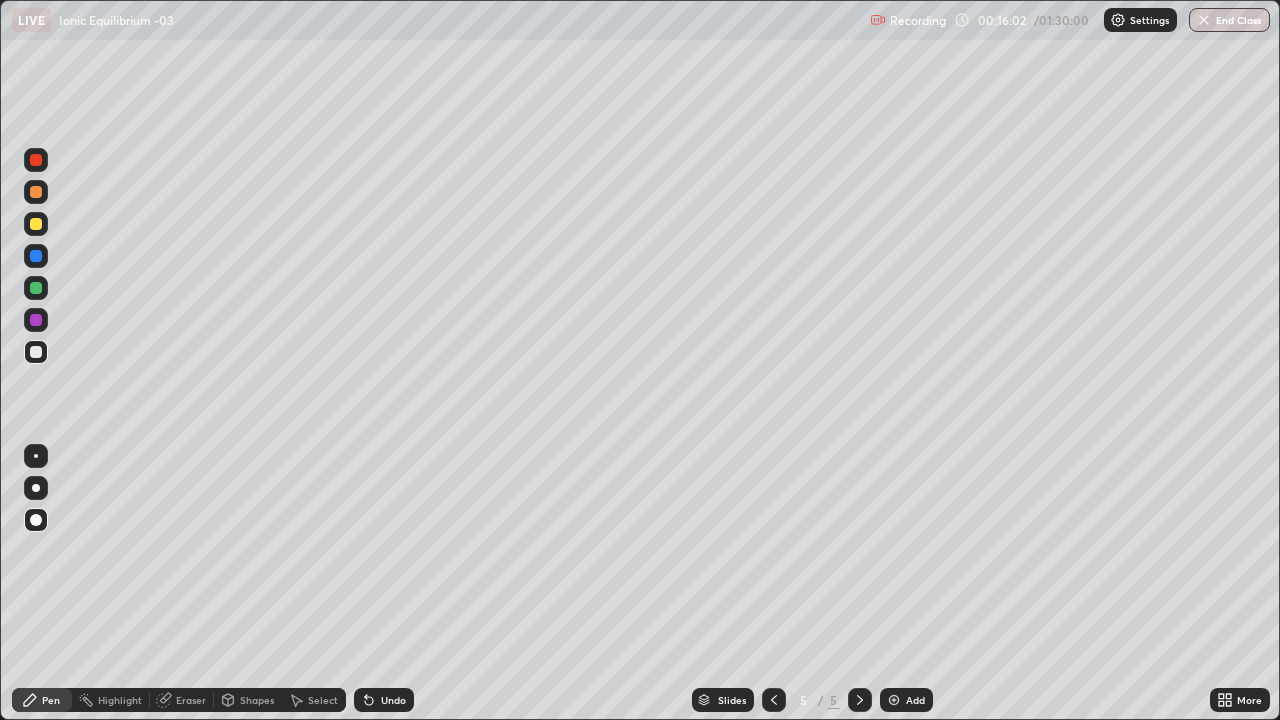 click 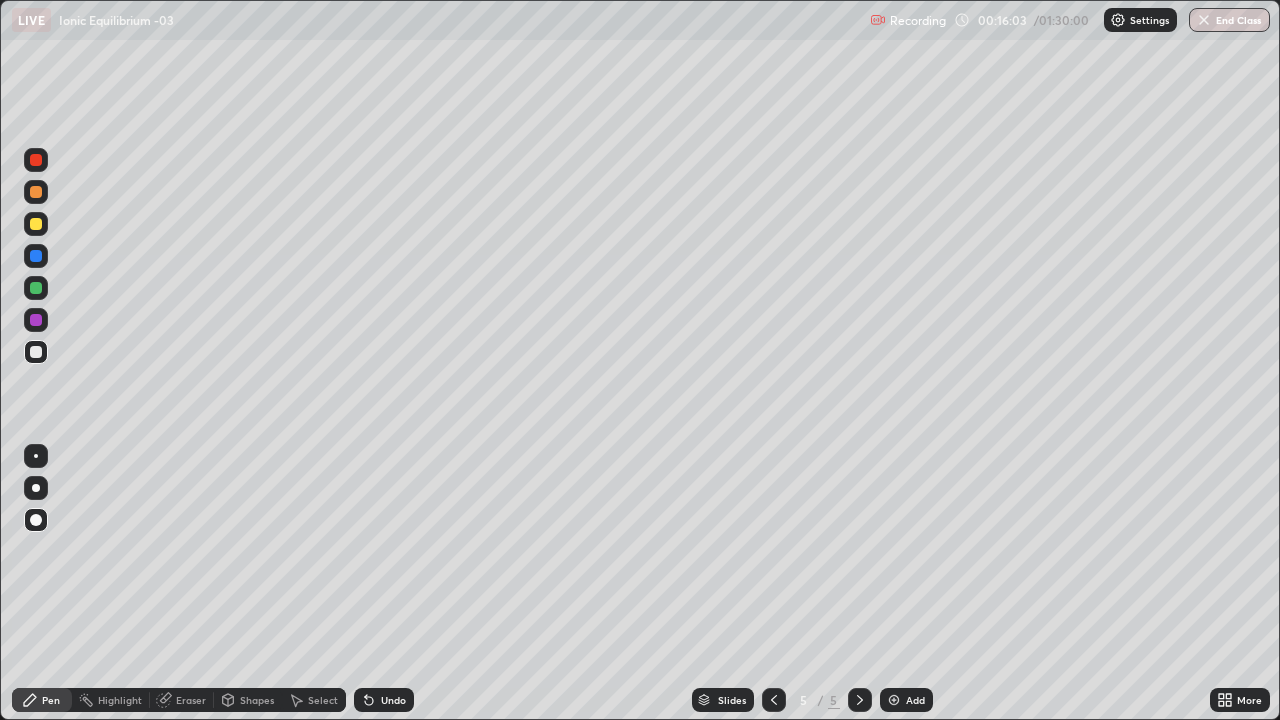 click on "Undo" at bounding box center (384, 700) 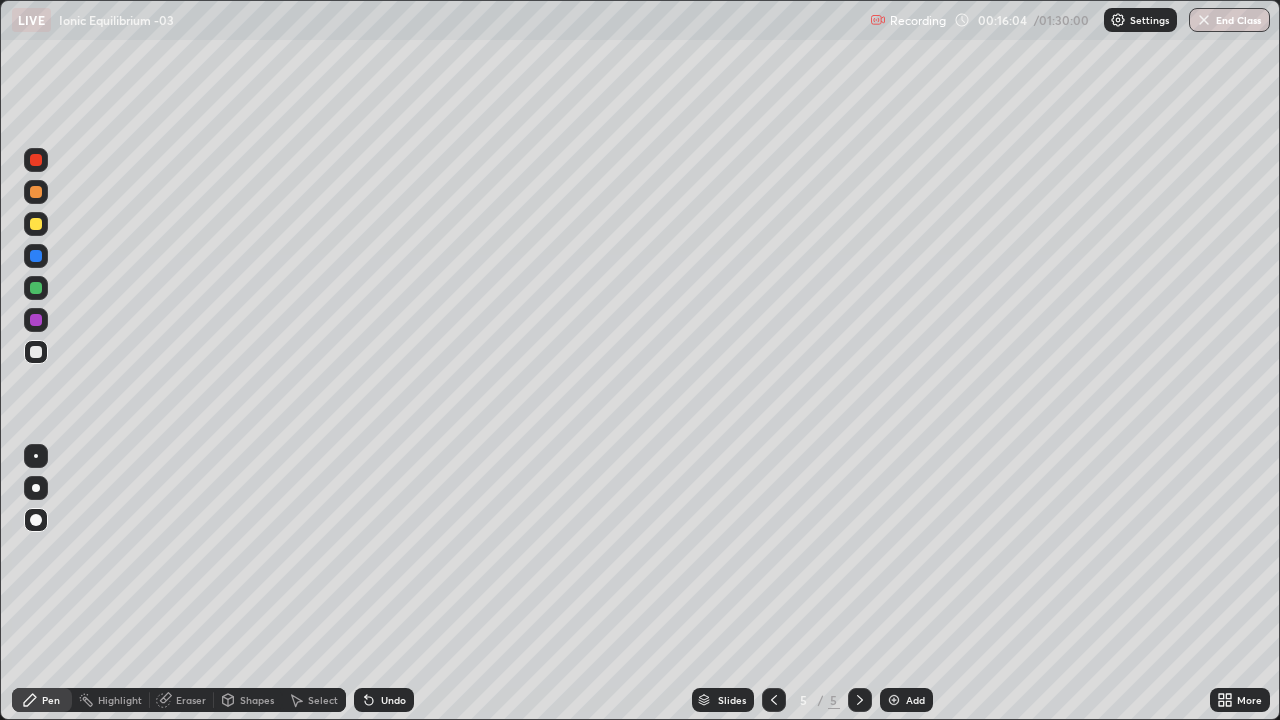 click on "Undo" at bounding box center (384, 700) 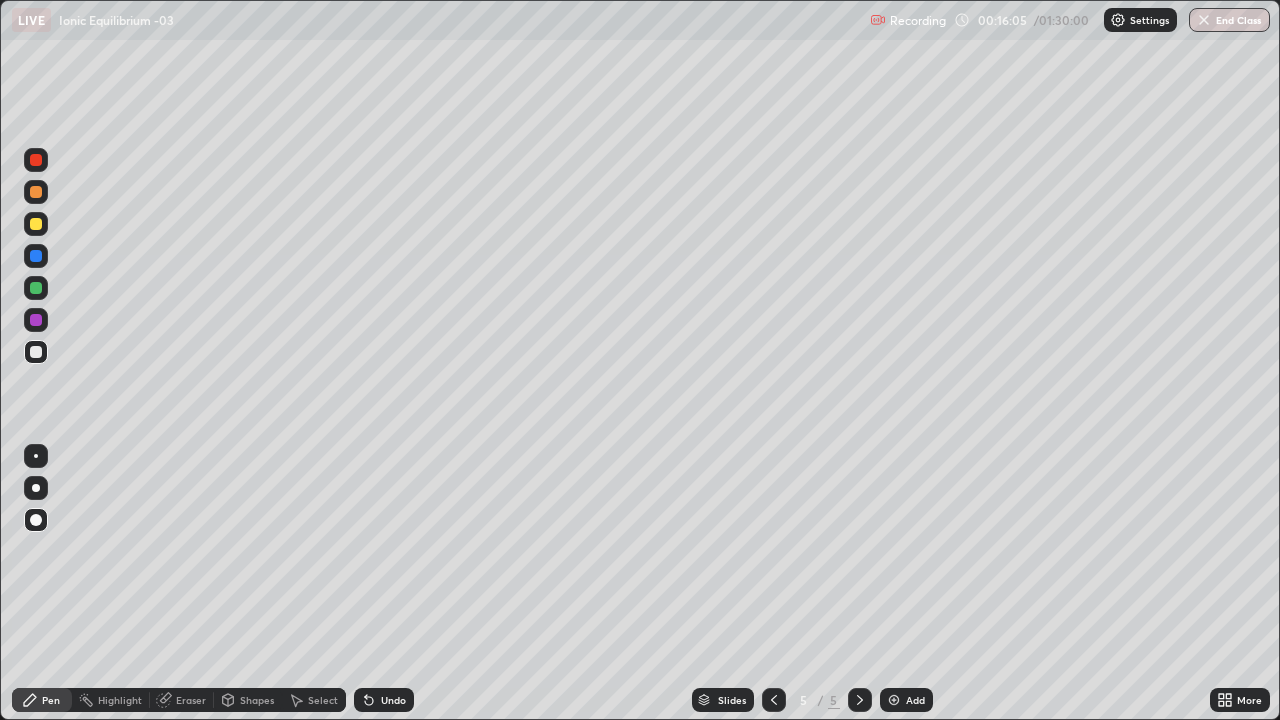 click on "Undo" at bounding box center (393, 700) 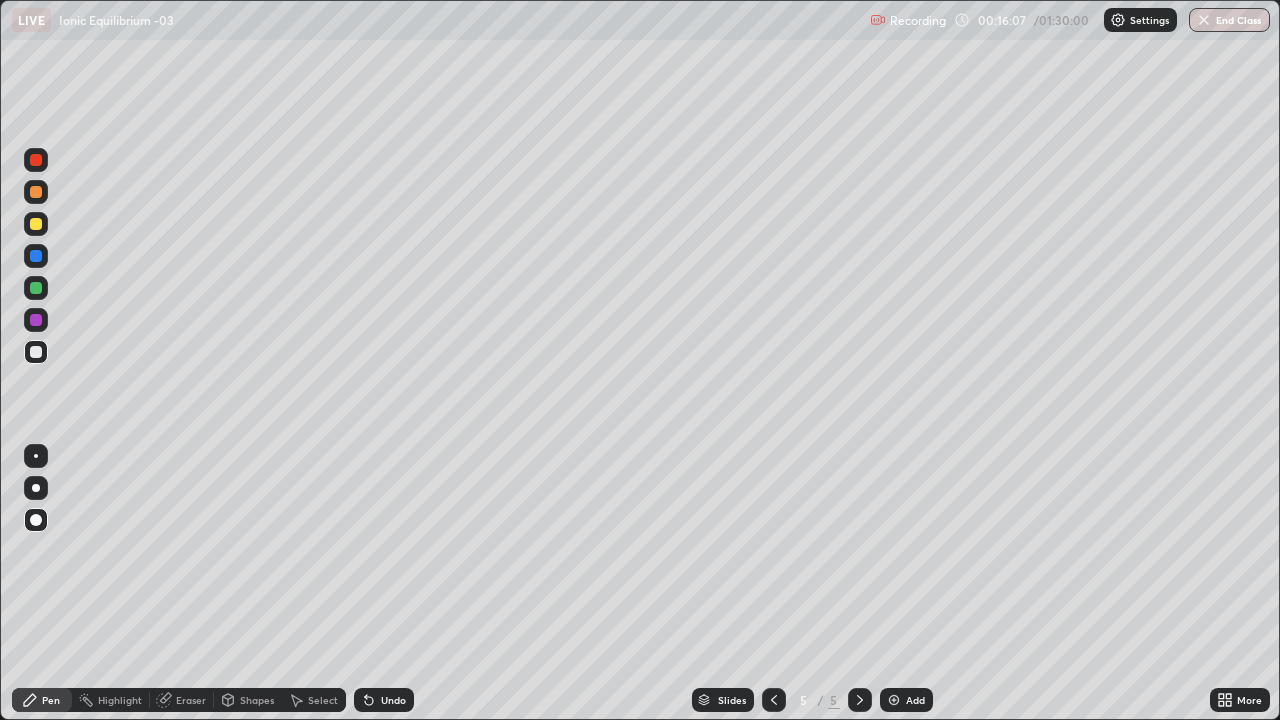 click at bounding box center [36, 288] 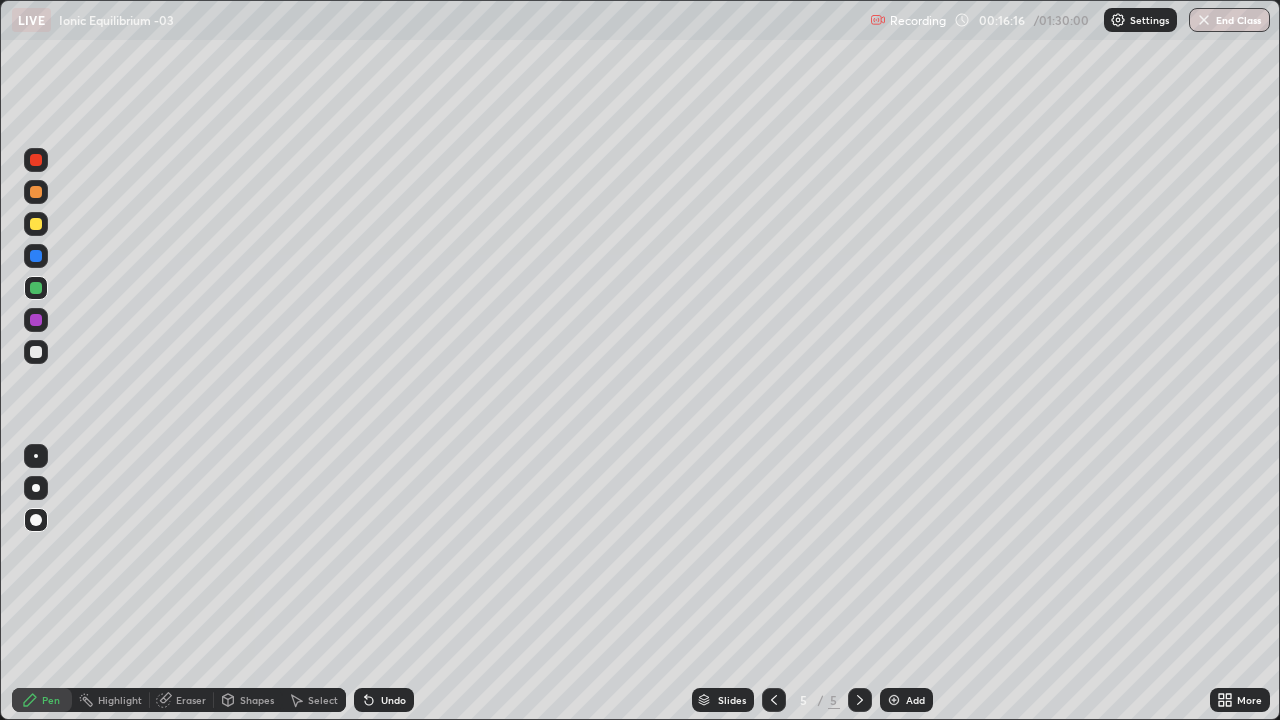 click 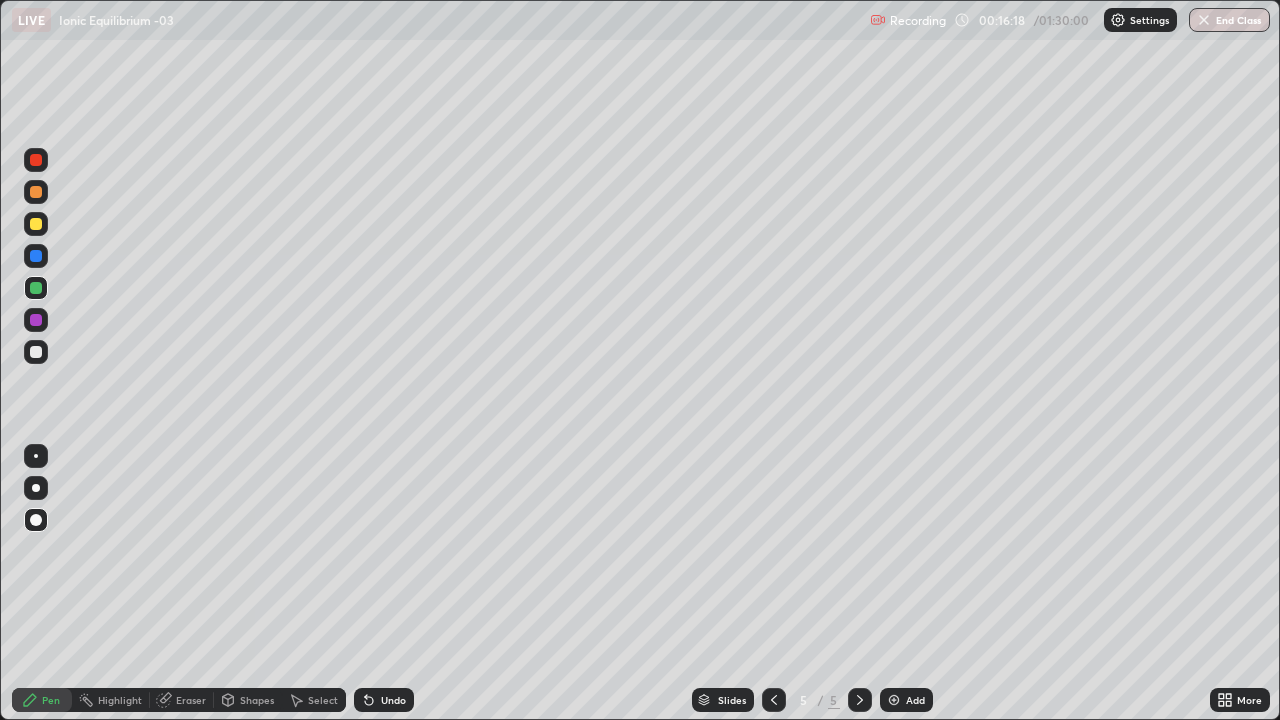 click at bounding box center [36, 352] 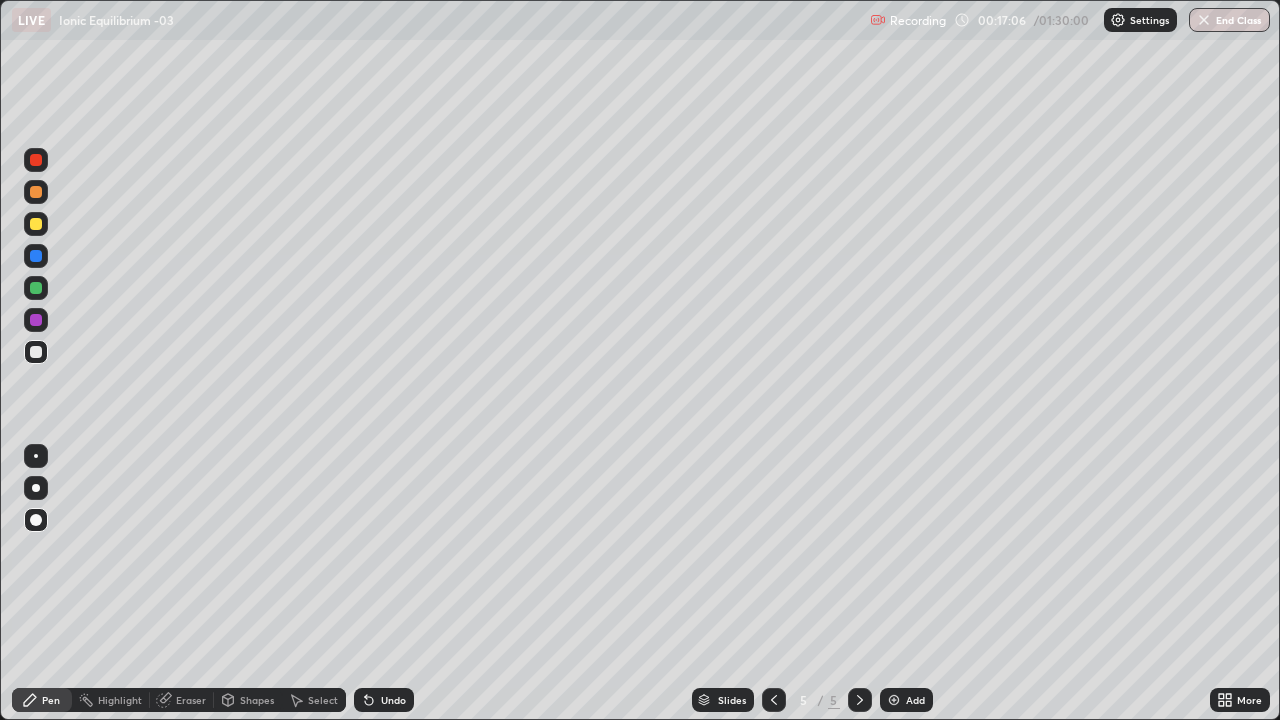 click at bounding box center (36, 224) 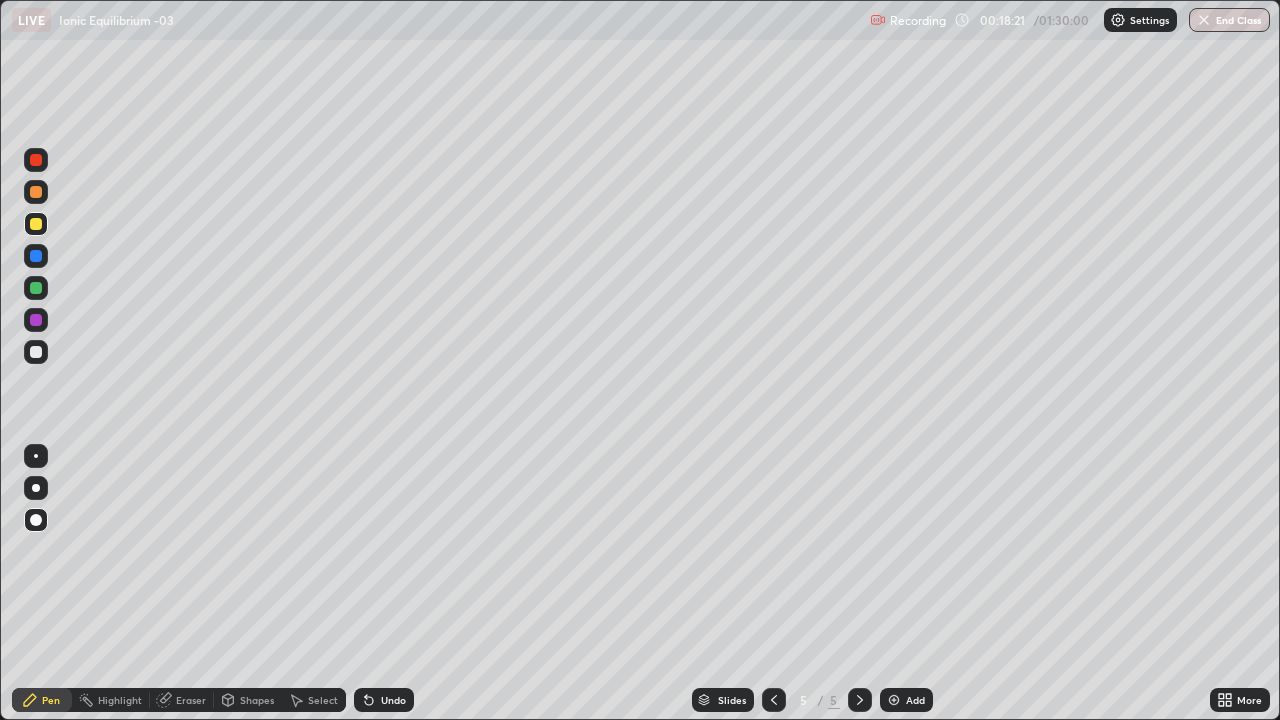 click on "Eraser" at bounding box center (191, 700) 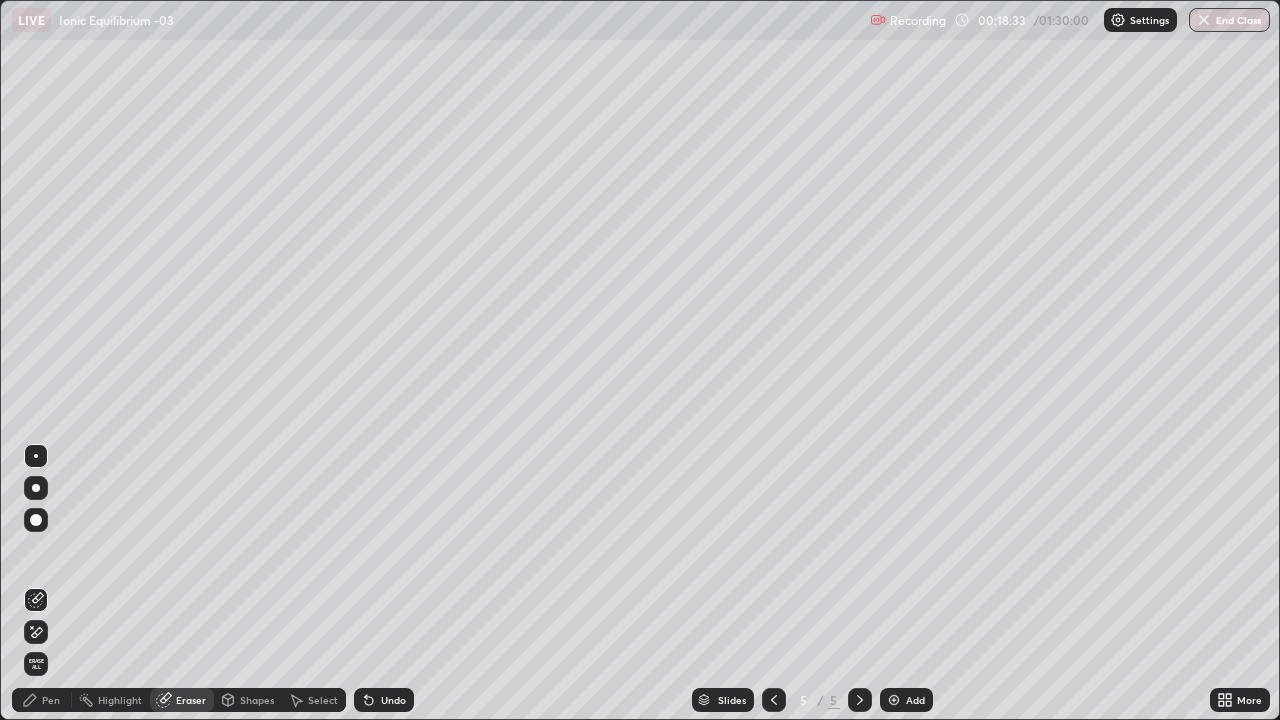 click on "Pen" at bounding box center (42, 700) 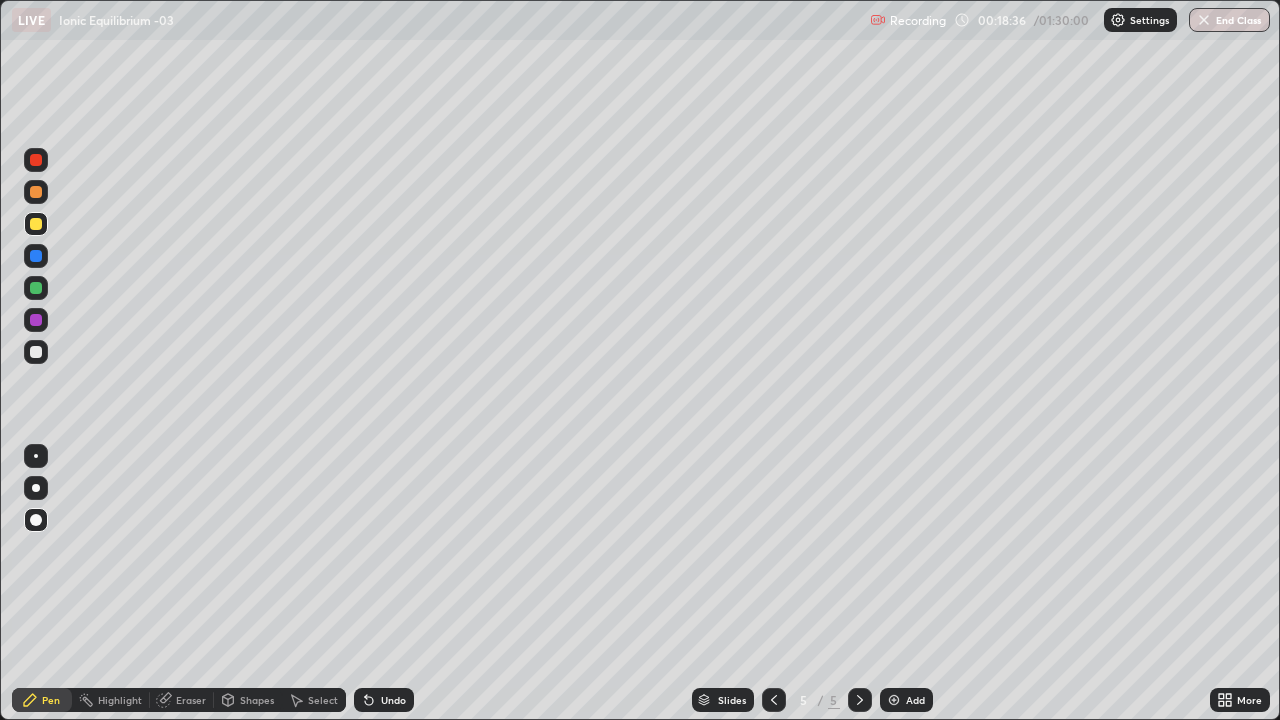 click at bounding box center [36, 288] 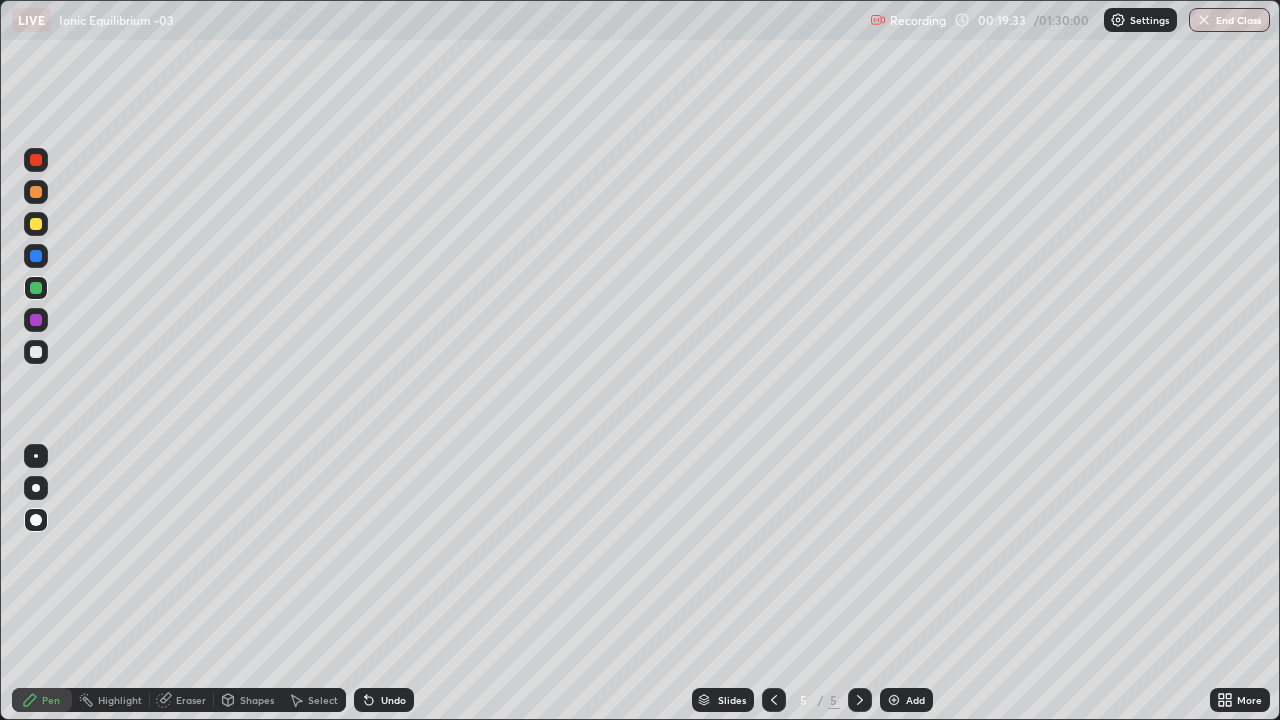 click 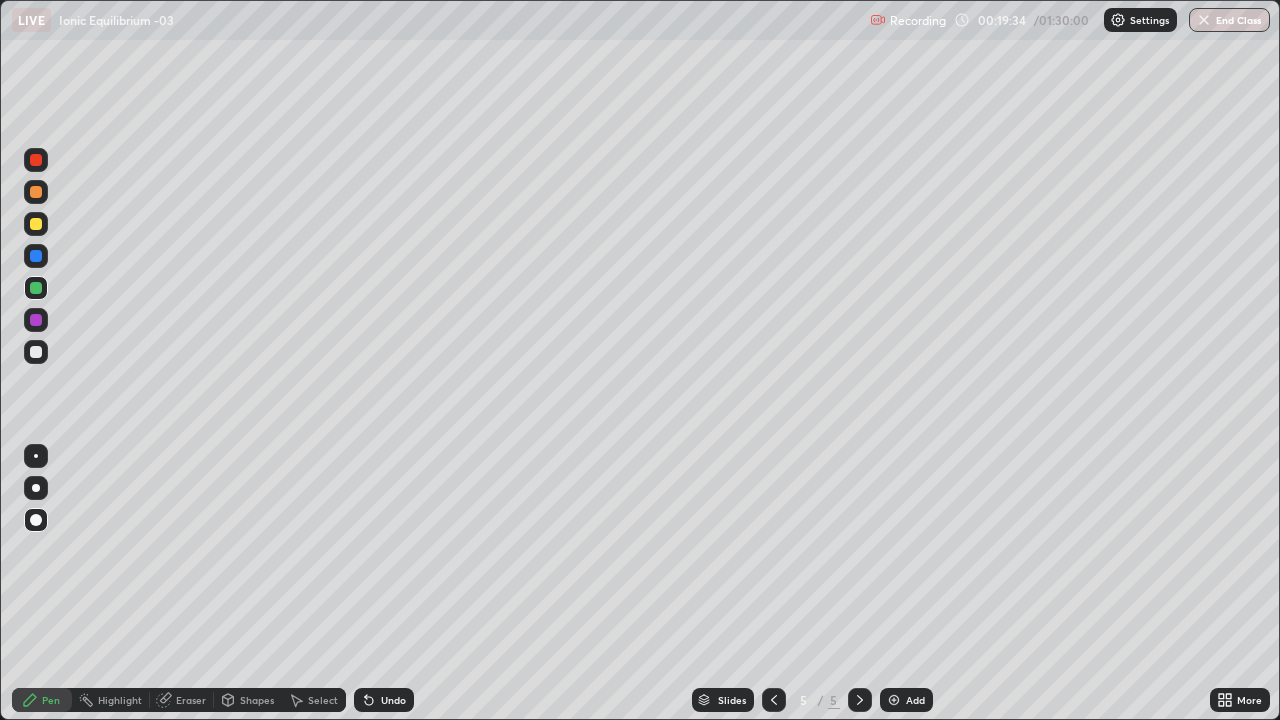 click 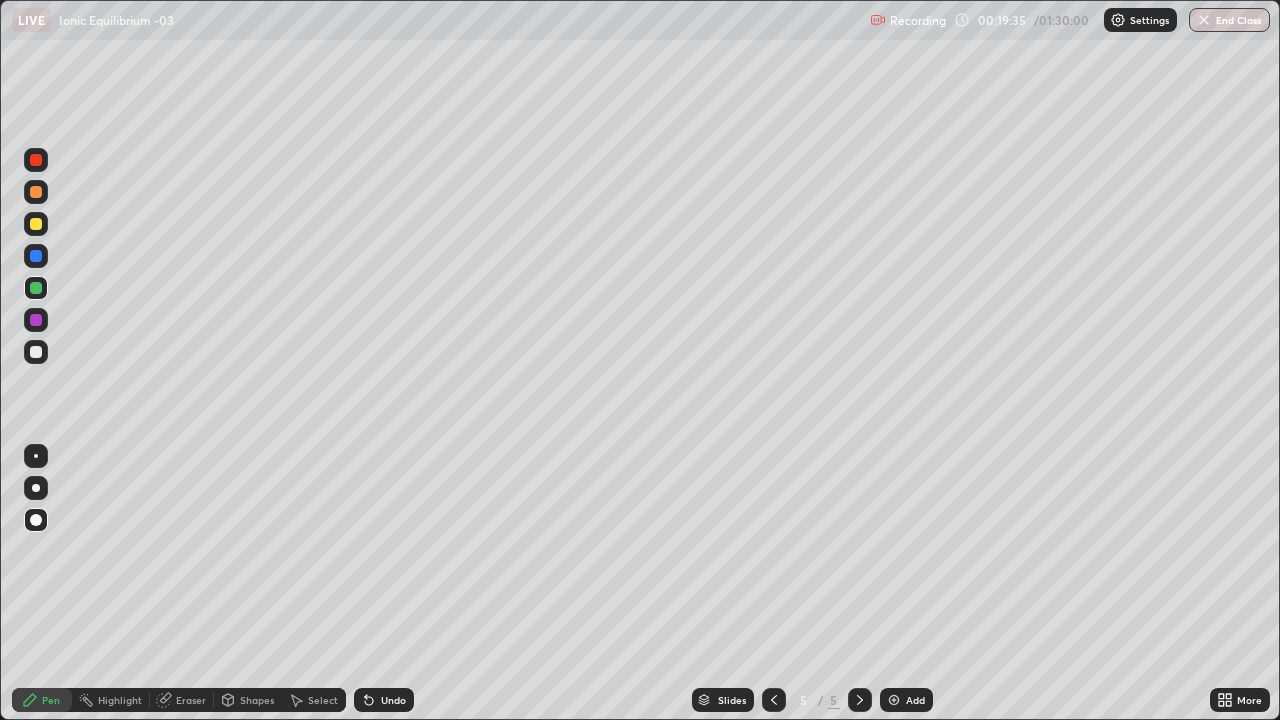 click 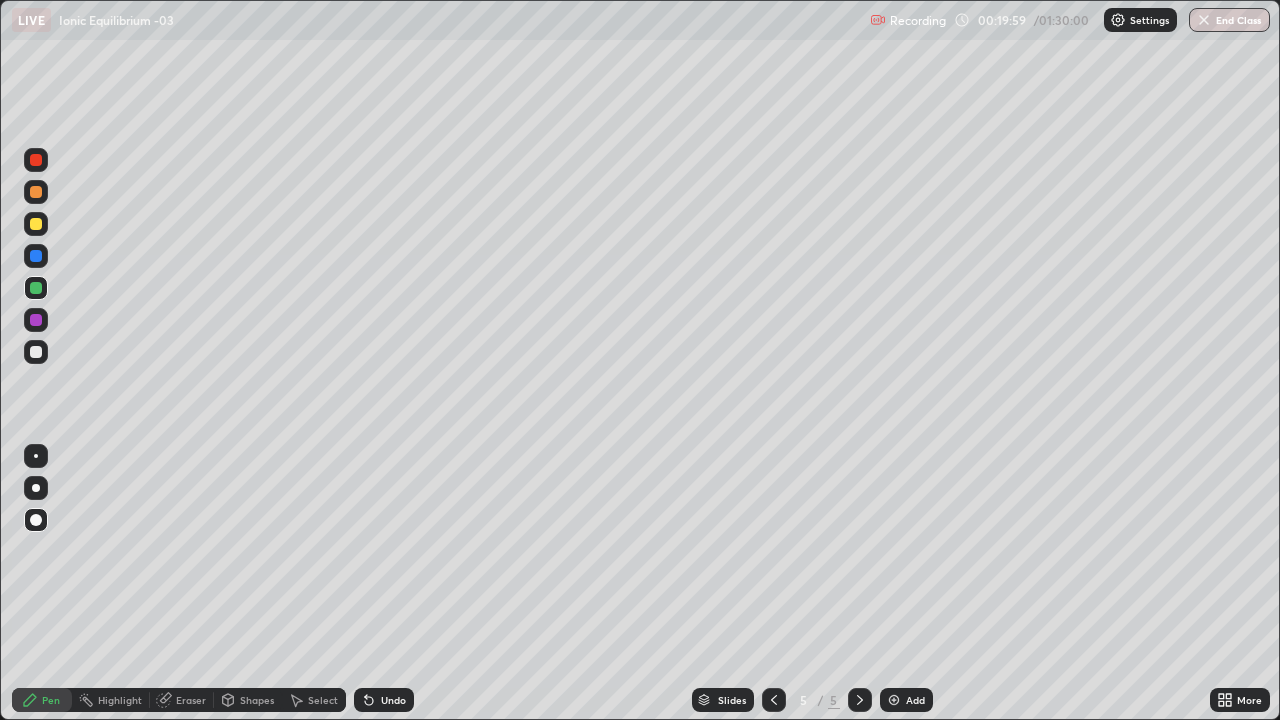 click at bounding box center [36, 224] 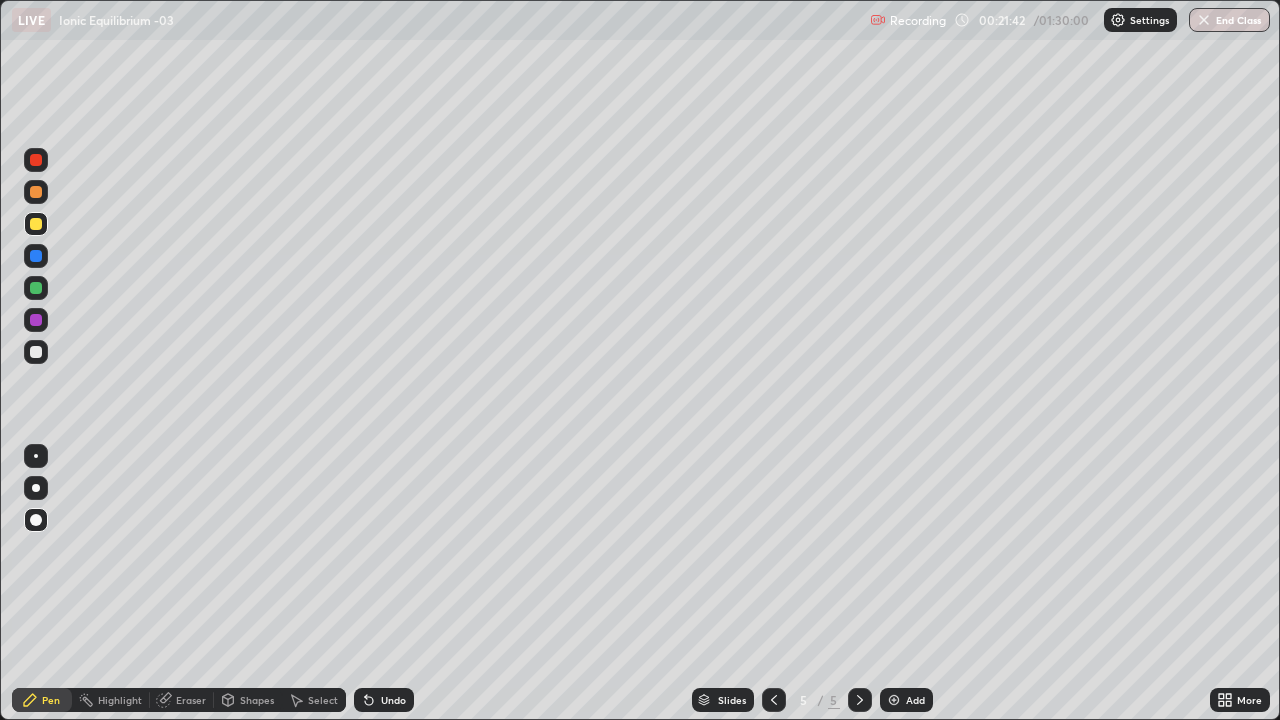click at bounding box center (36, 224) 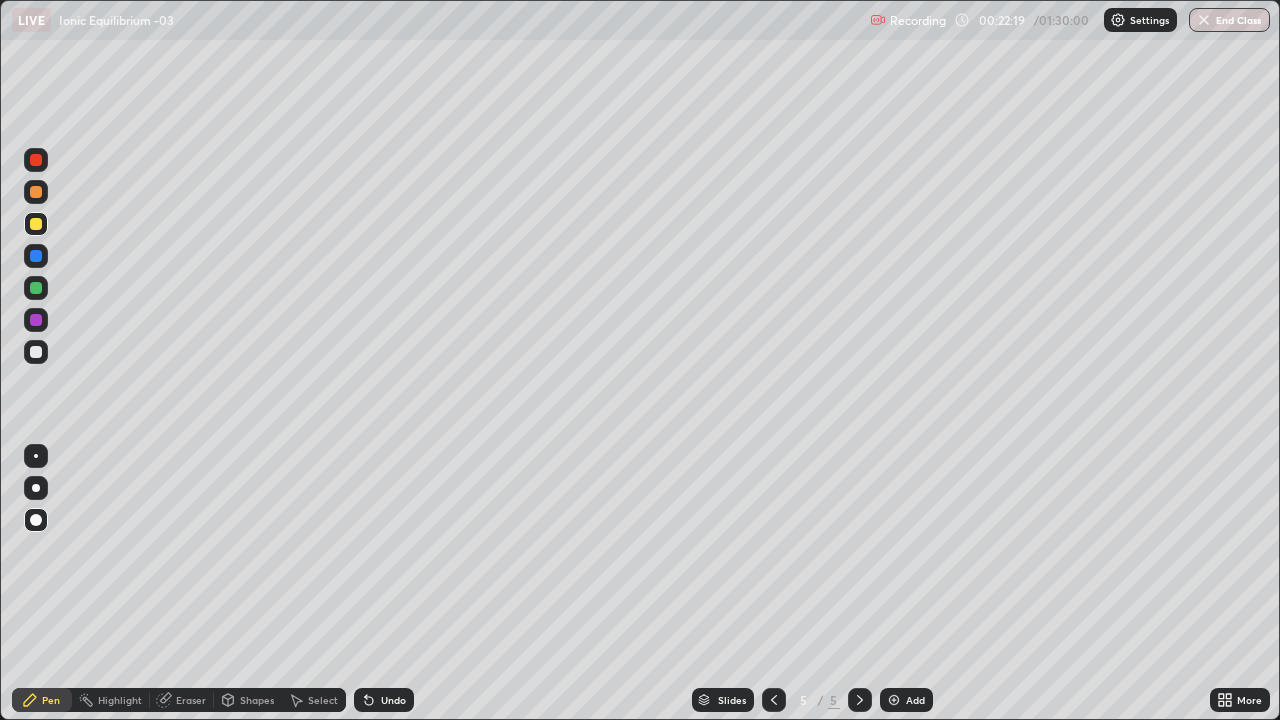 click on "Shapes" at bounding box center (248, 700) 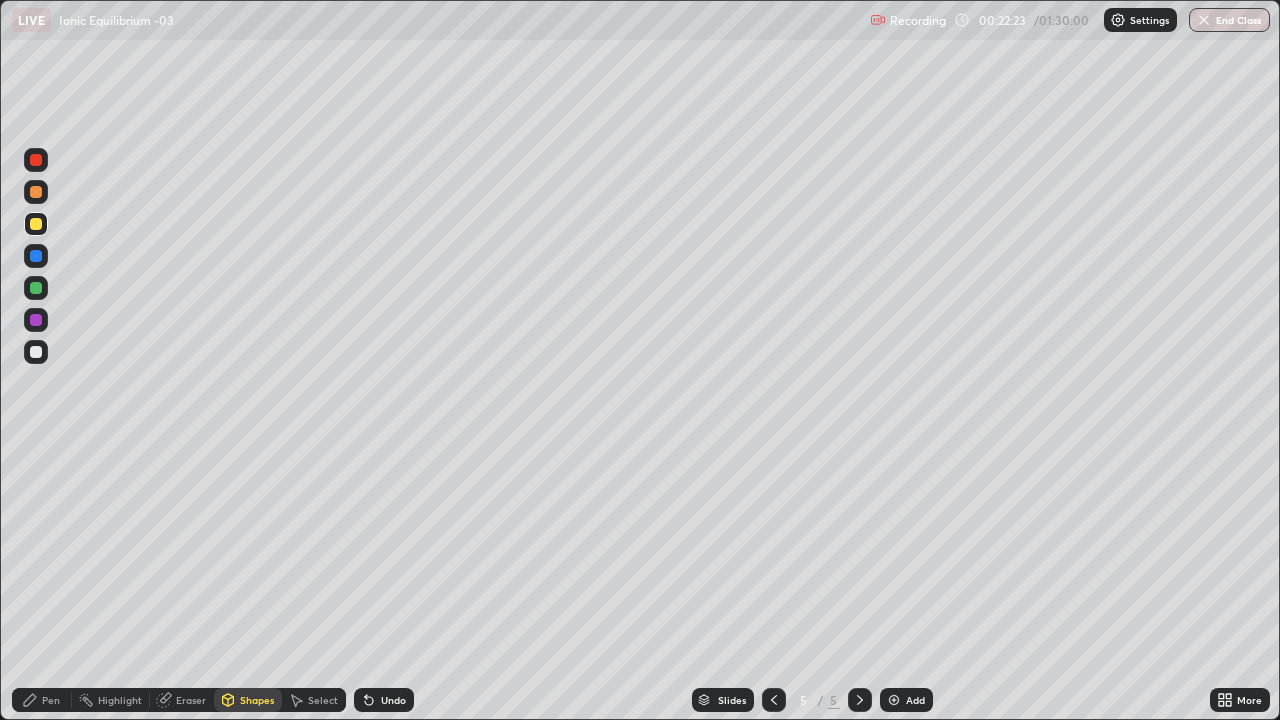 click on "Pen" at bounding box center (51, 700) 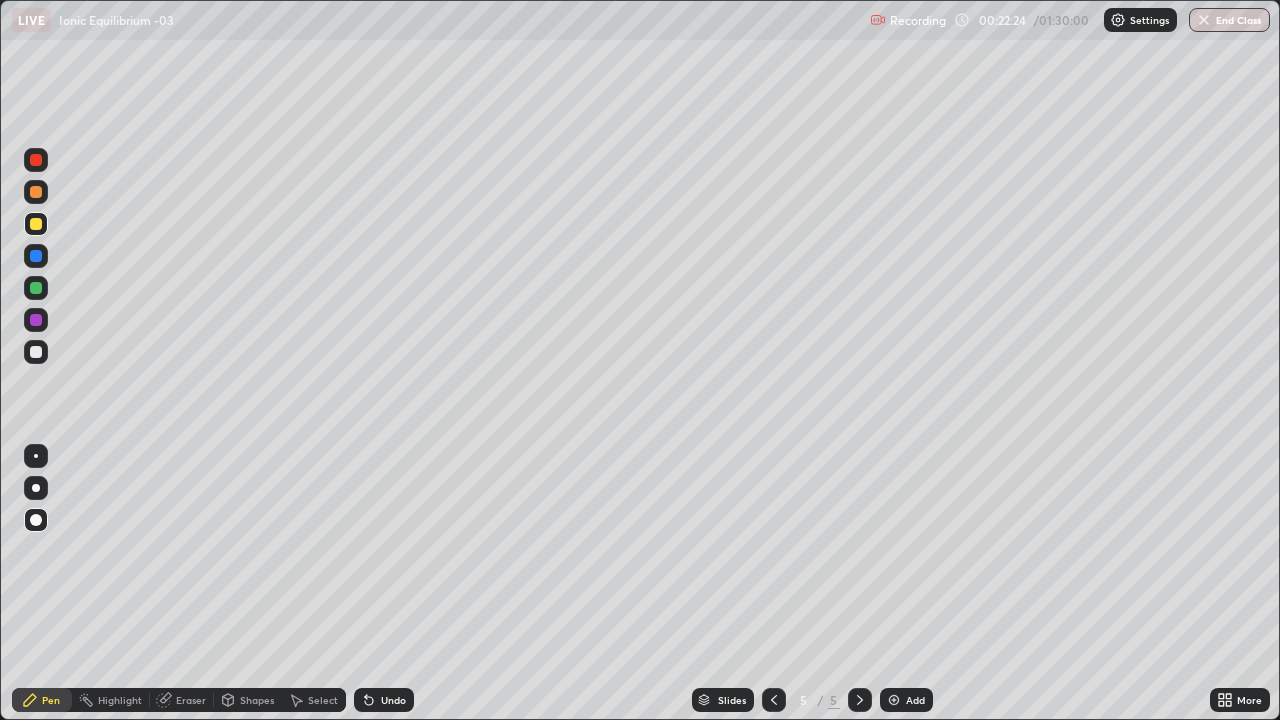 click 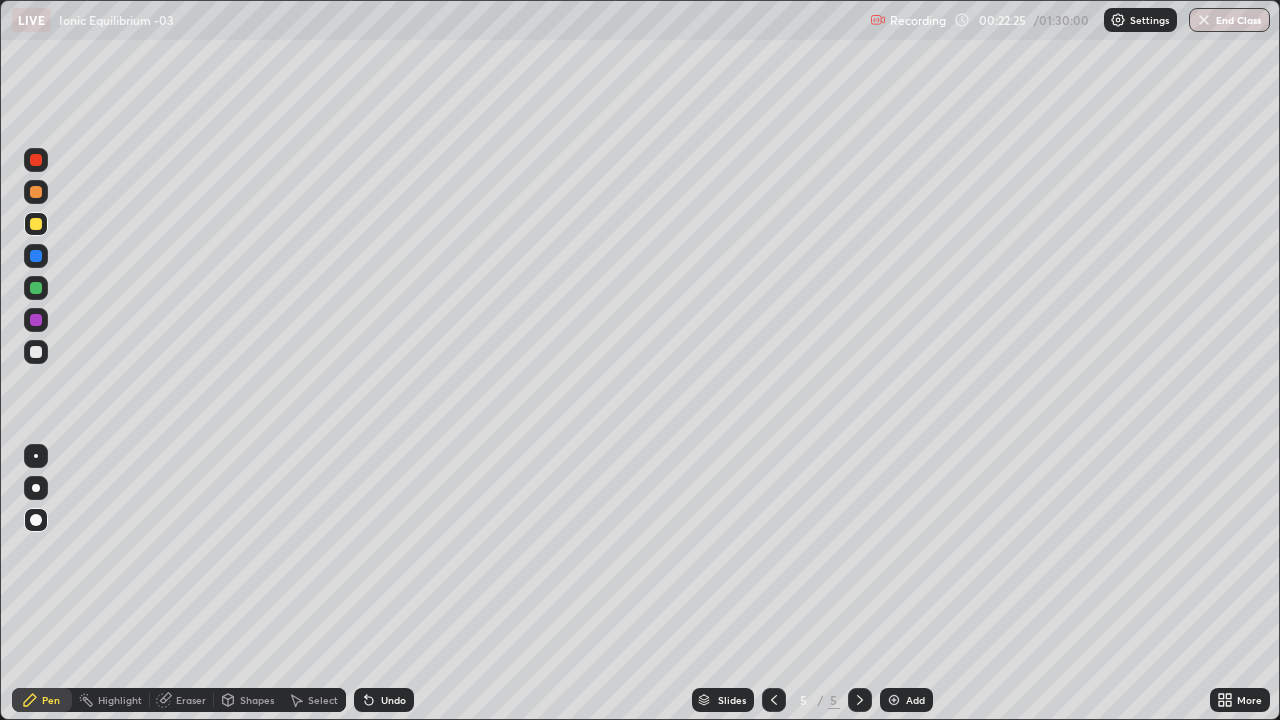 click 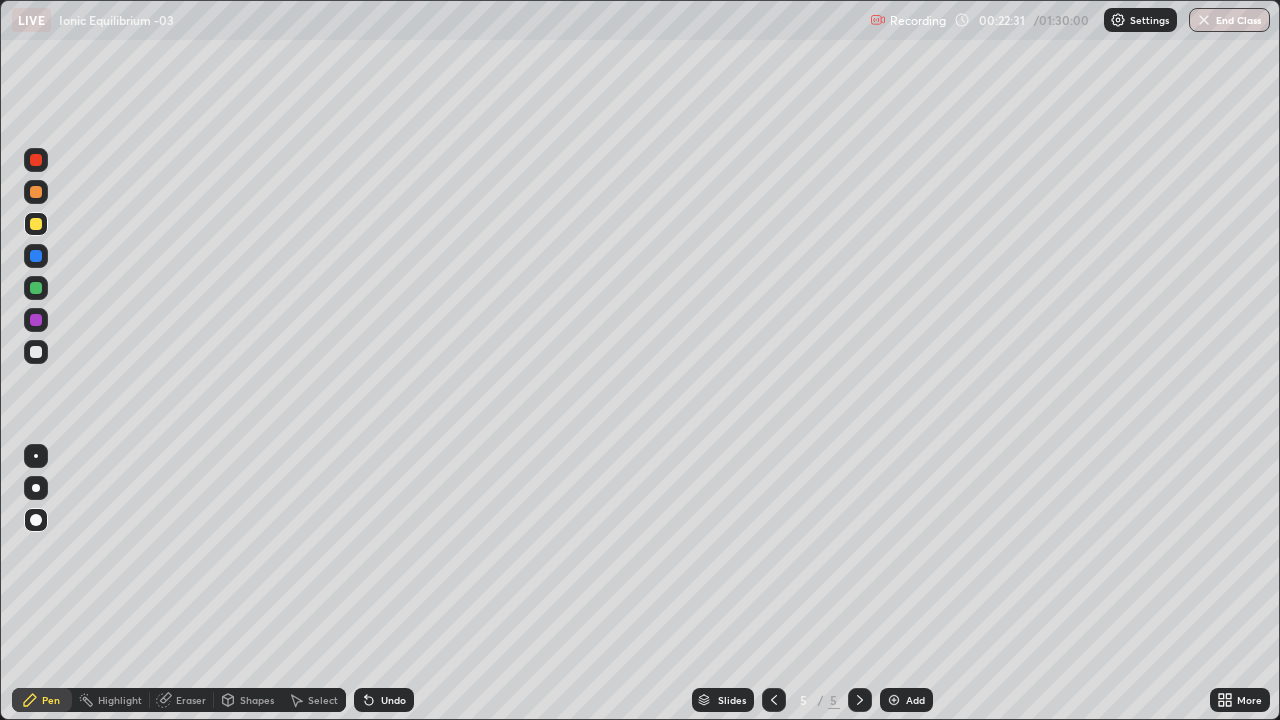 click on "Undo" at bounding box center (380, 700) 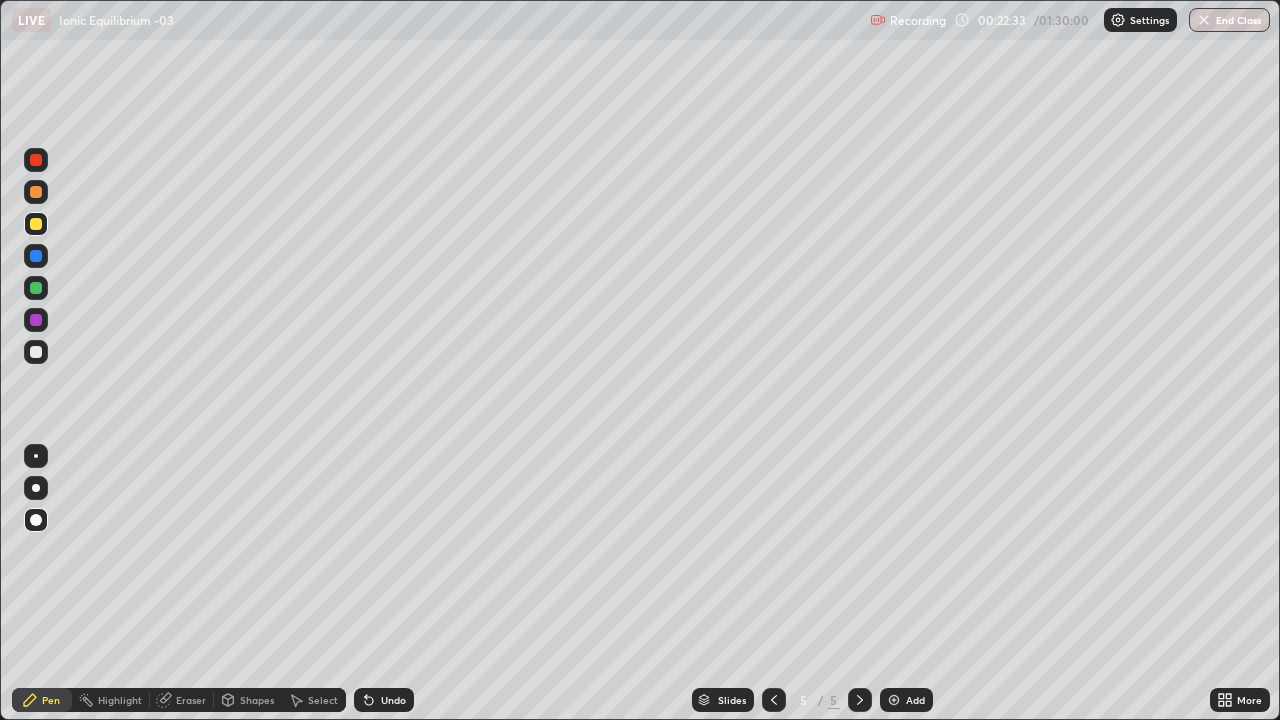 click 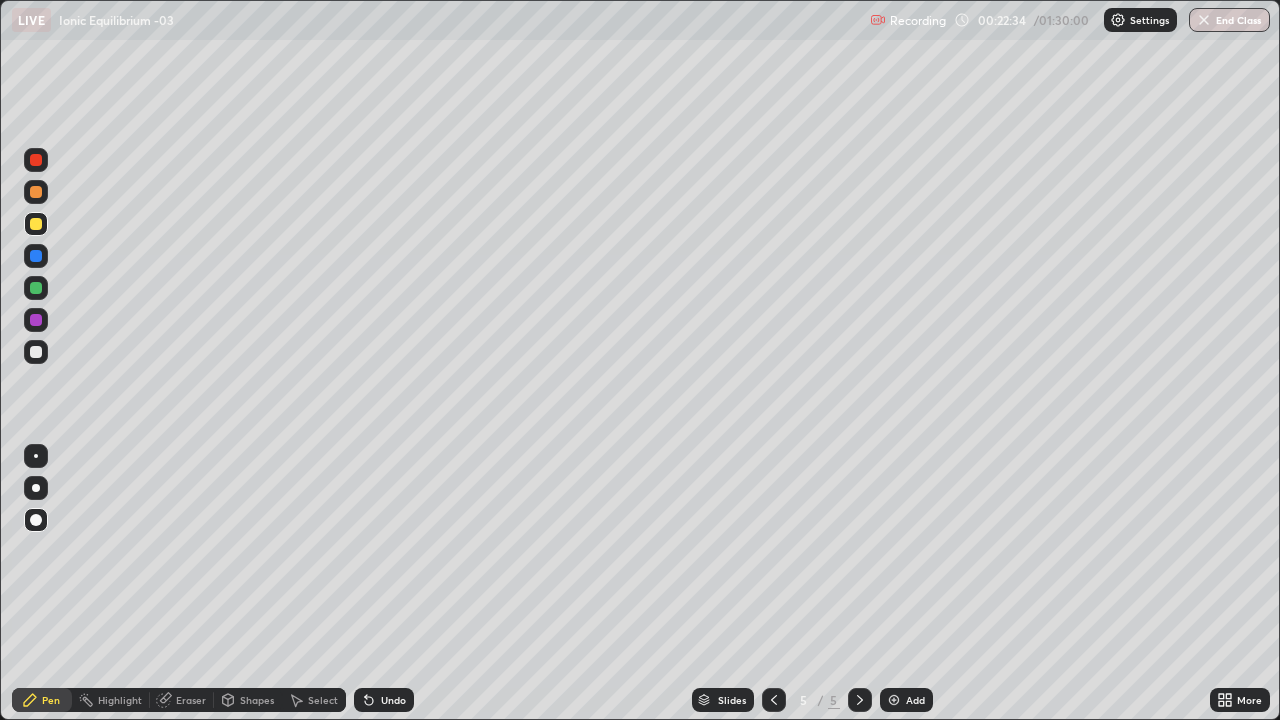 click 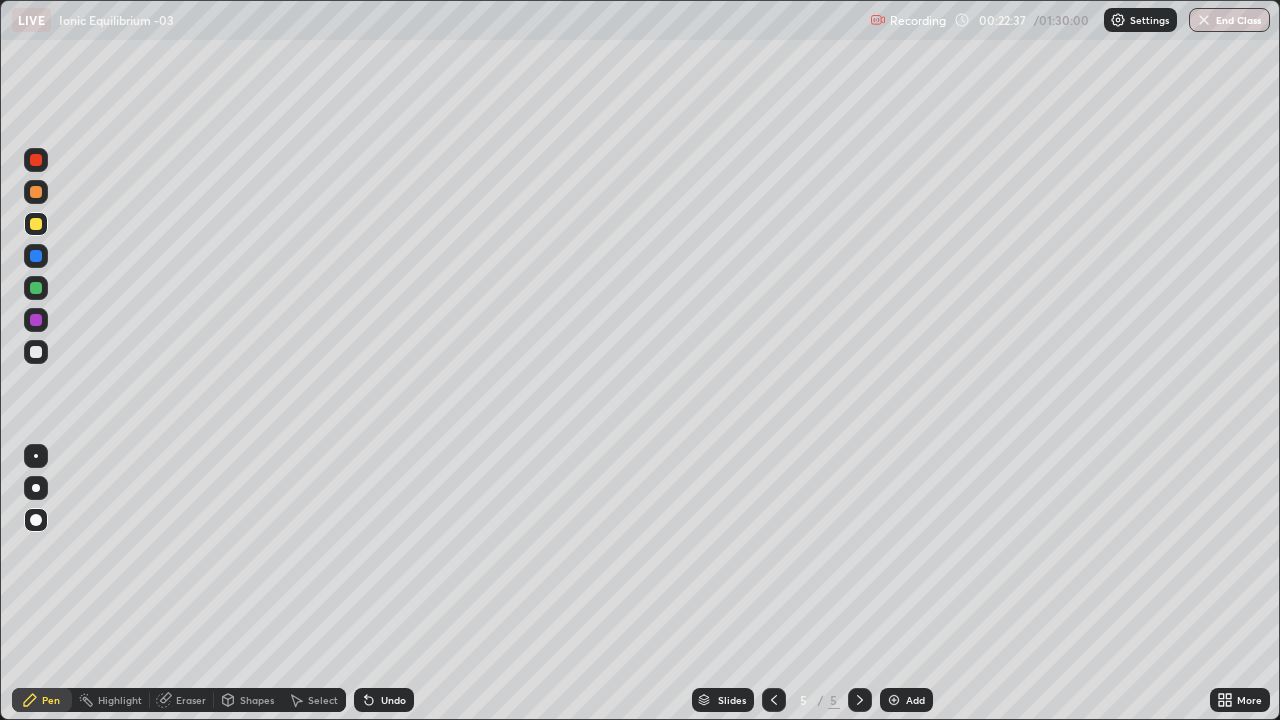 click on "Undo" at bounding box center (380, 700) 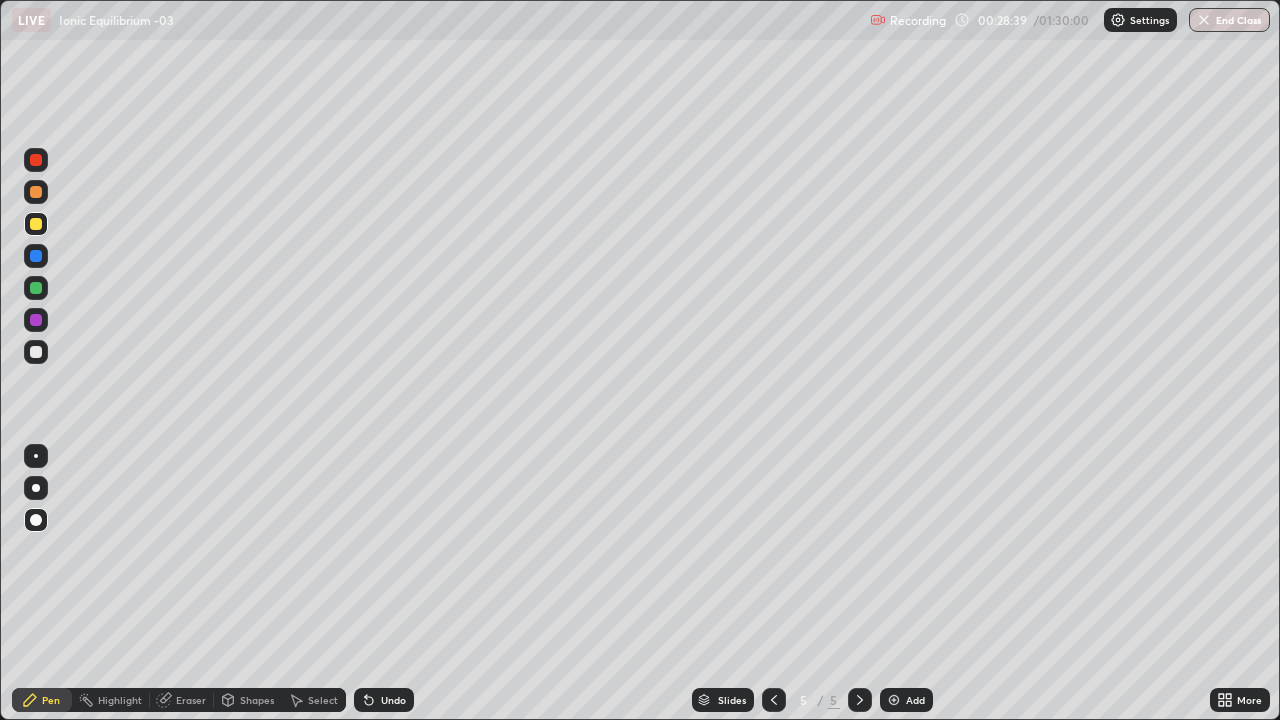click at bounding box center [894, 700] 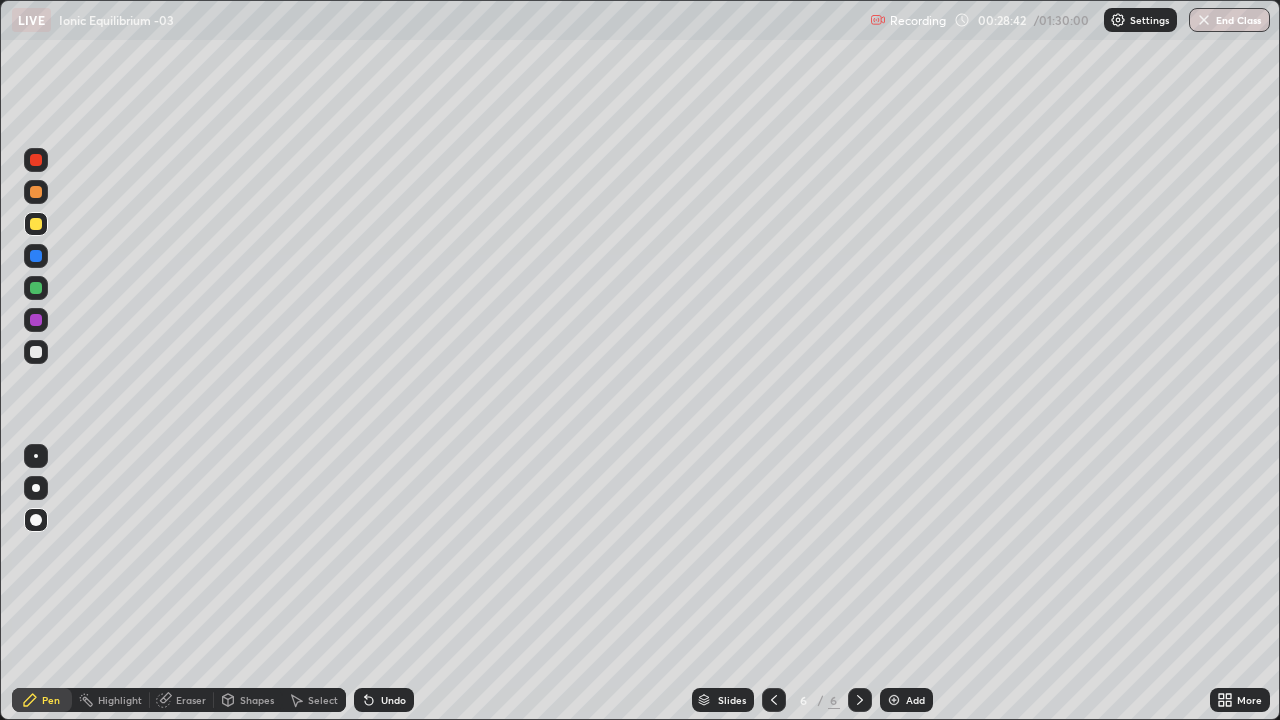 click at bounding box center (36, 192) 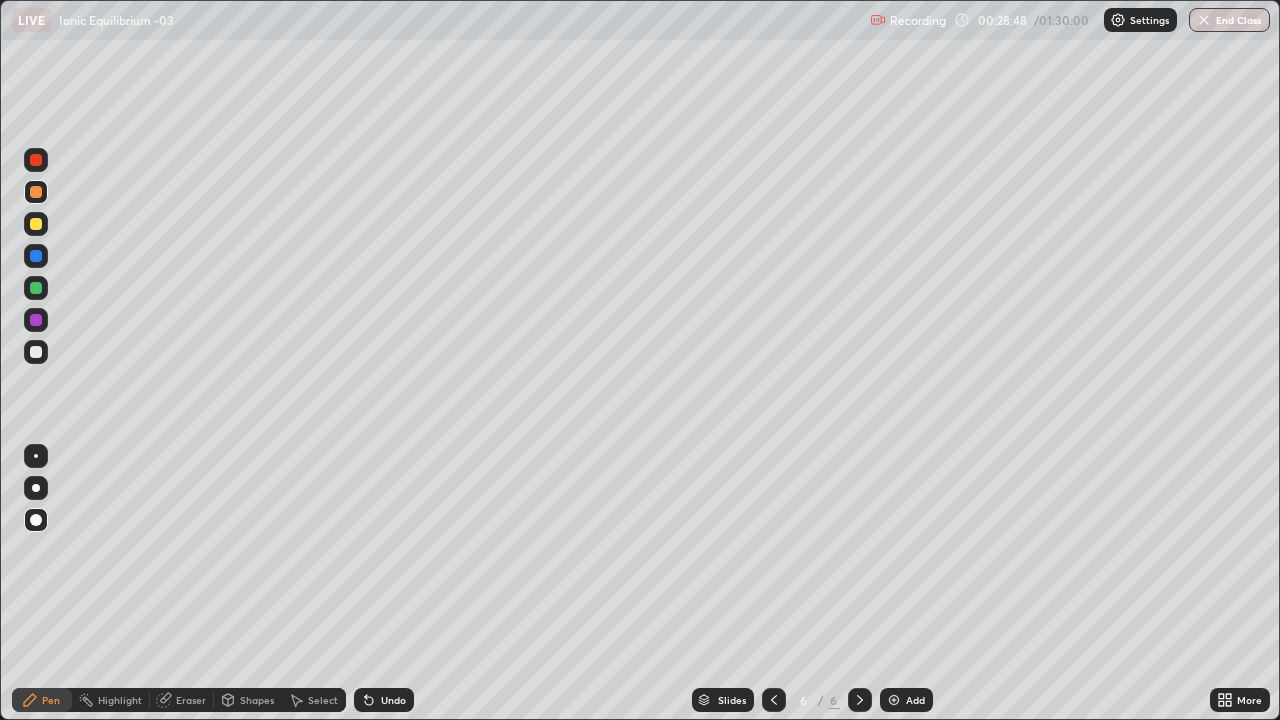 click 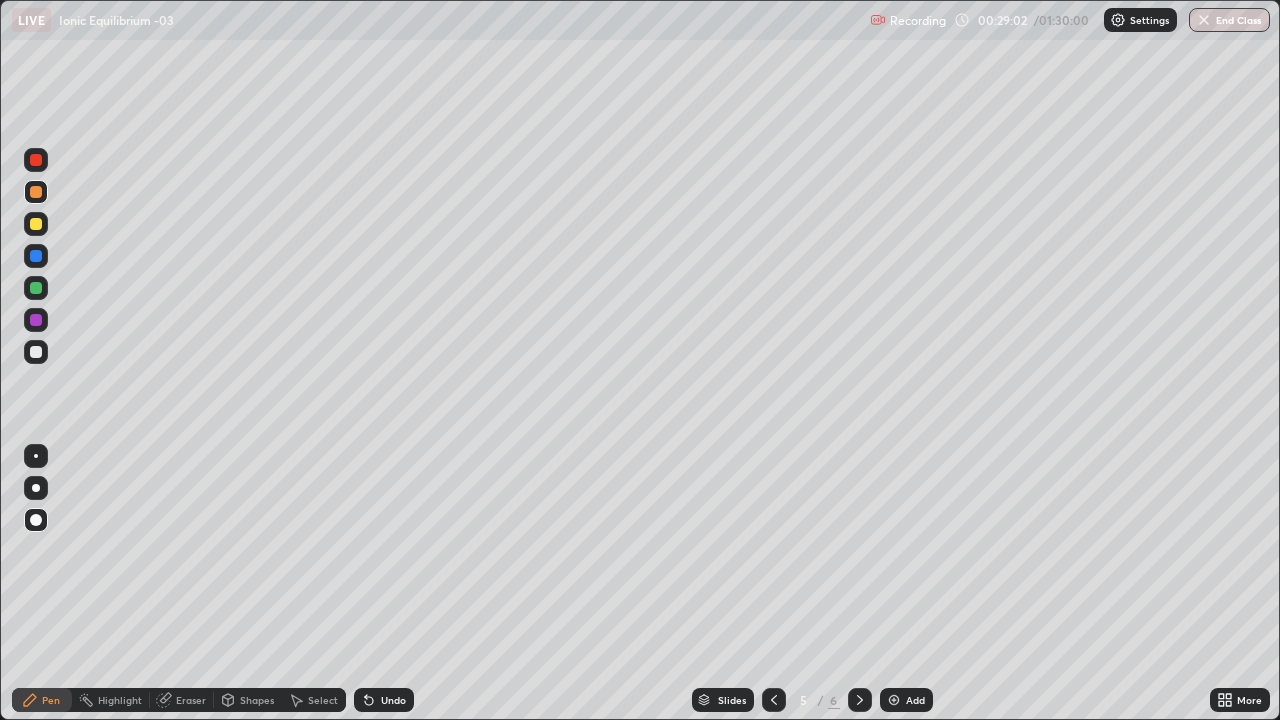 click 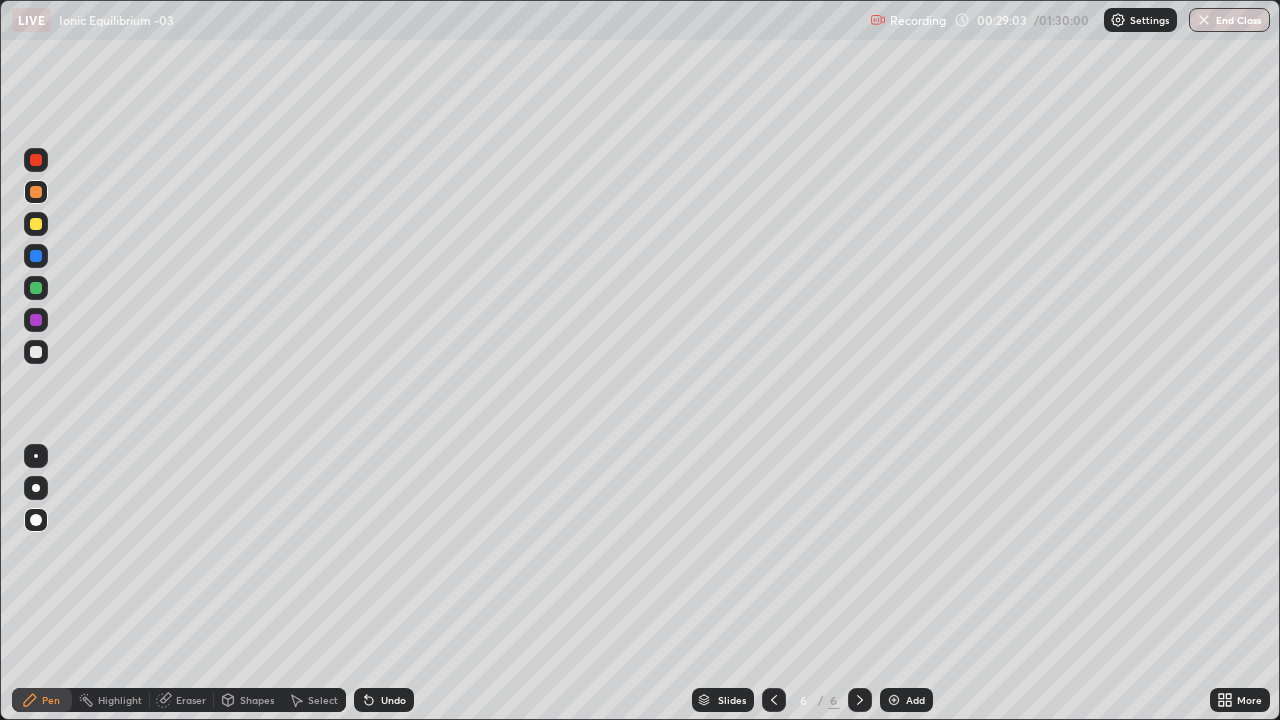 click at bounding box center (36, 224) 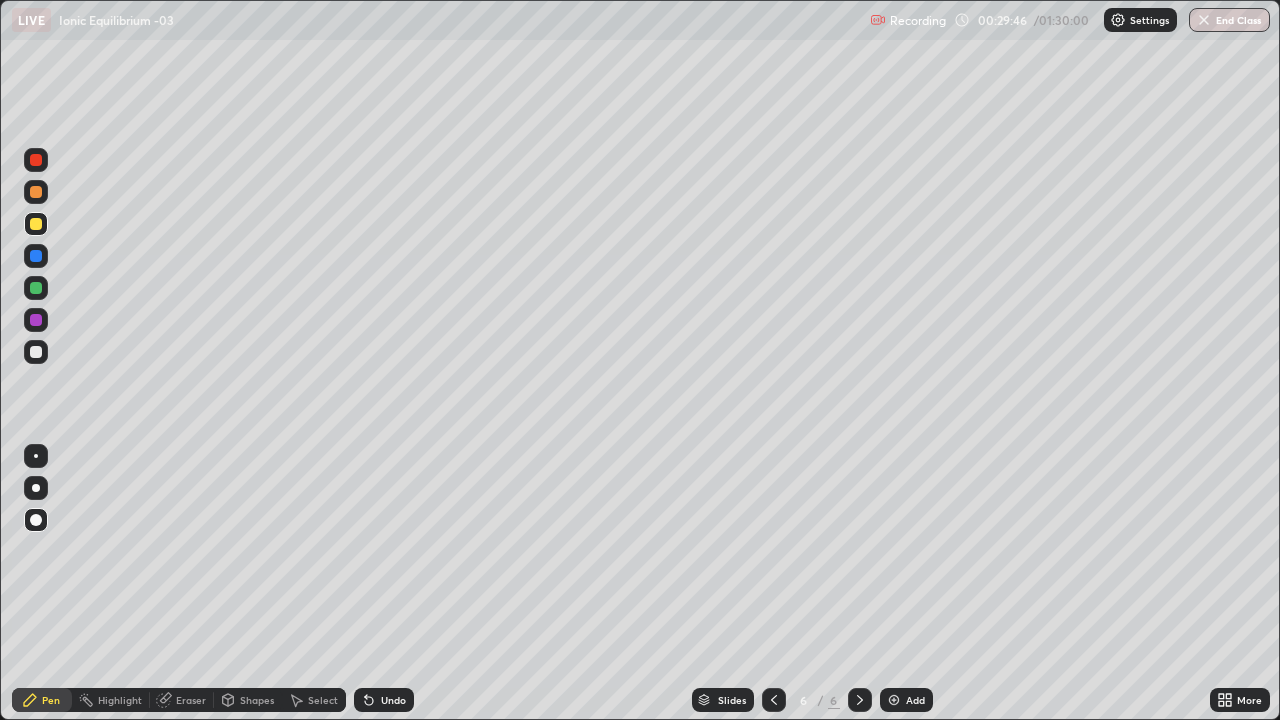 click at bounding box center (36, 224) 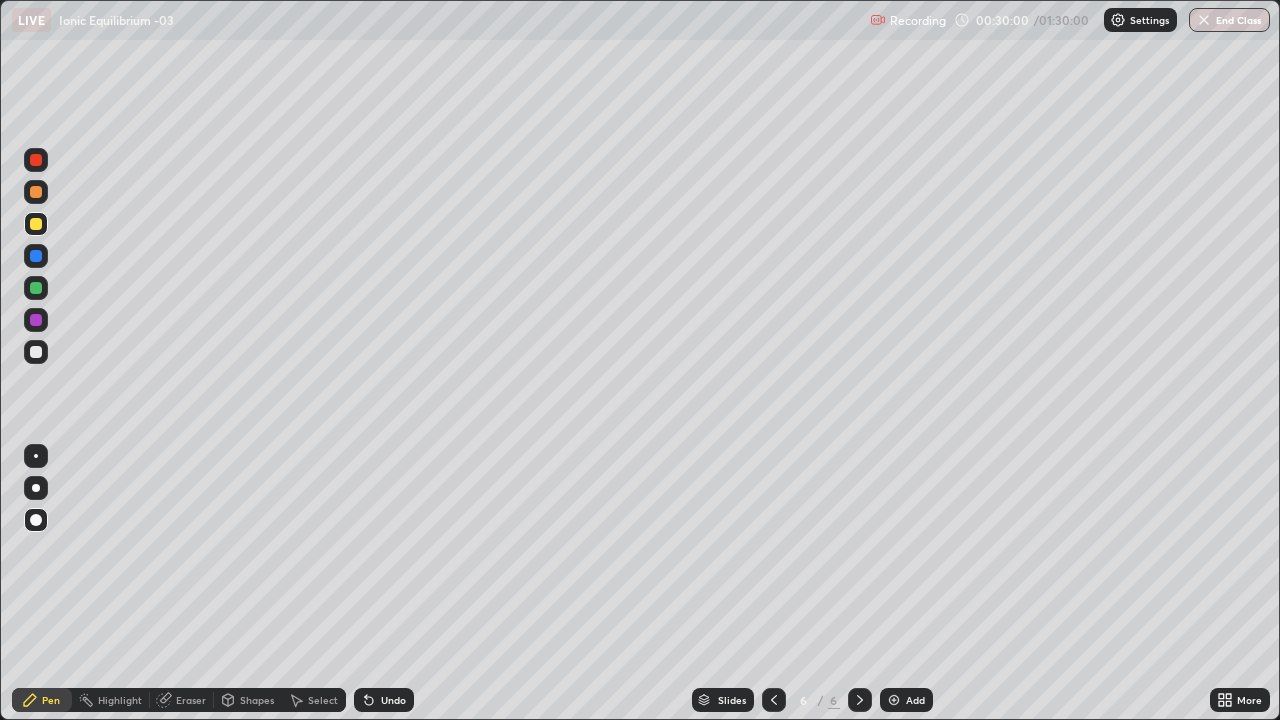 click on "Undo" at bounding box center (393, 700) 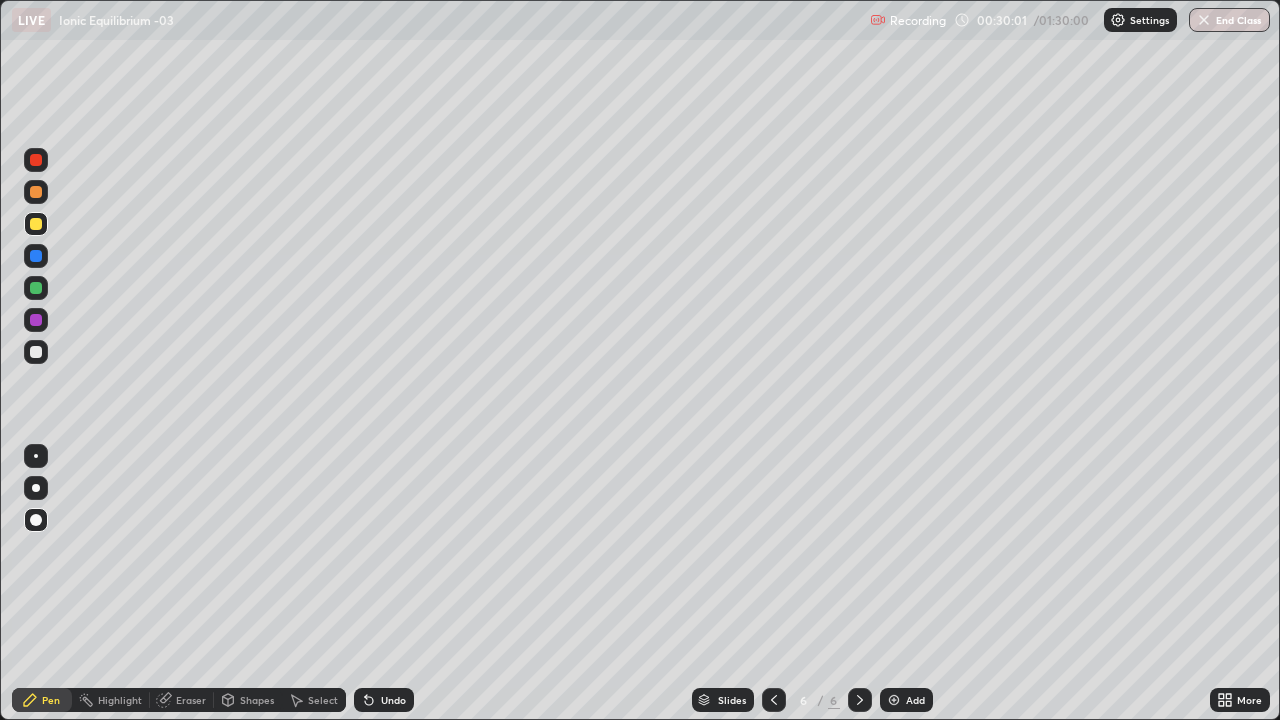 click on "Undo" at bounding box center [384, 700] 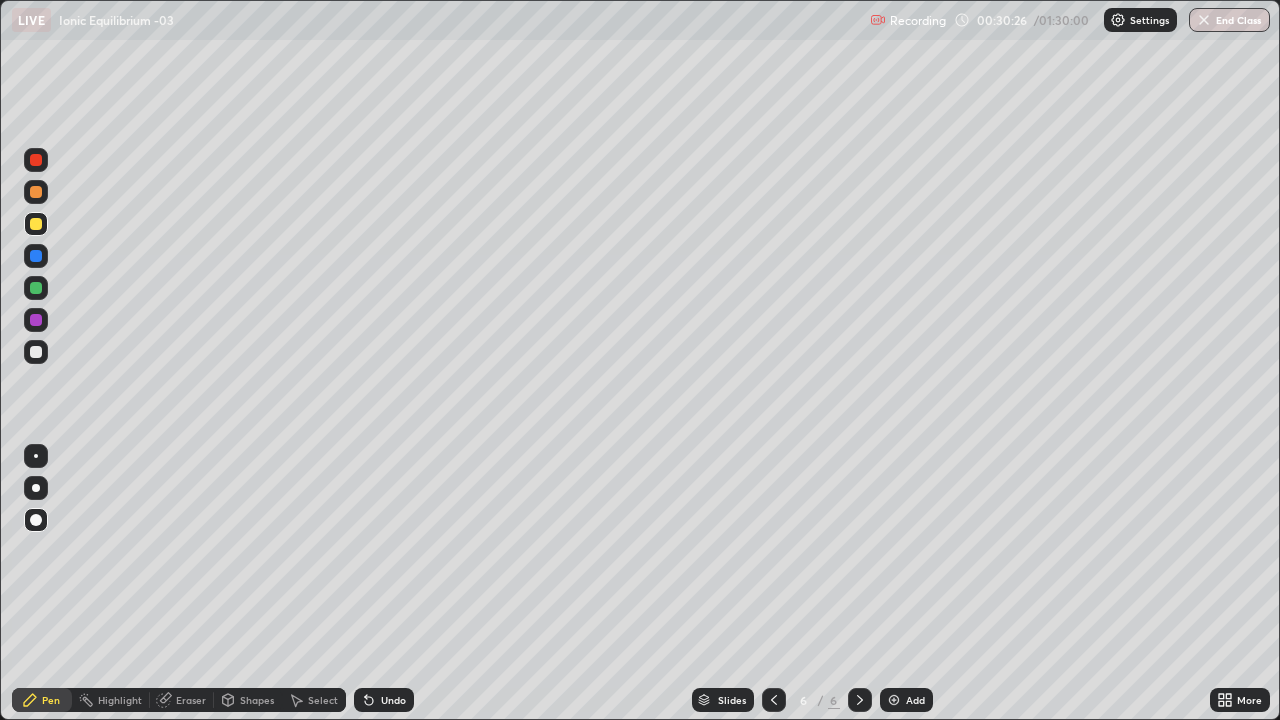 click at bounding box center (894, 700) 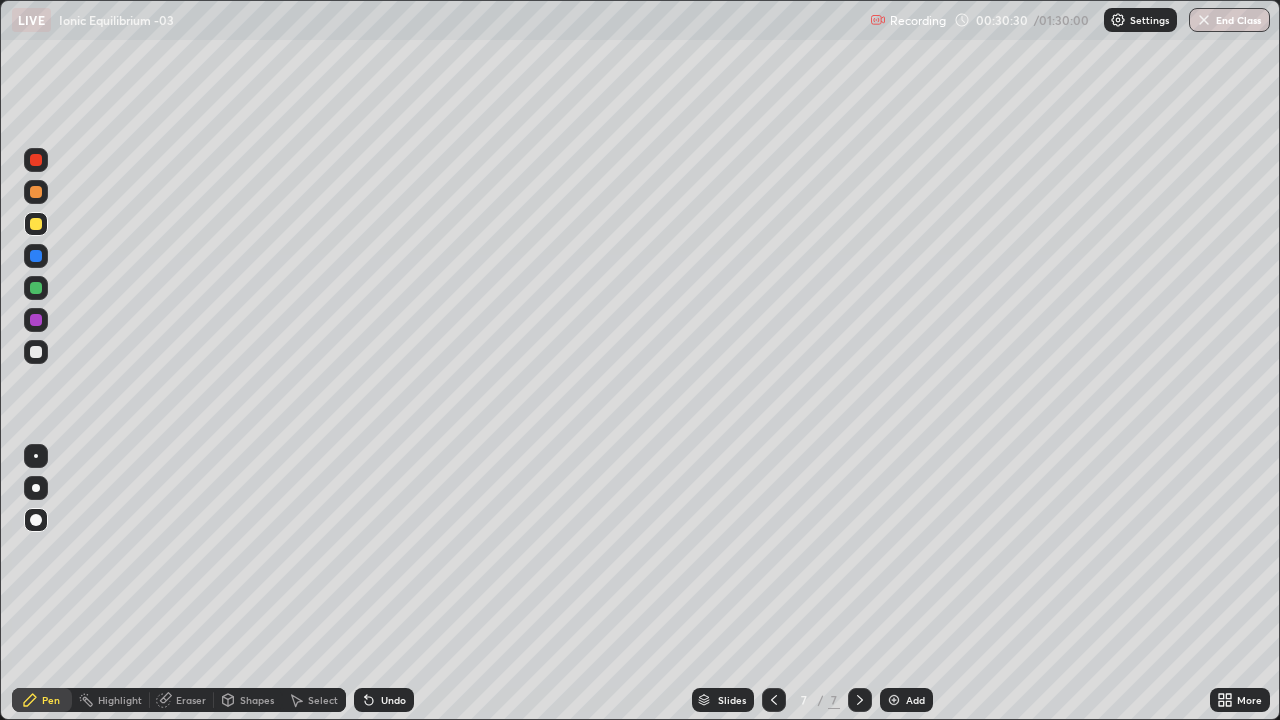 click at bounding box center [36, 192] 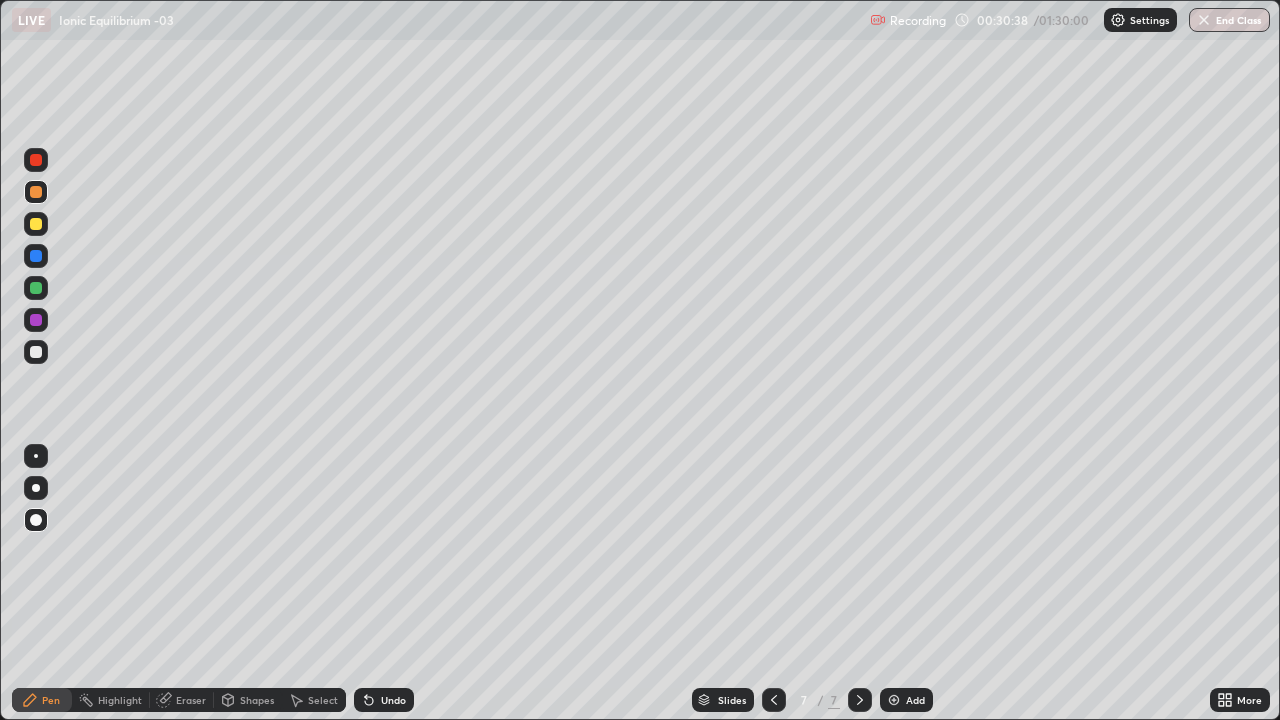 click on "Undo" at bounding box center [393, 700] 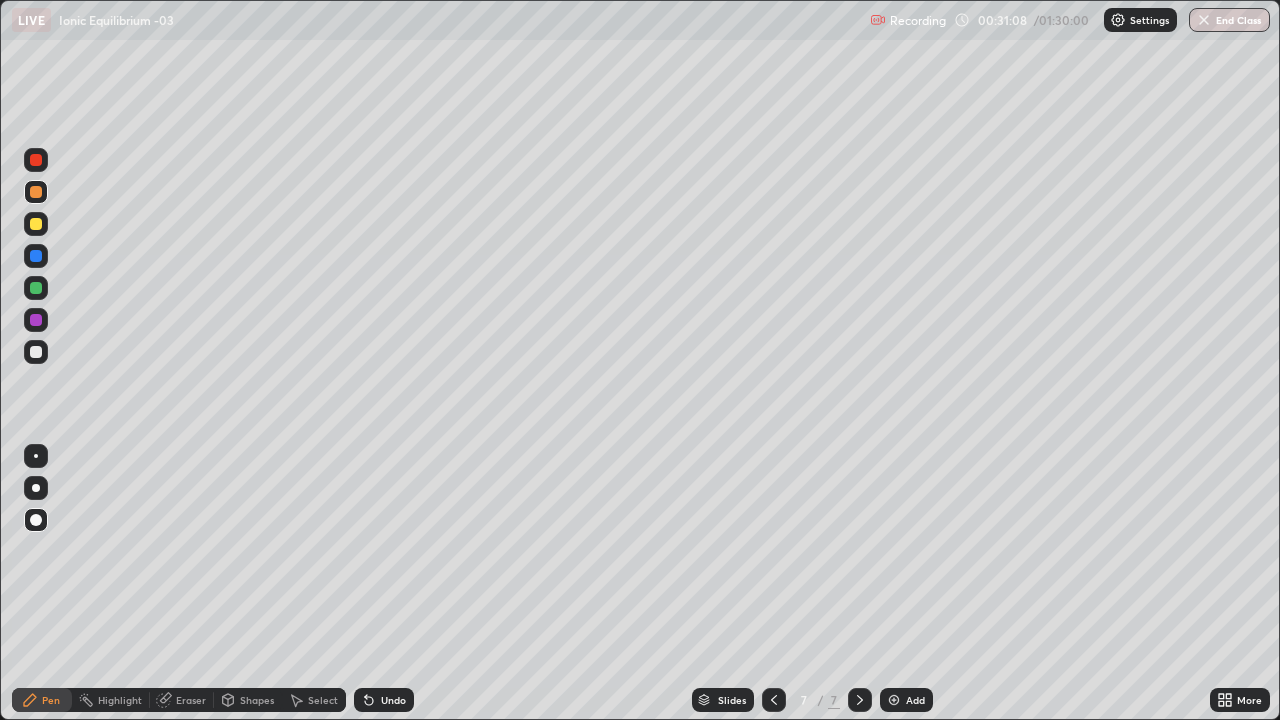 click at bounding box center [36, 224] 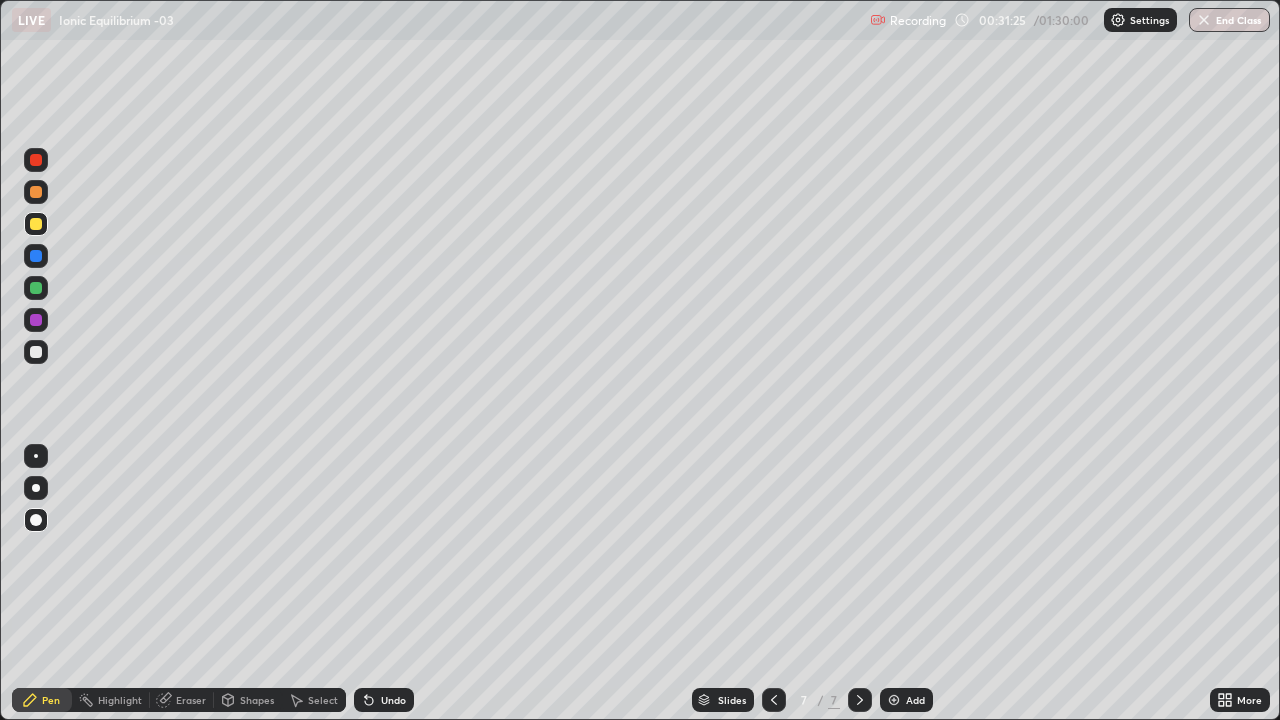 click 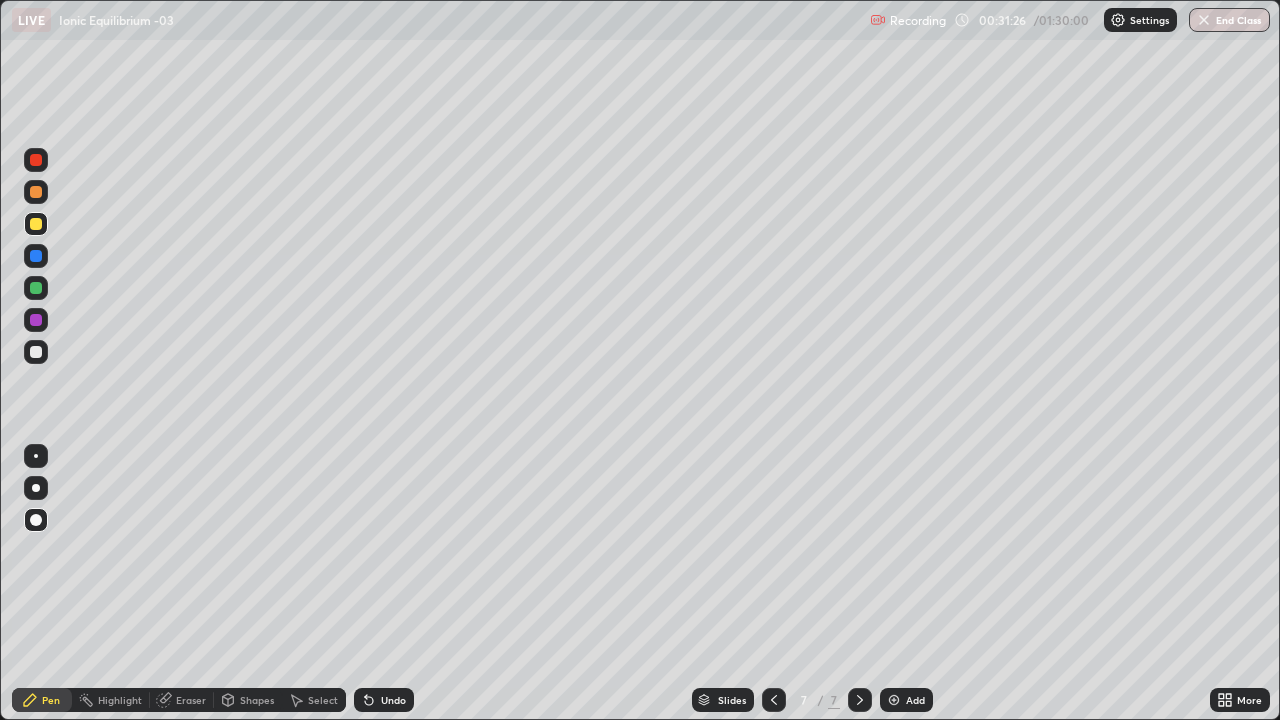 click 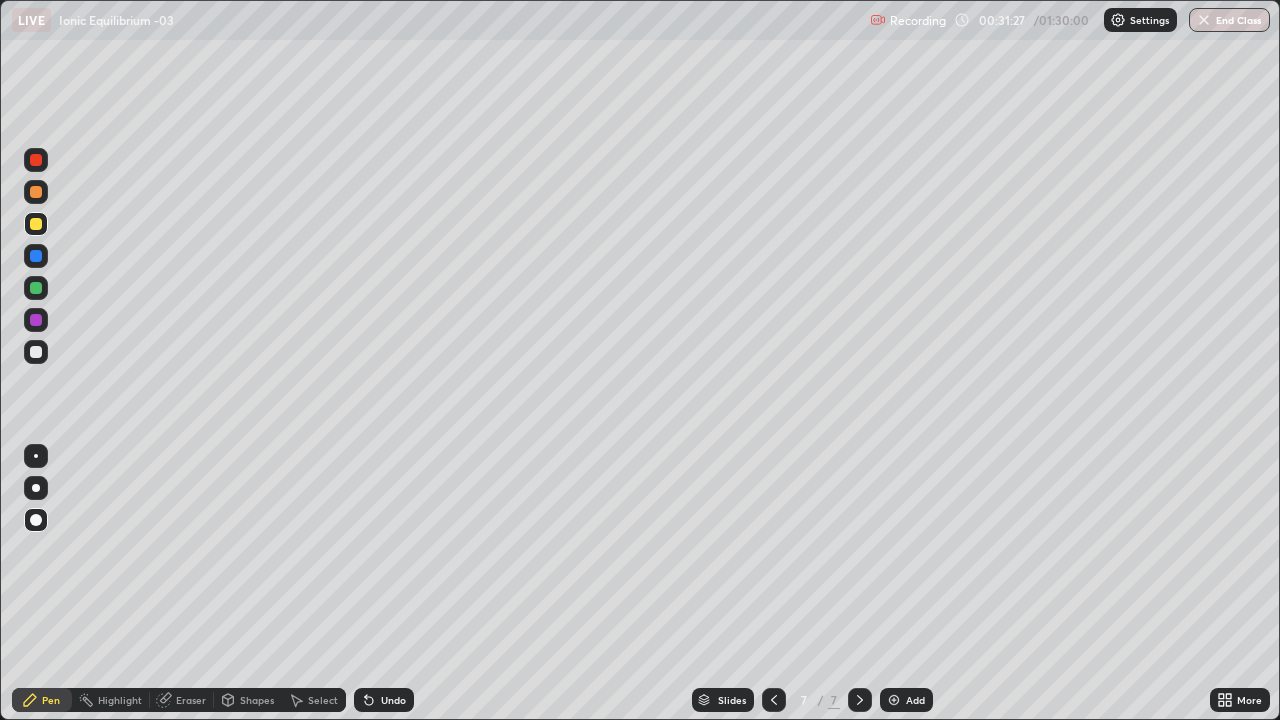 click on "Undo" at bounding box center [384, 700] 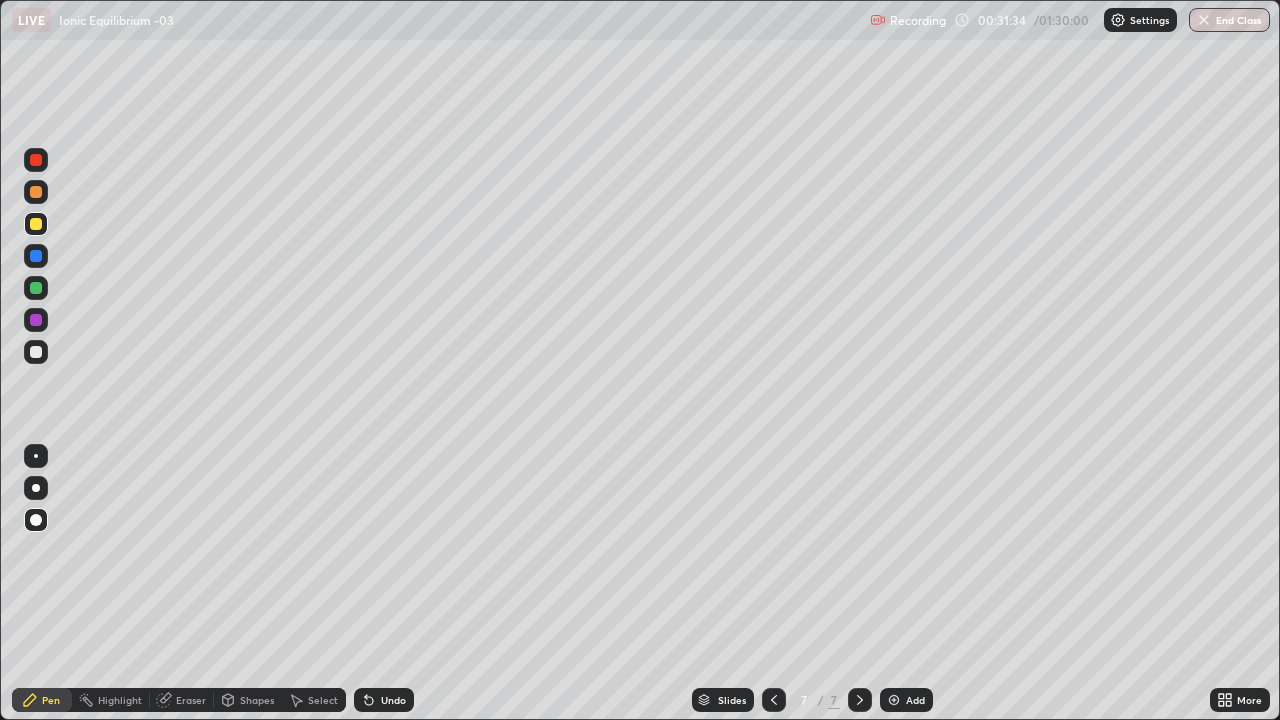 click at bounding box center [36, 352] 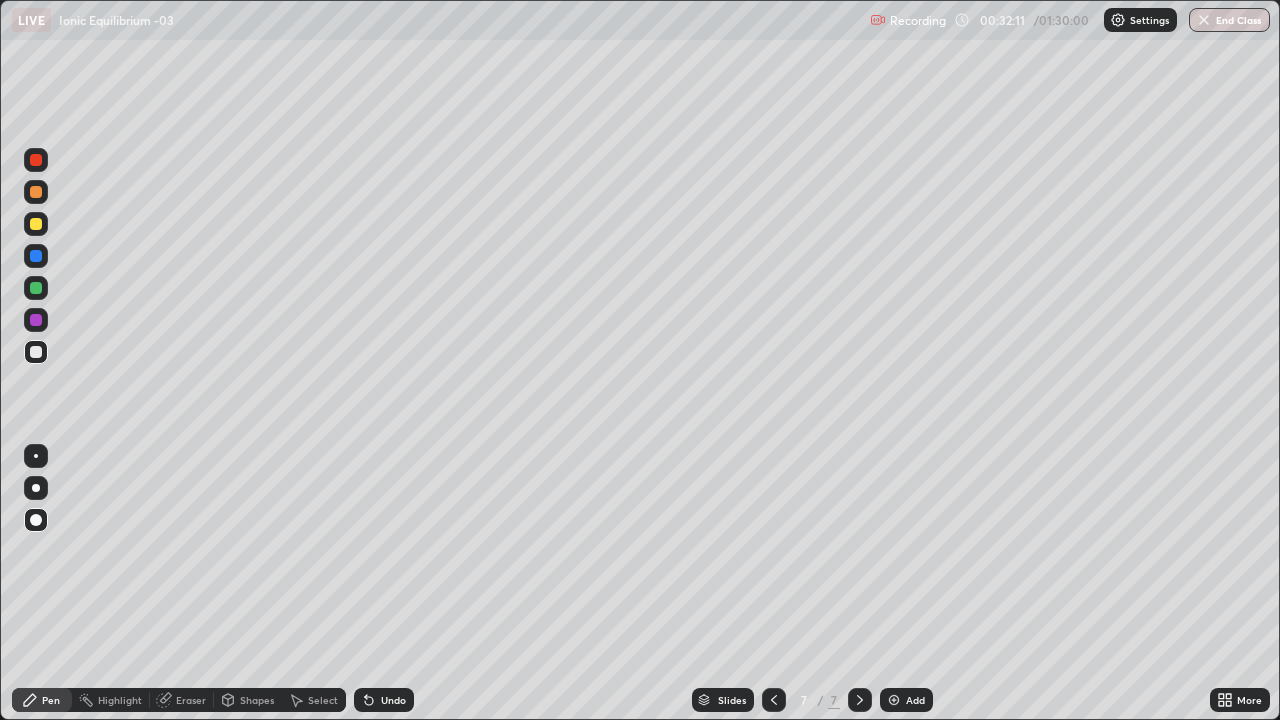 click at bounding box center (36, 224) 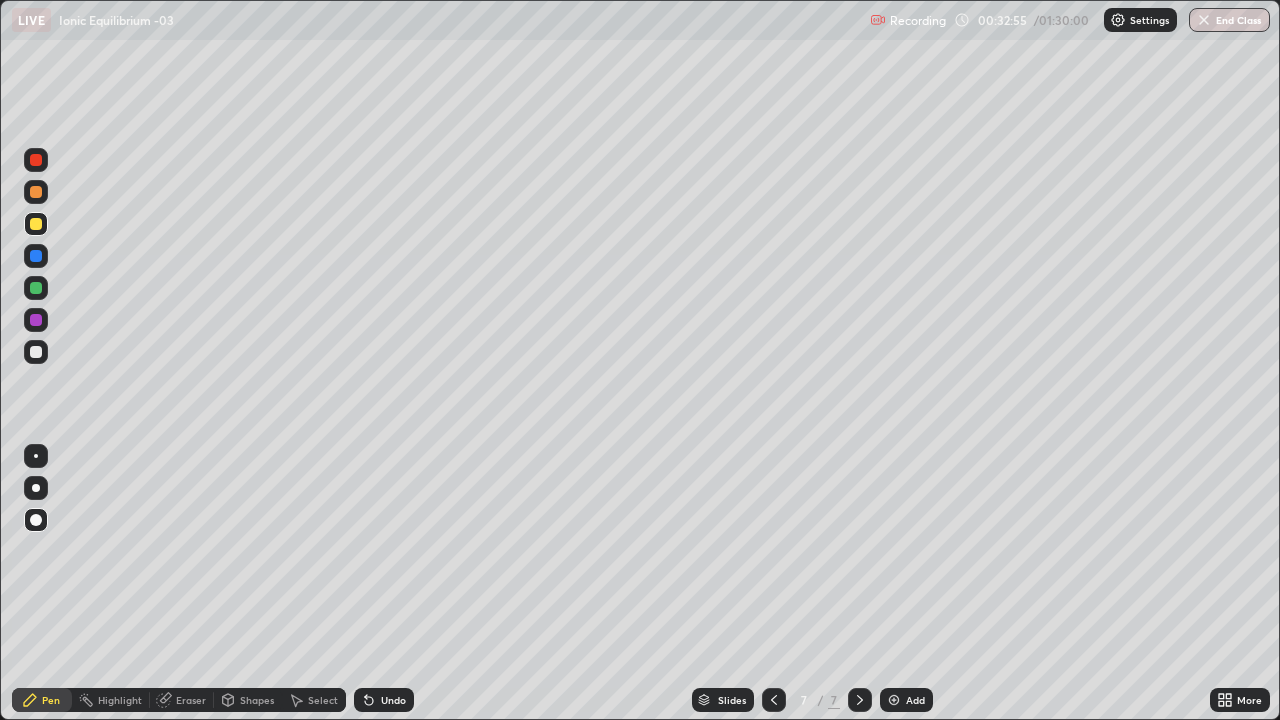 click 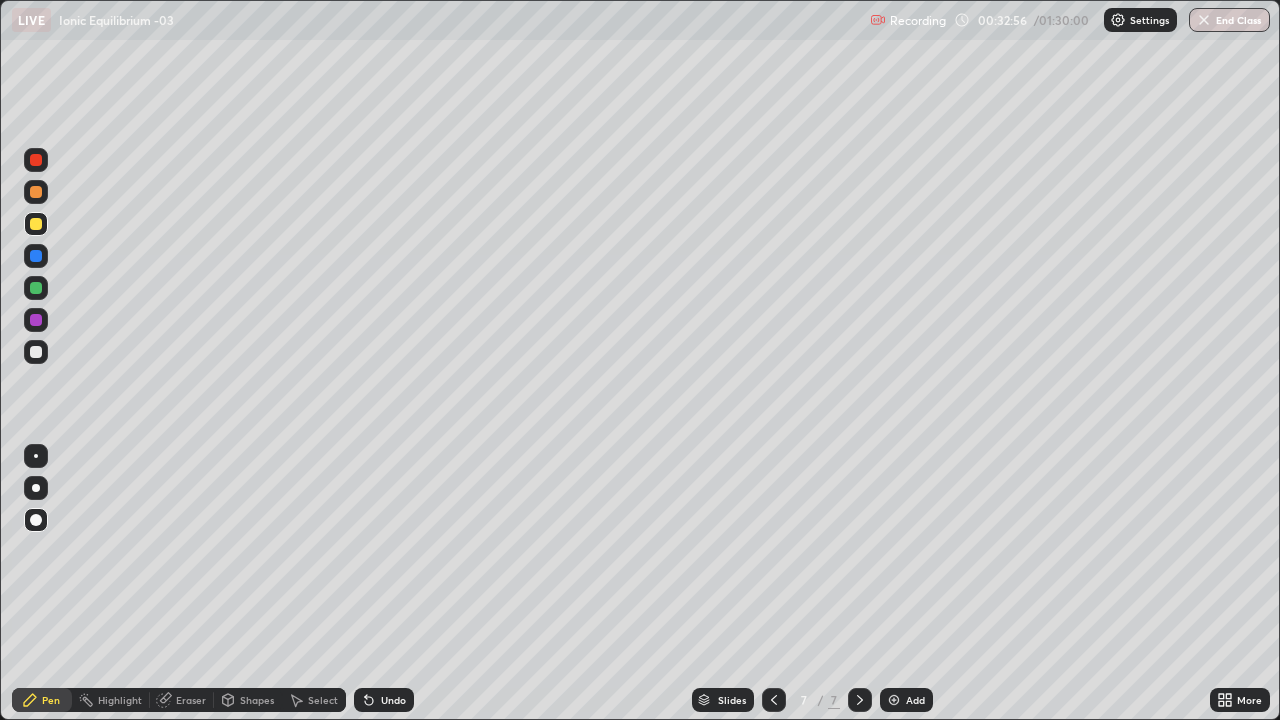 click 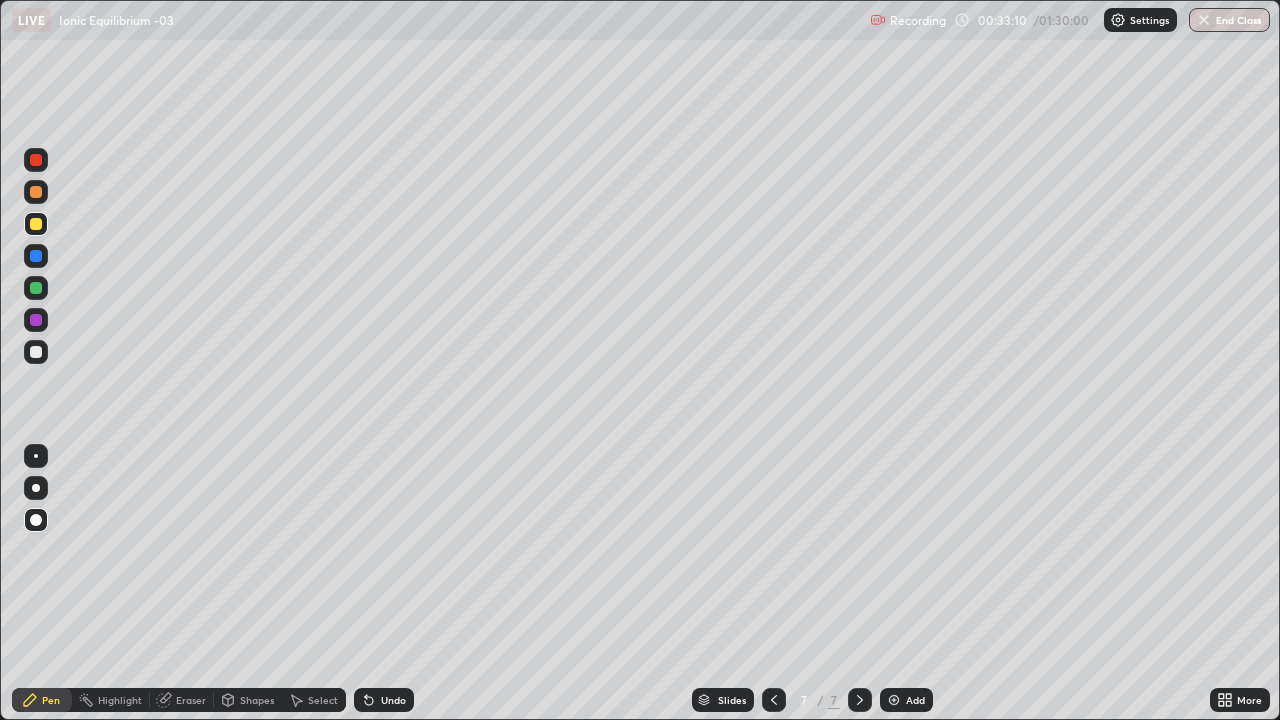click at bounding box center [36, 192] 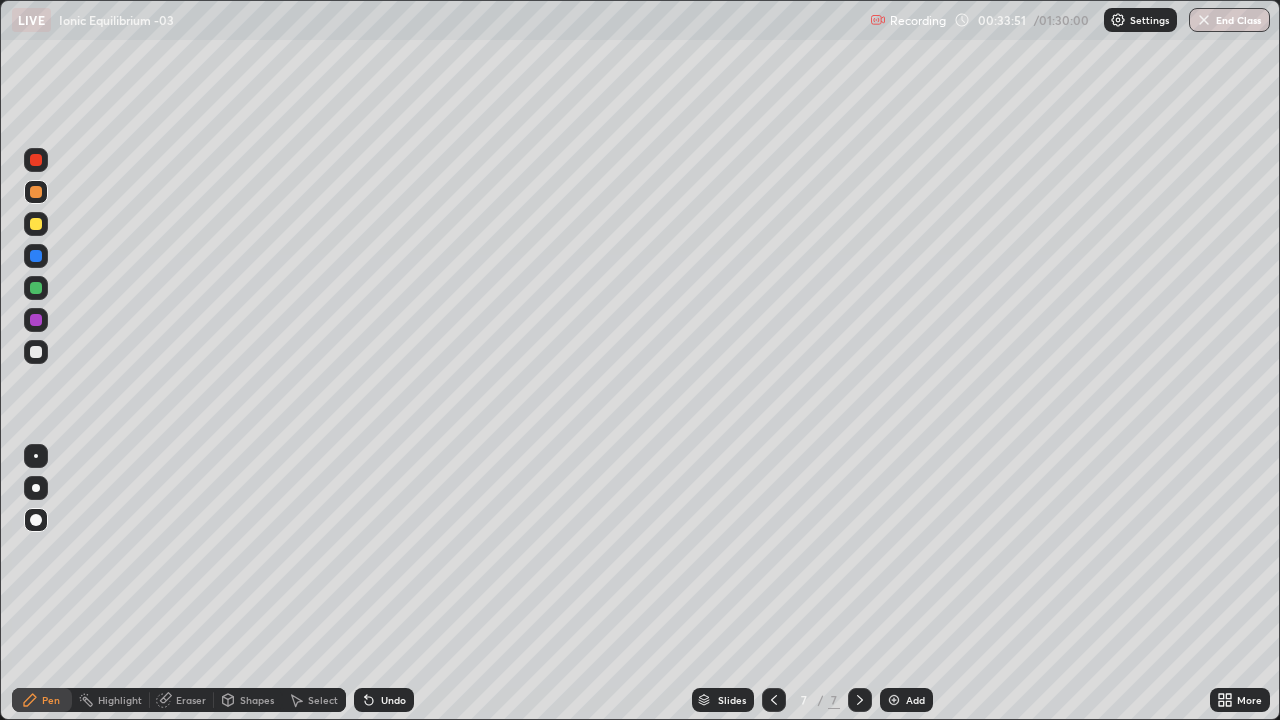 click at bounding box center [36, 288] 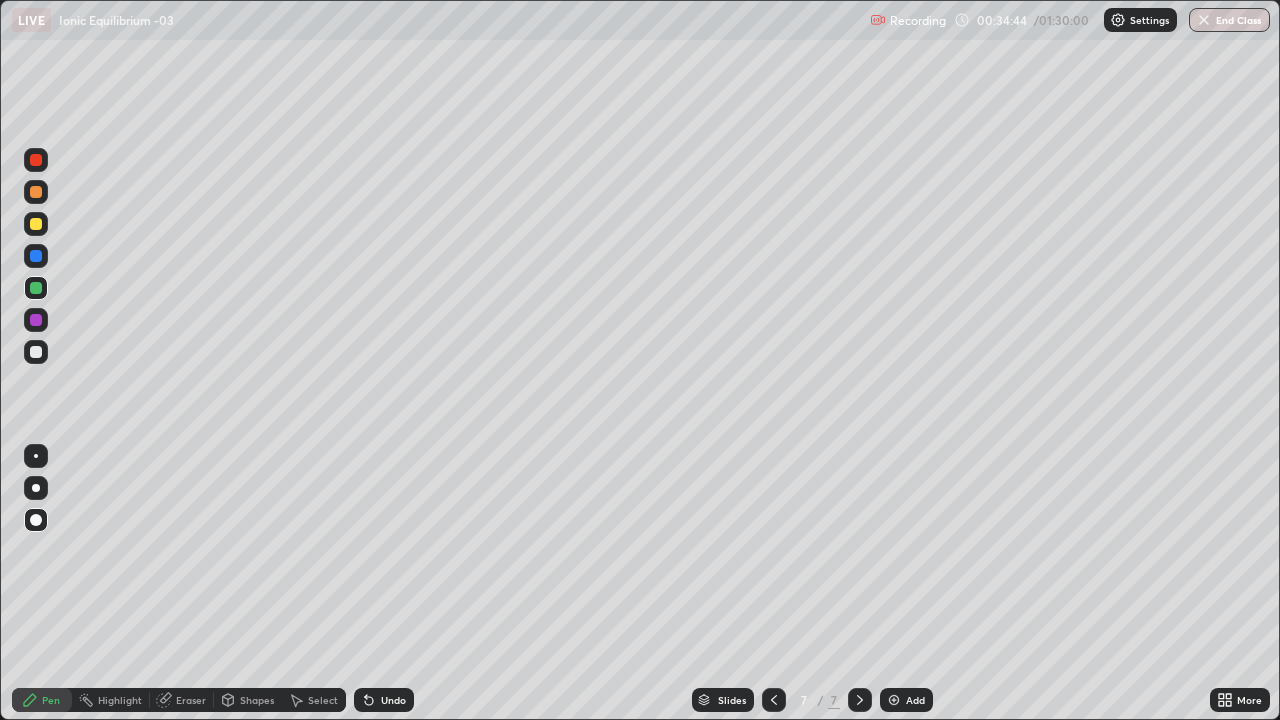 click 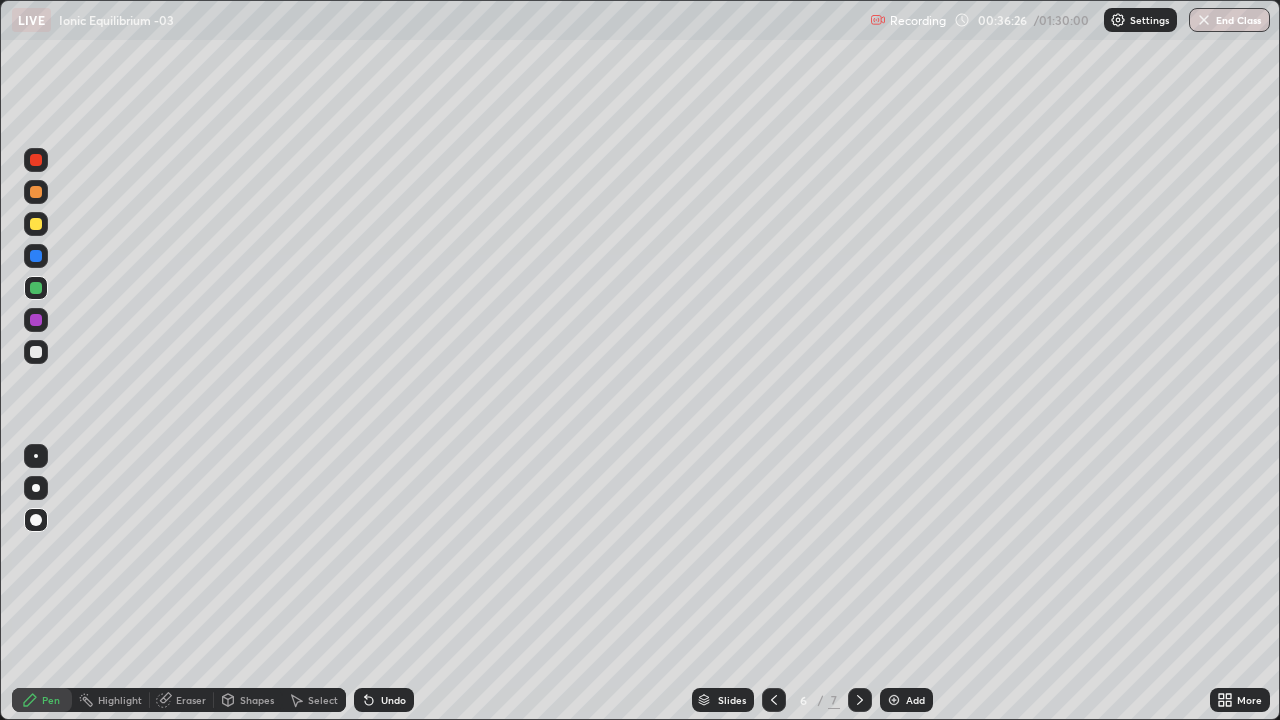 click 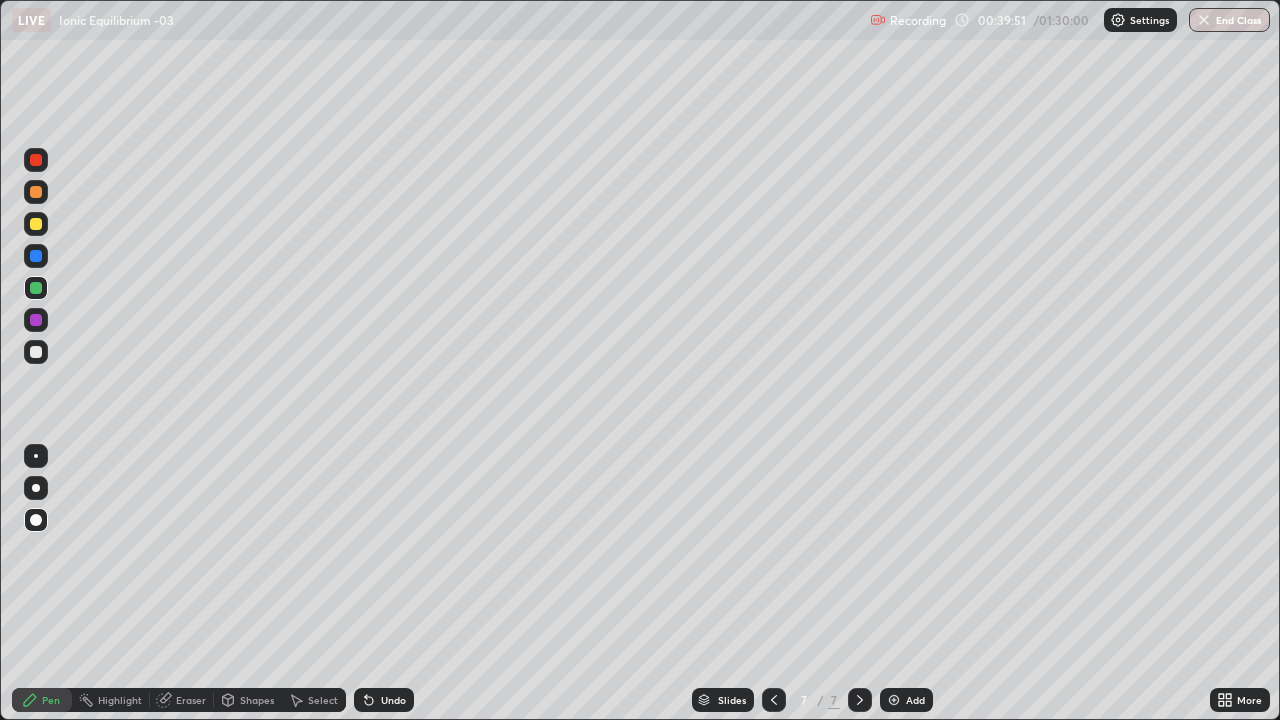 click 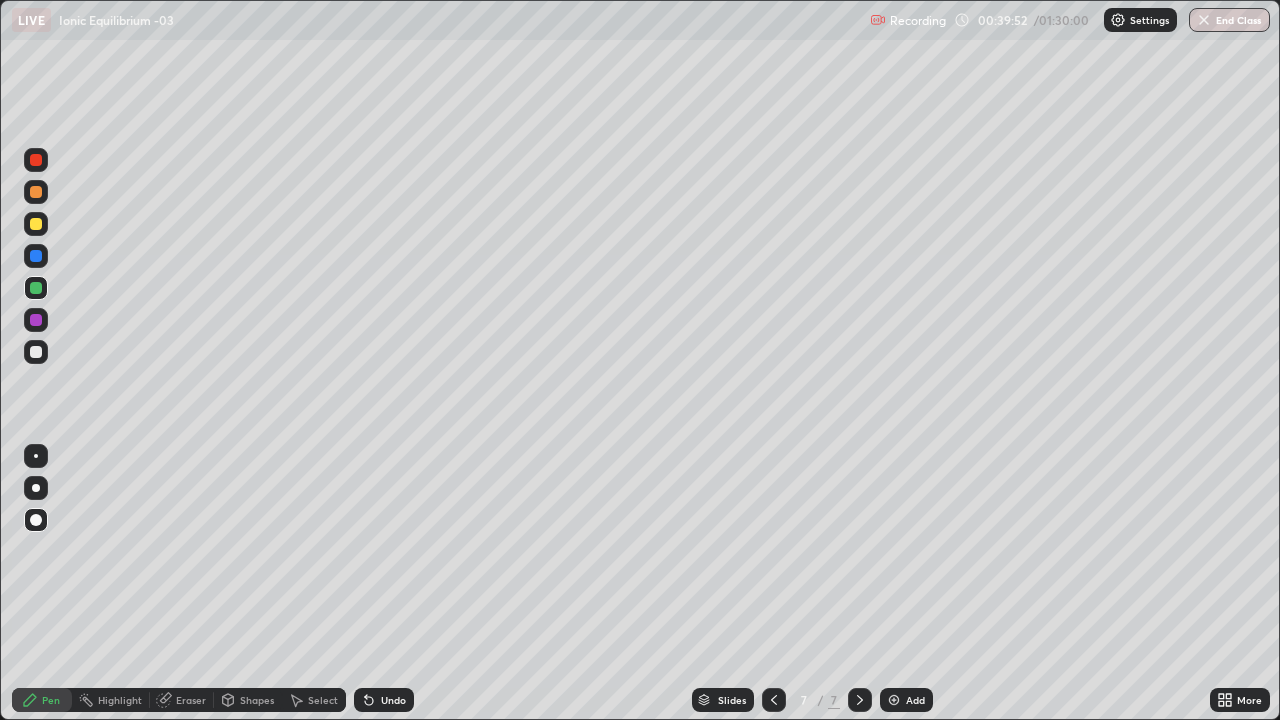 click at bounding box center [894, 700] 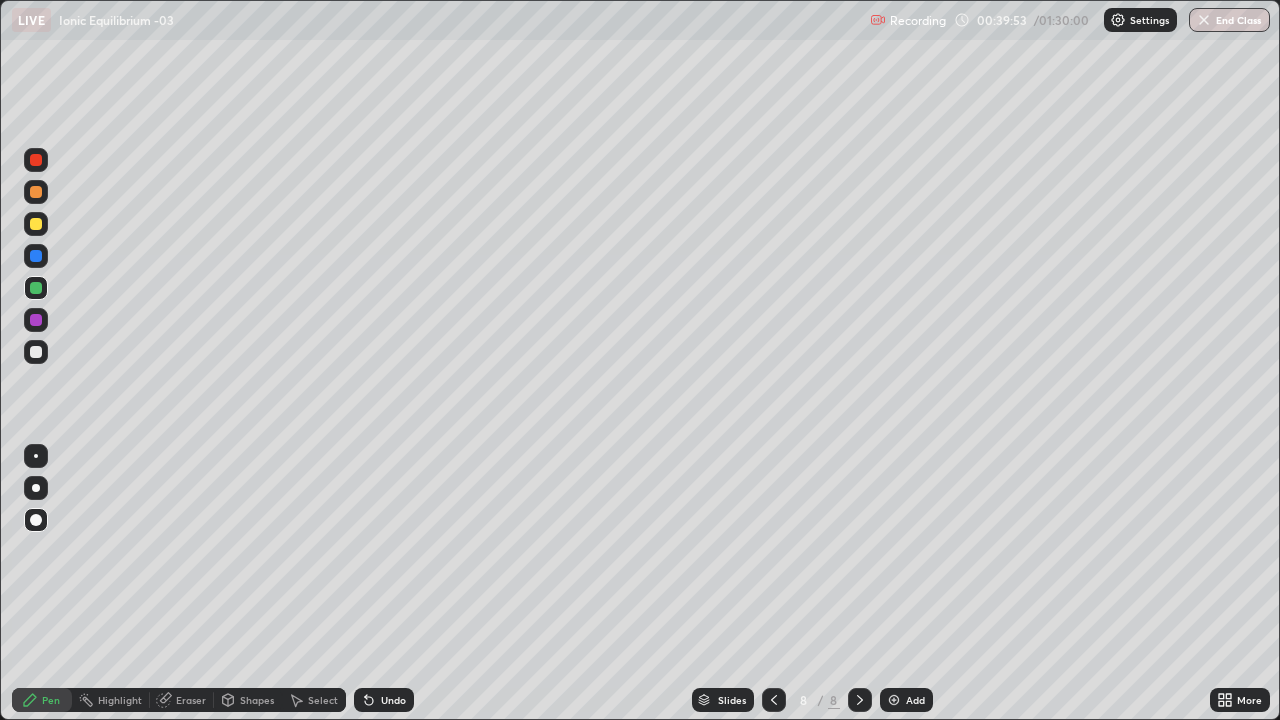 click at bounding box center (36, 224) 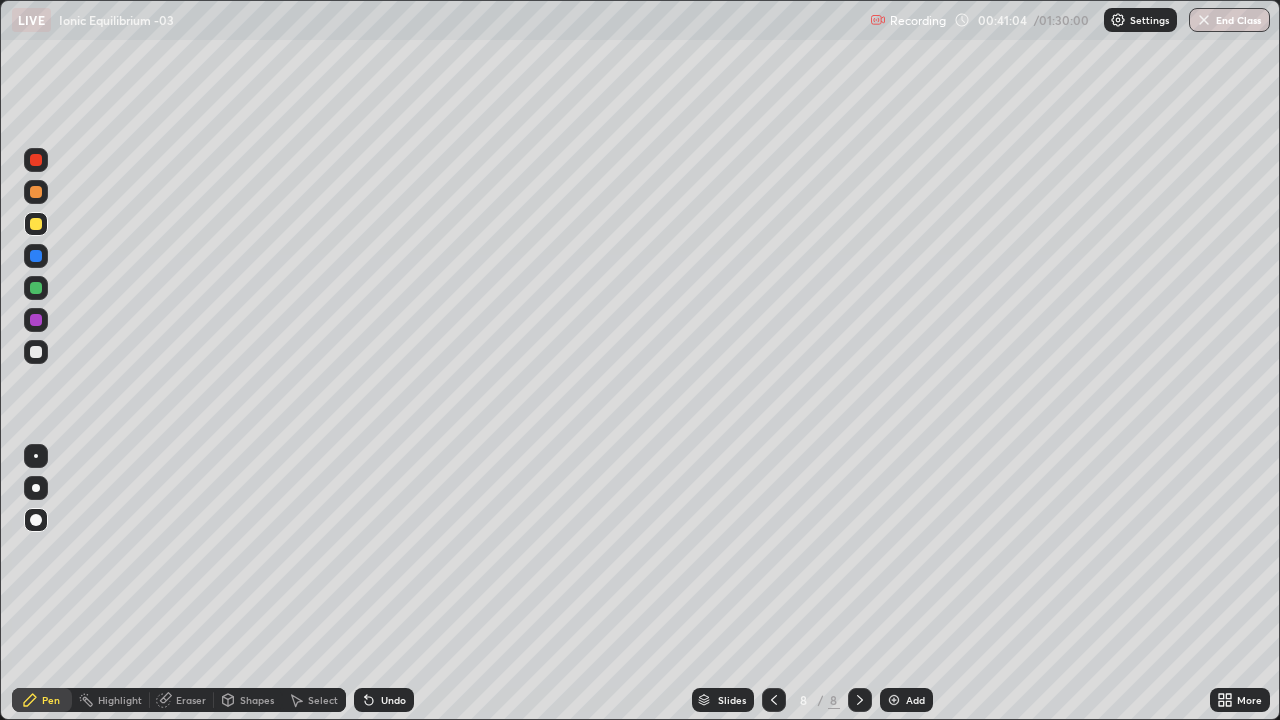 click at bounding box center [36, 352] 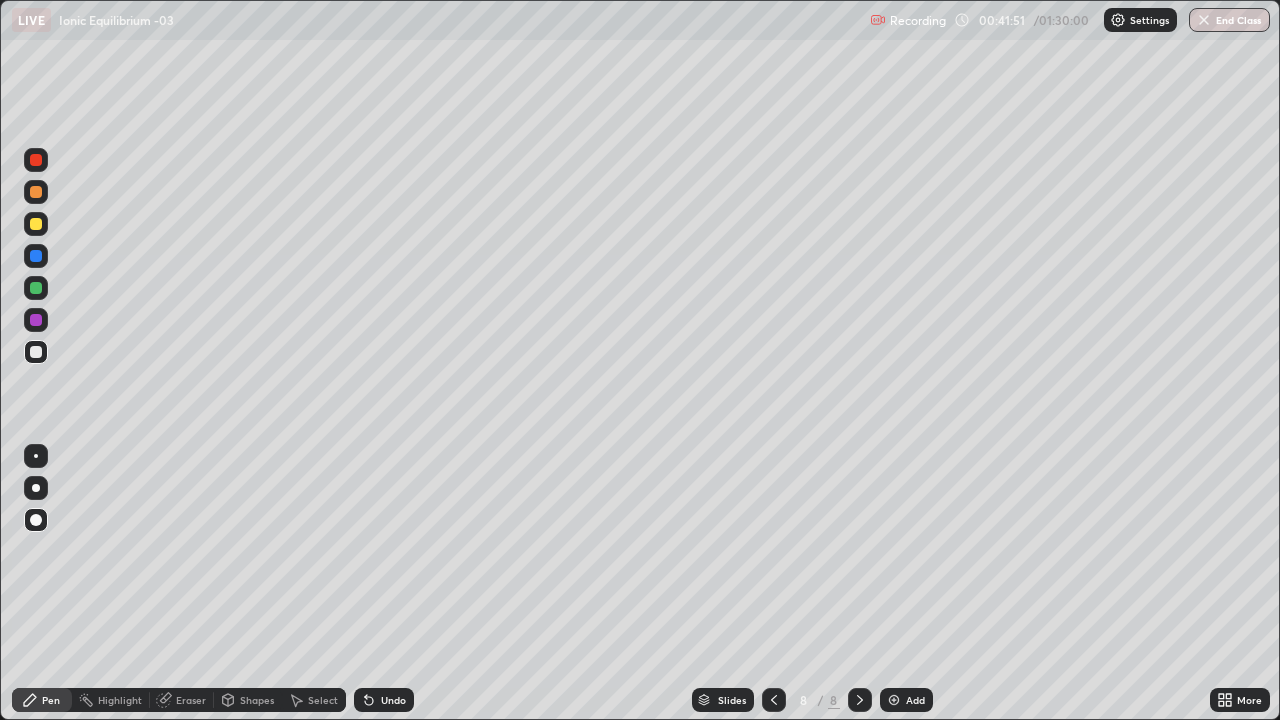 click at bounding box center [36, 160] 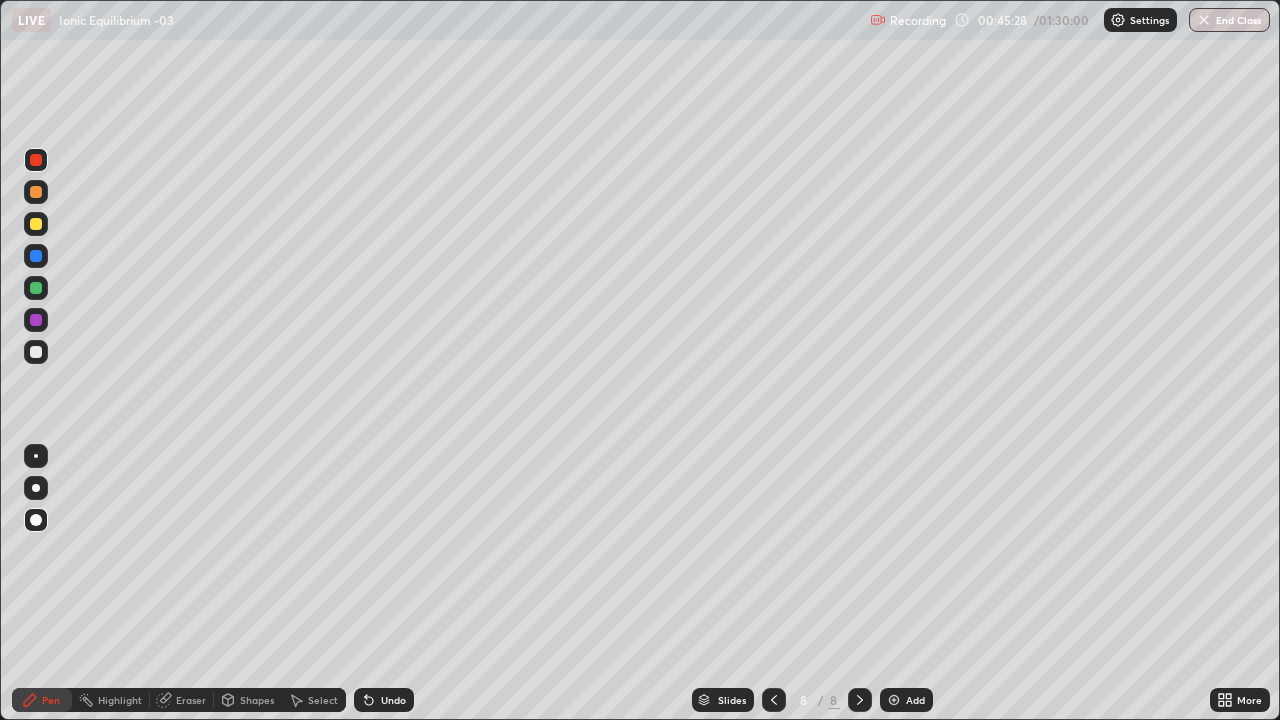 click at bounding box center (36, 224) 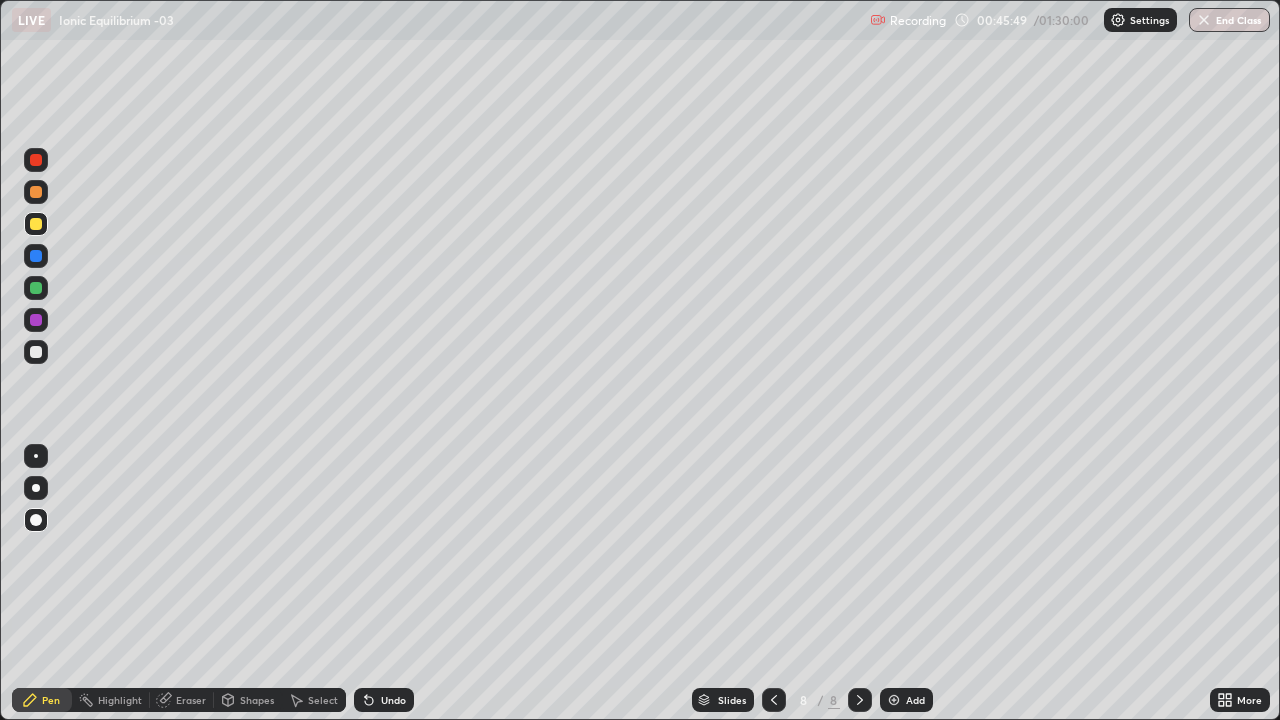 click 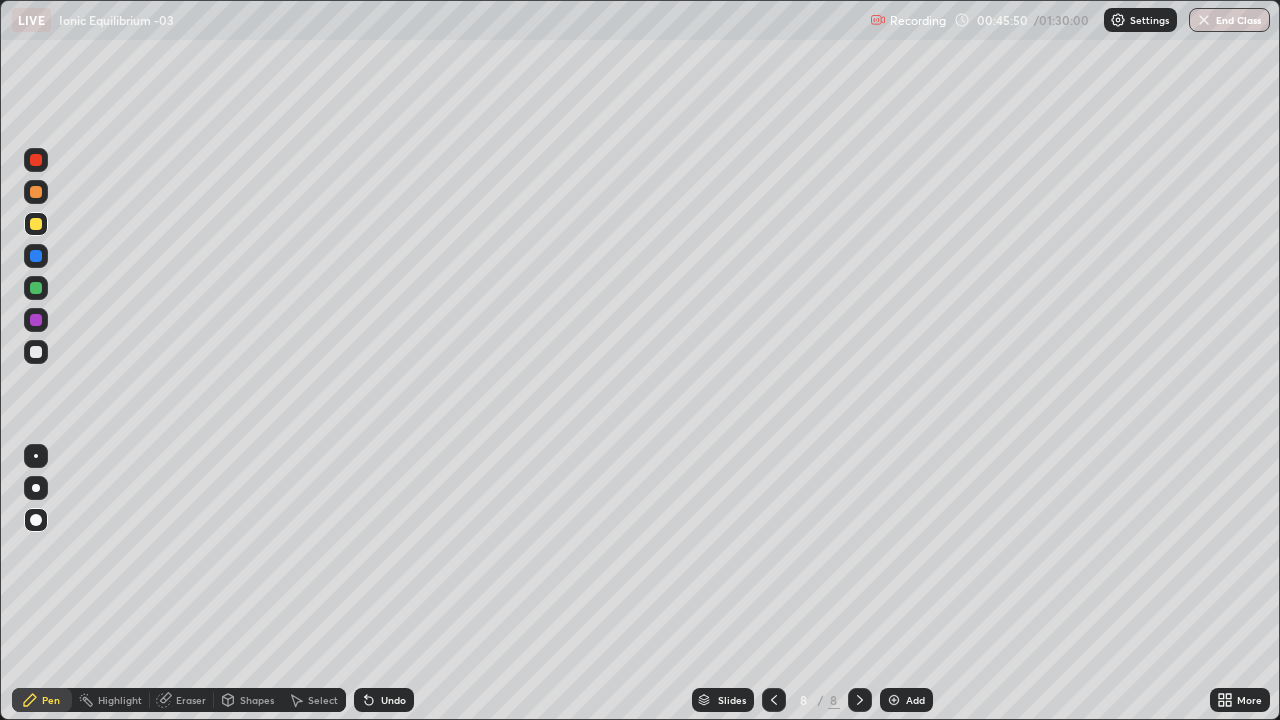 click on "Eraser" at bounding box center (191, 700) 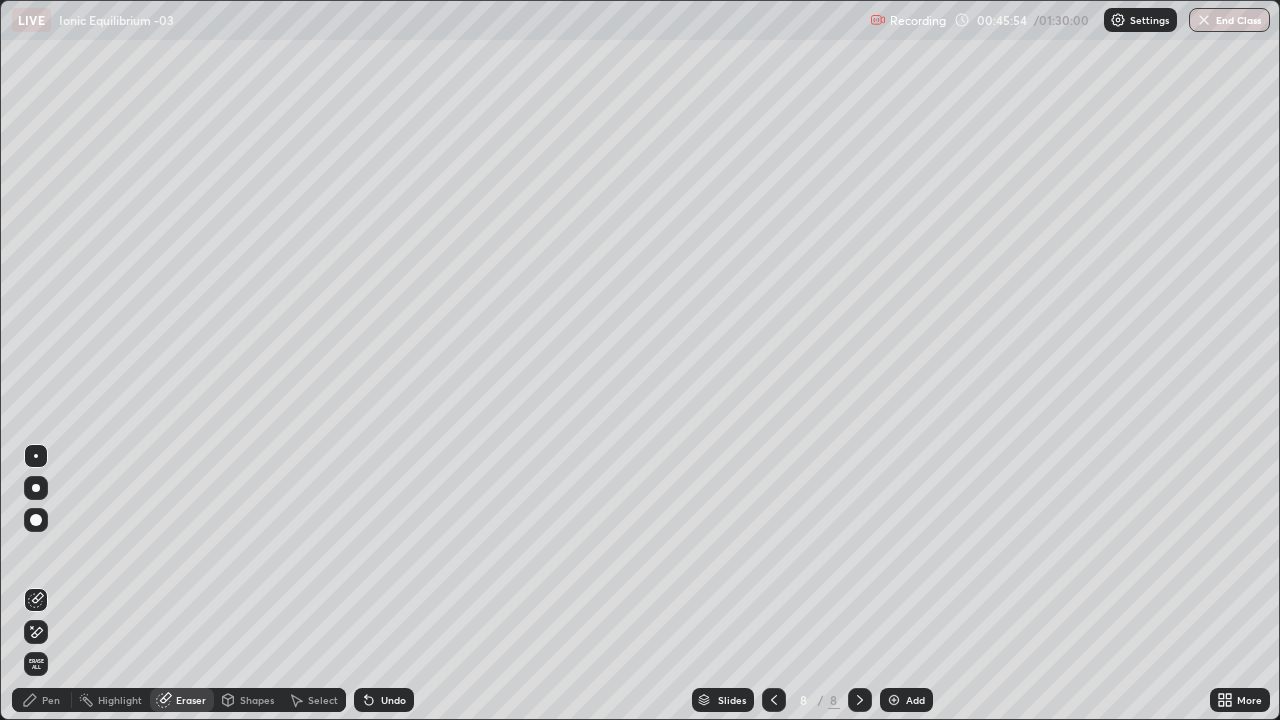 click on "Pen" at bounding box center [51, 700] 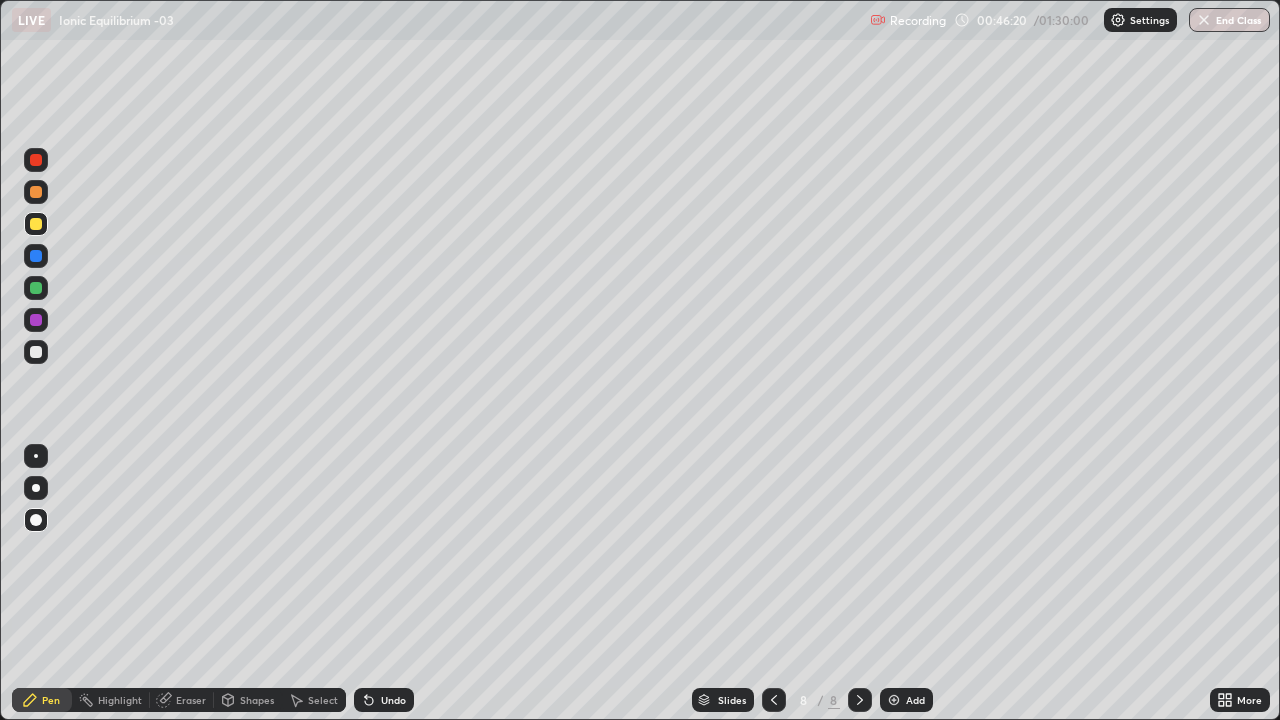 click at bounding box center [894, 700] 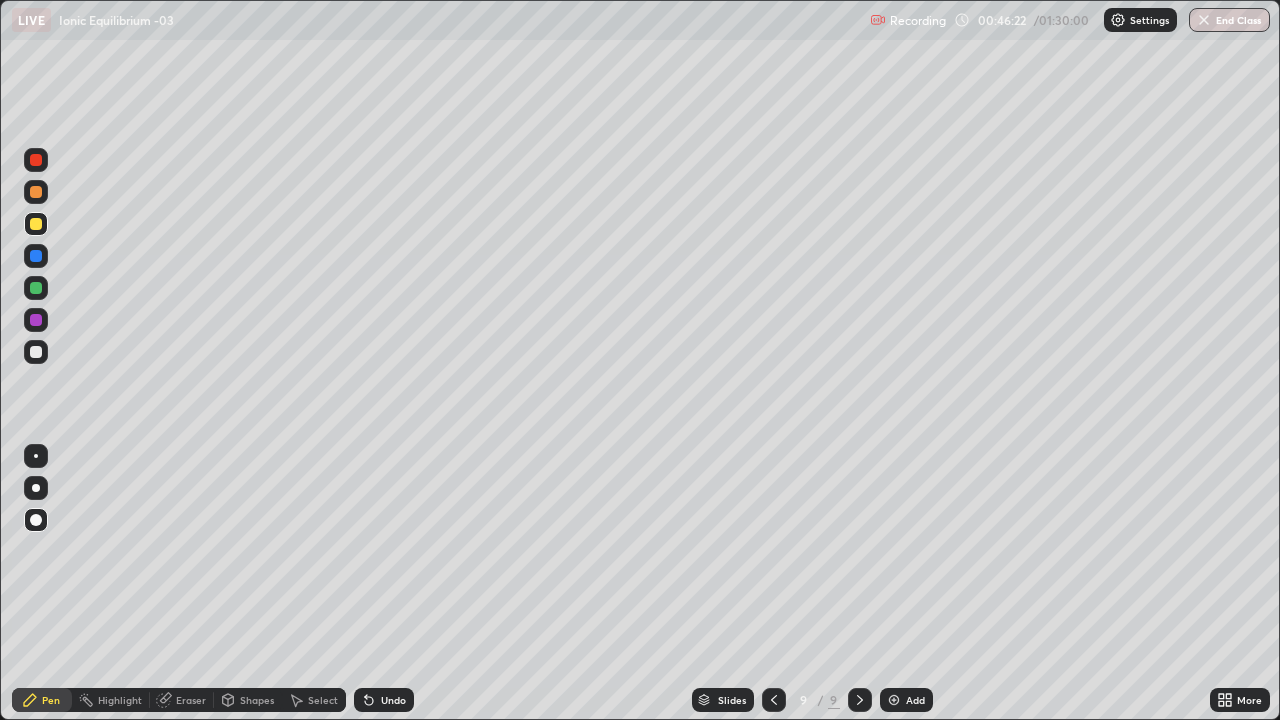 click at bounding box center [36, 192] 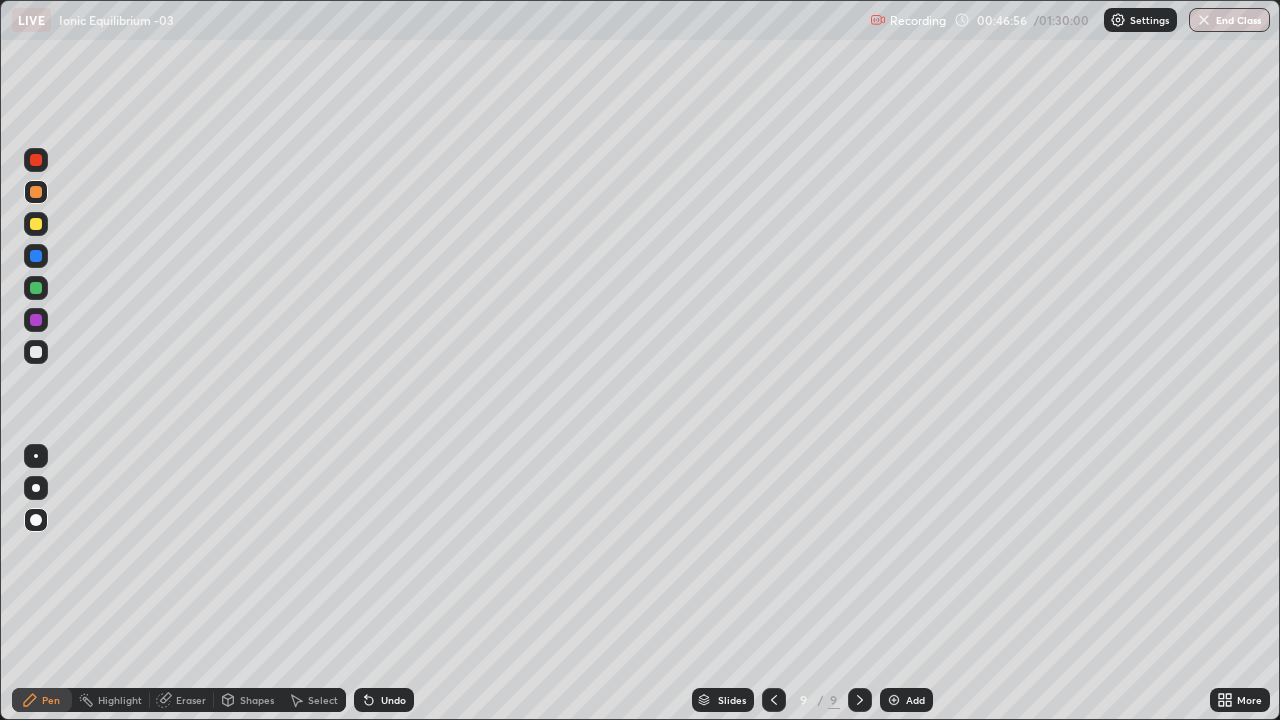 click on "Undo" at bounding box center (393, 700) 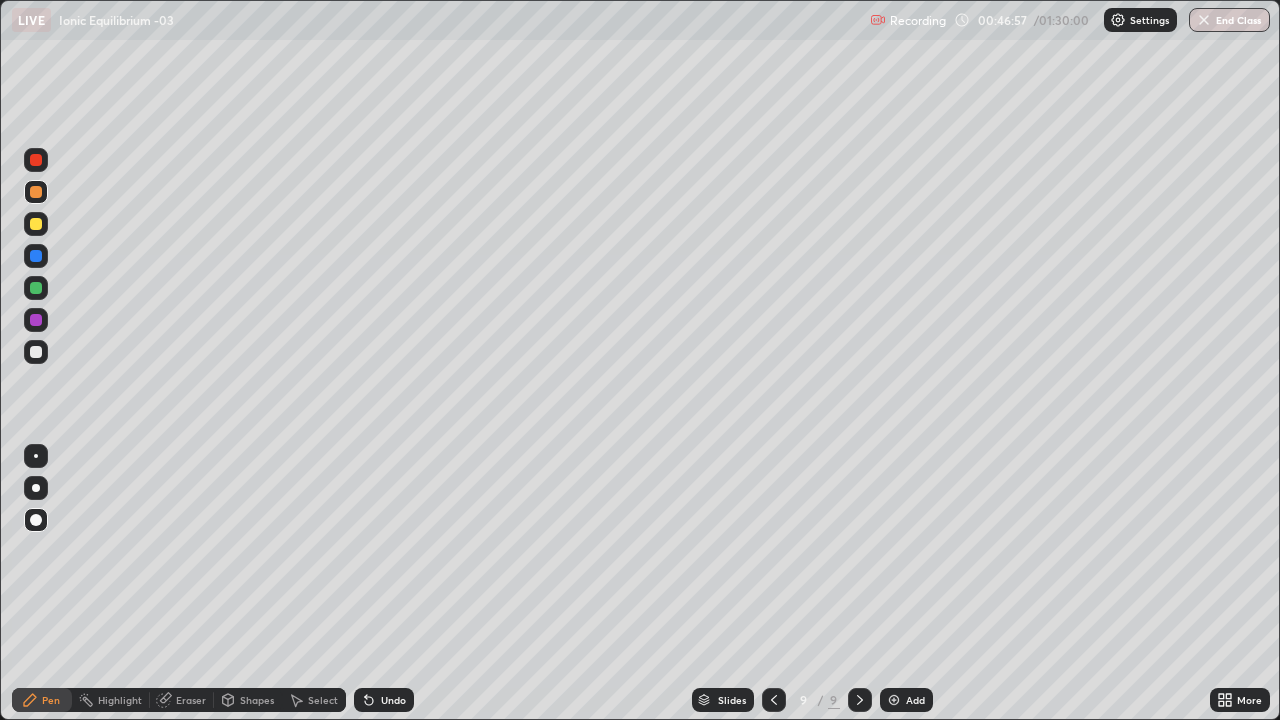 click on "Undo" at bounding box center [393, 700] 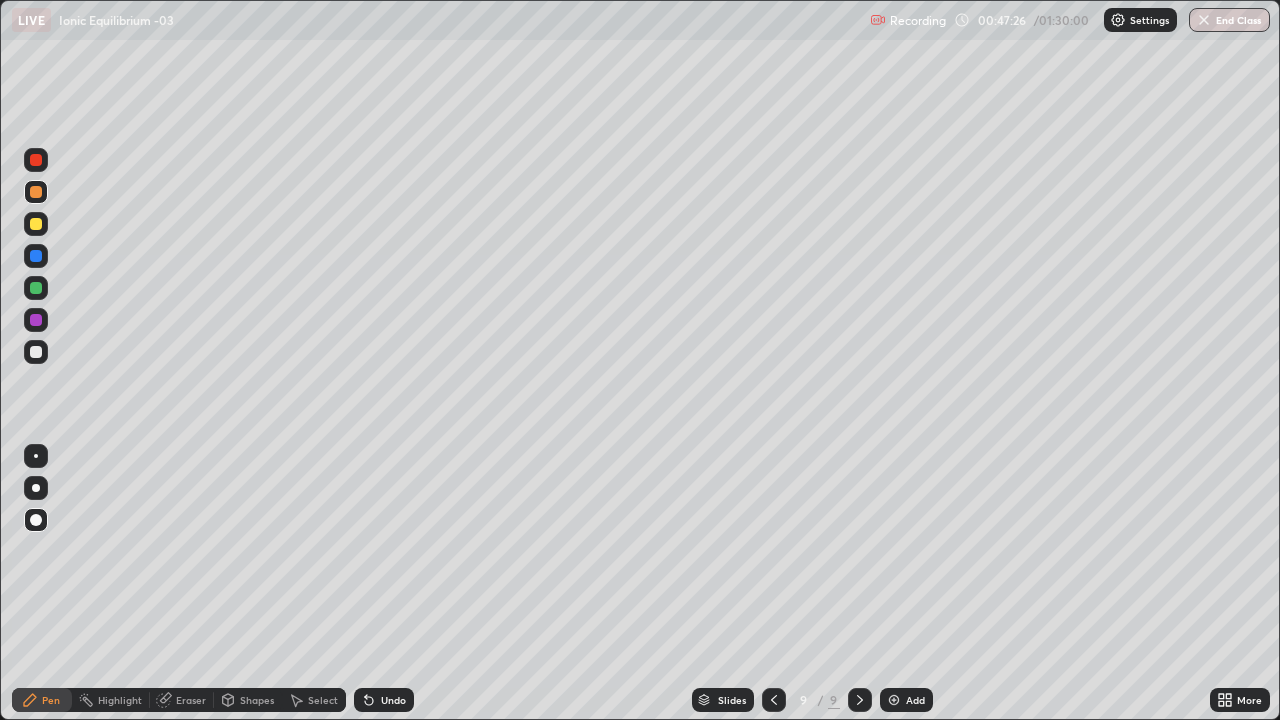 click at bounding box center (36, 224) 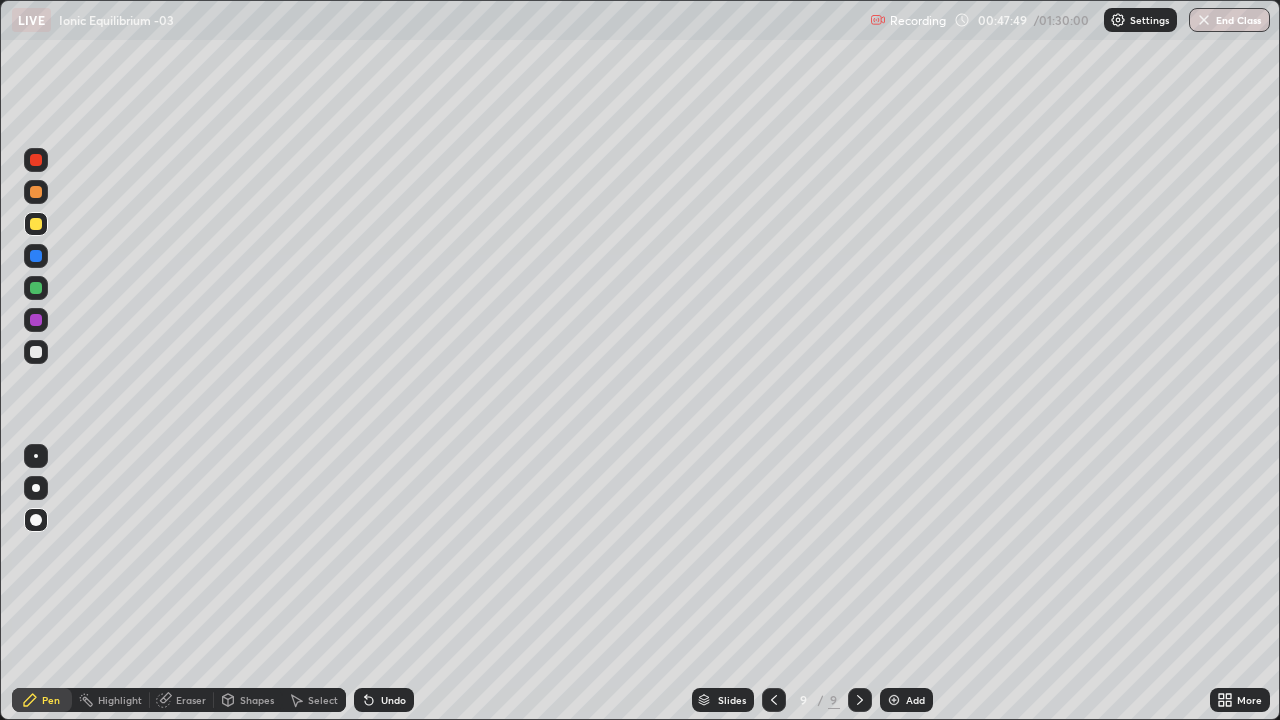 click at bounding box center [36, 192] 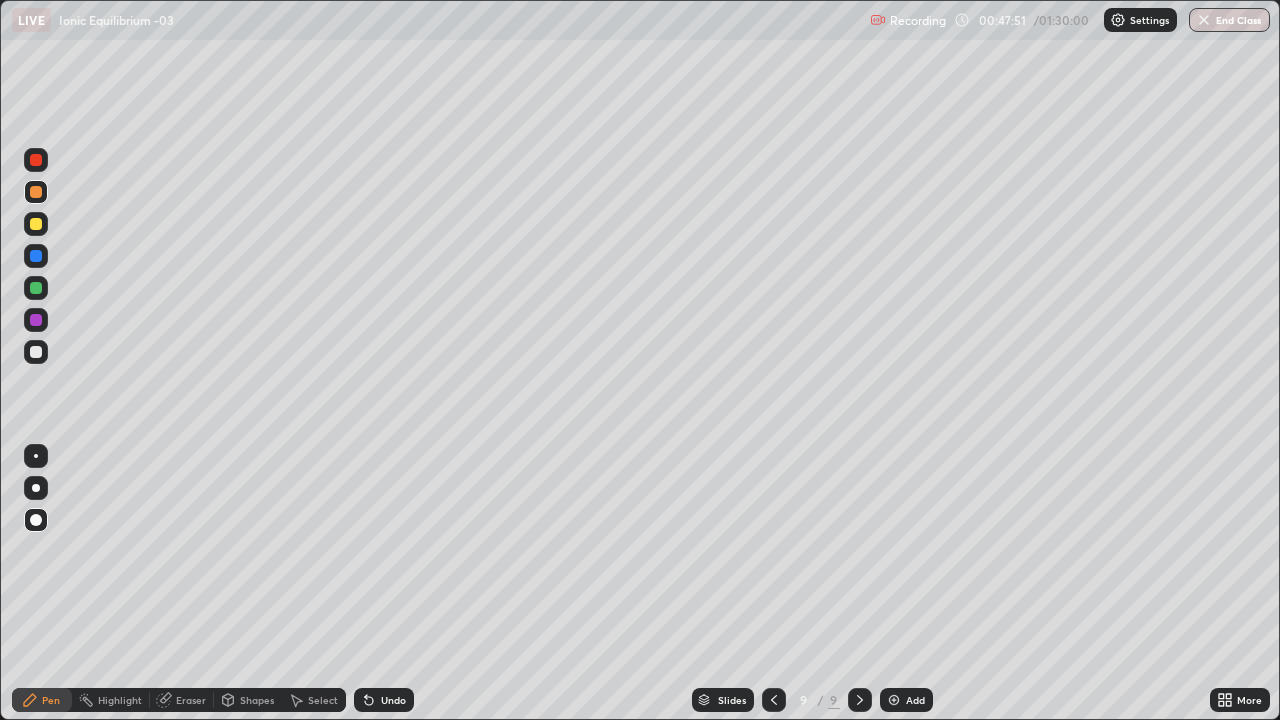 click on "Undo" at bounding box center [384, 700] 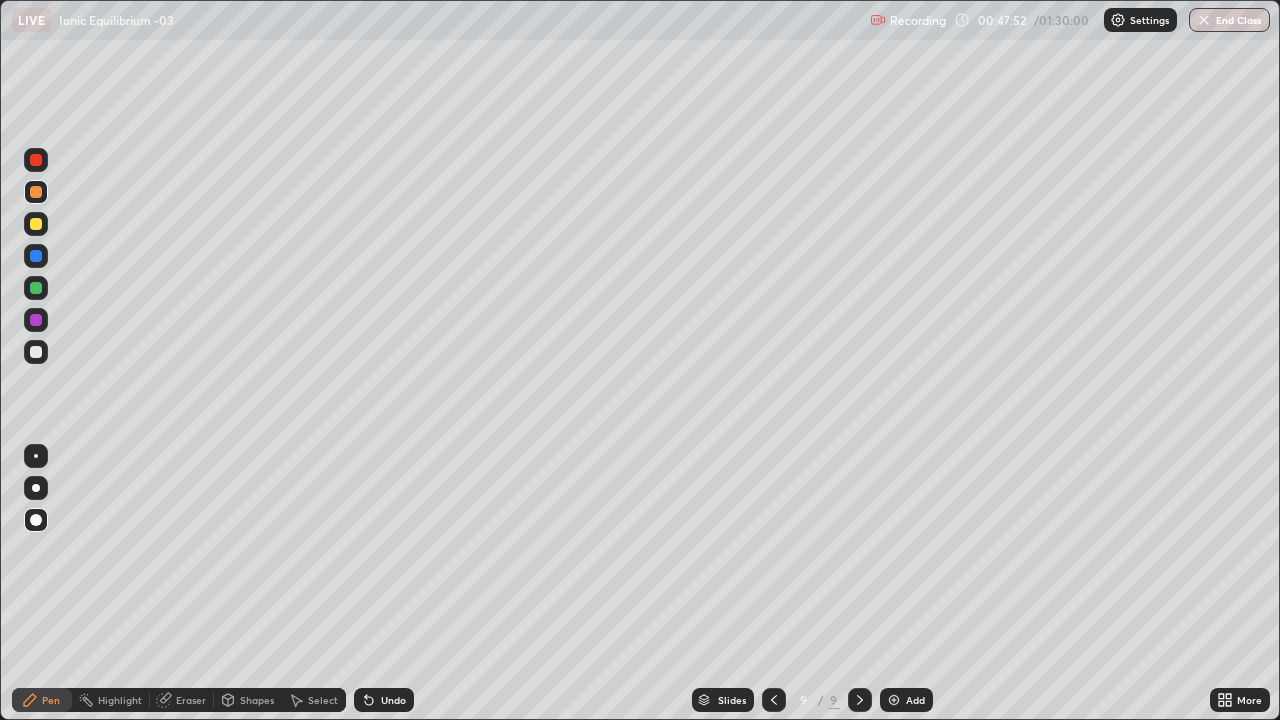 click 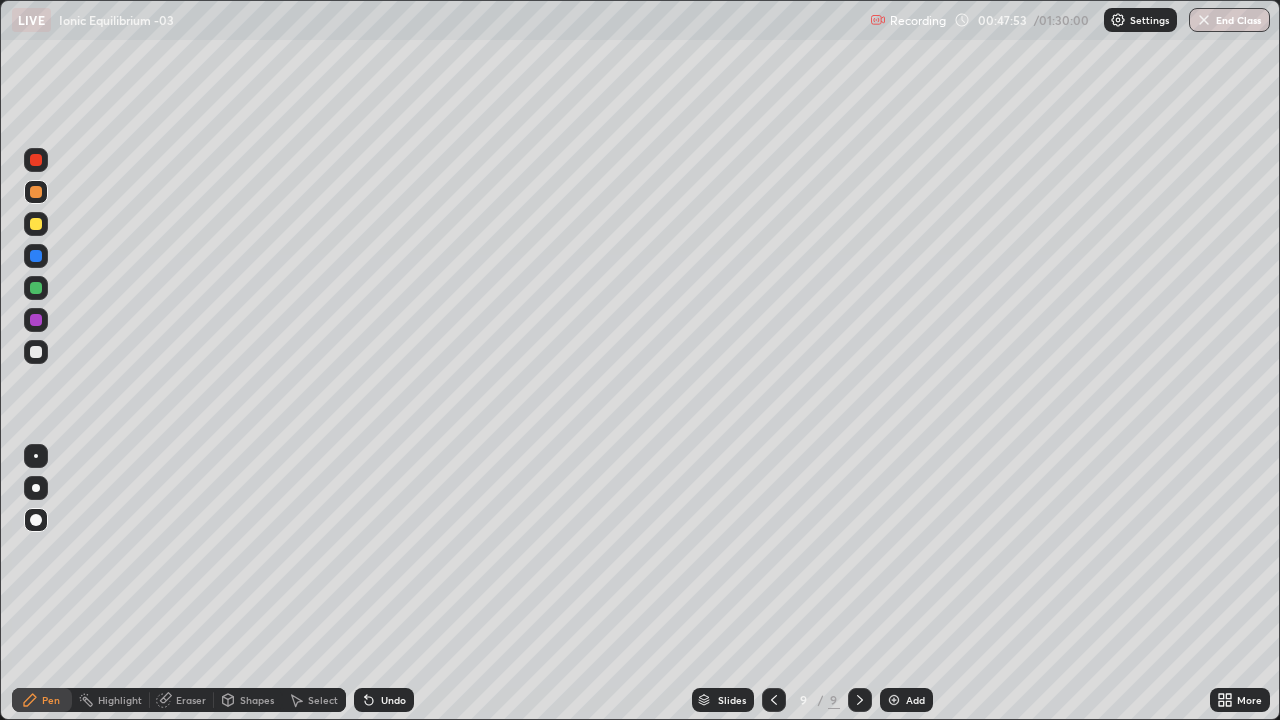click at bounding box center [36, 224] 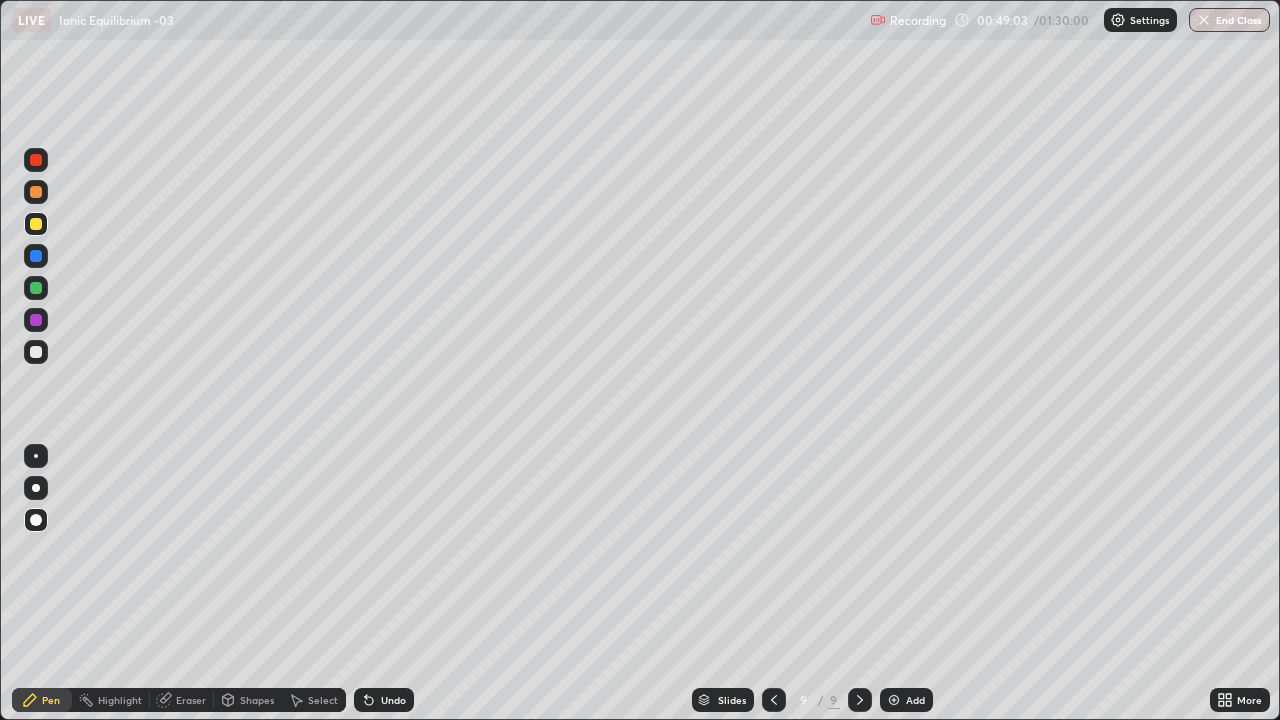 click on "Undo" at bounding box center [393, 700] 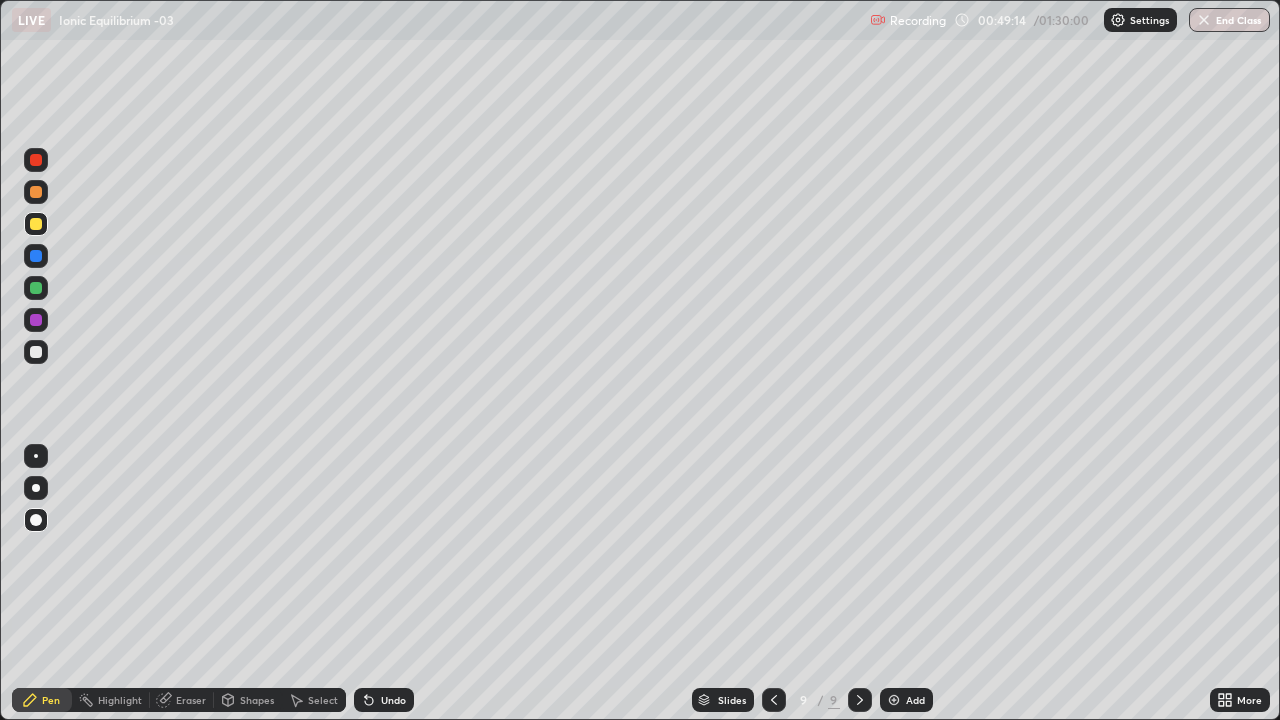 click at bounding box center [36, 192] 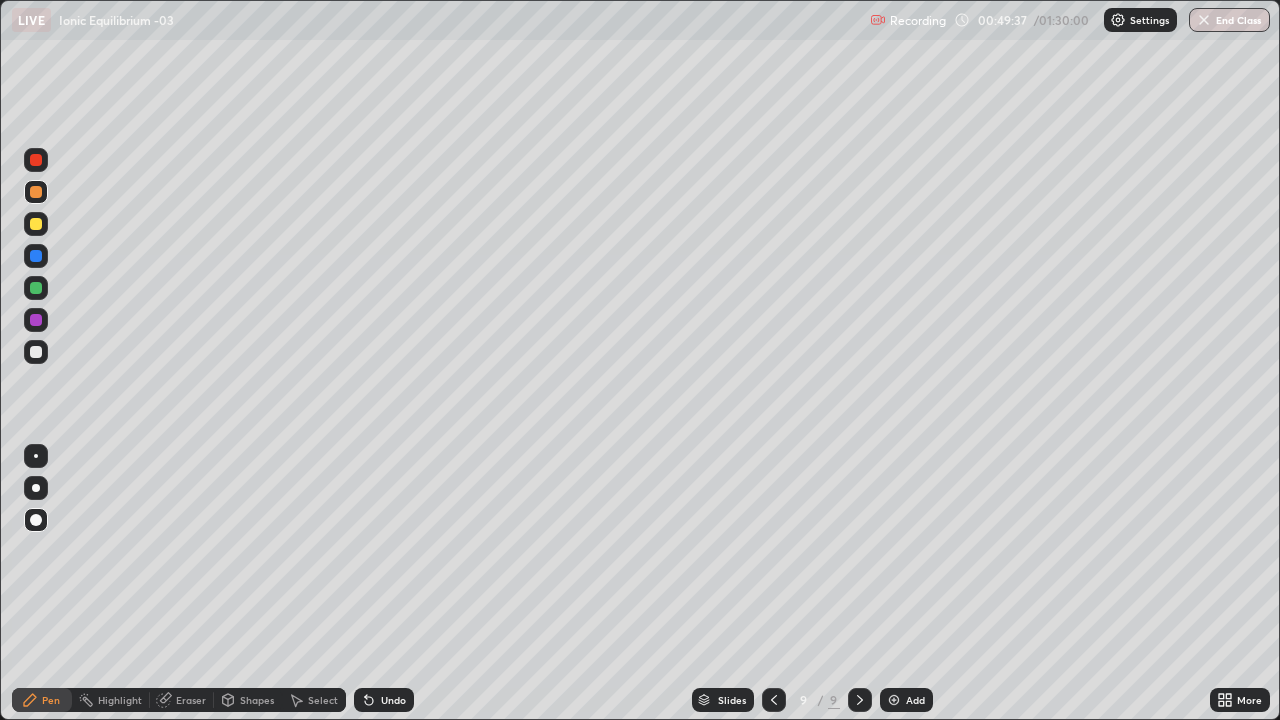 click on "Undo" at bounding box center (393, 700) 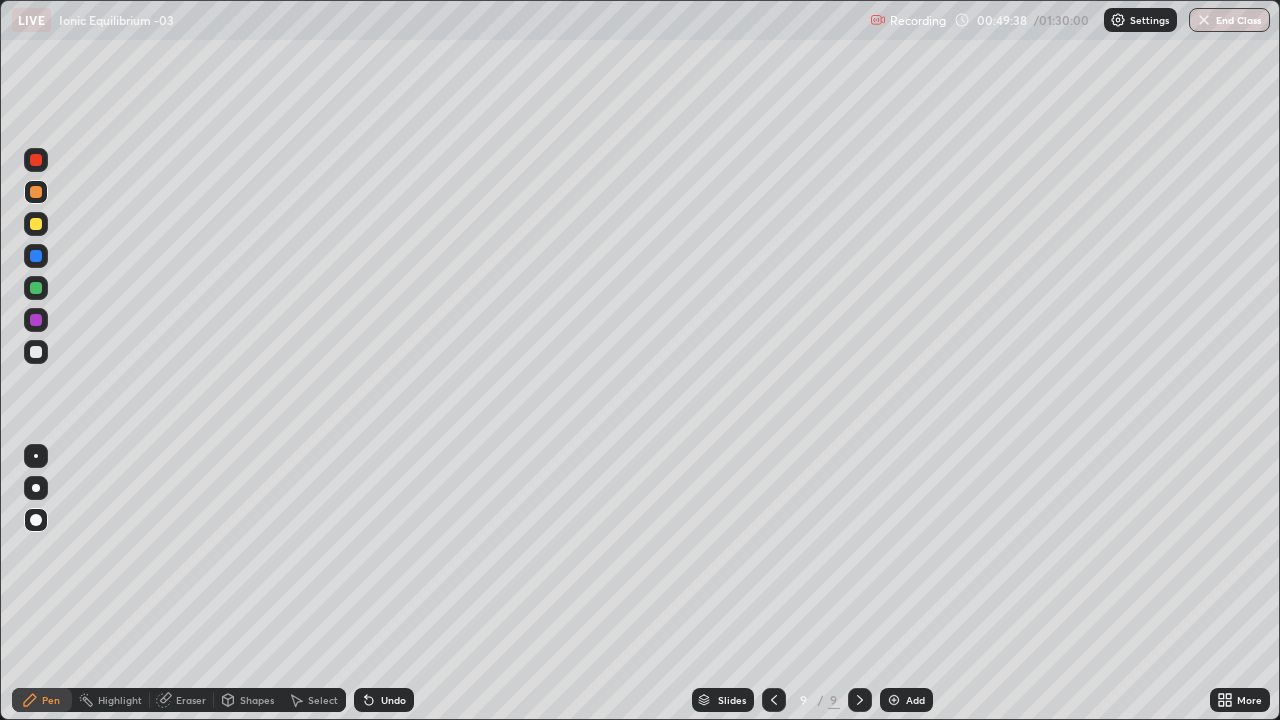 click on "Undo" at bounding box center [384, 700] 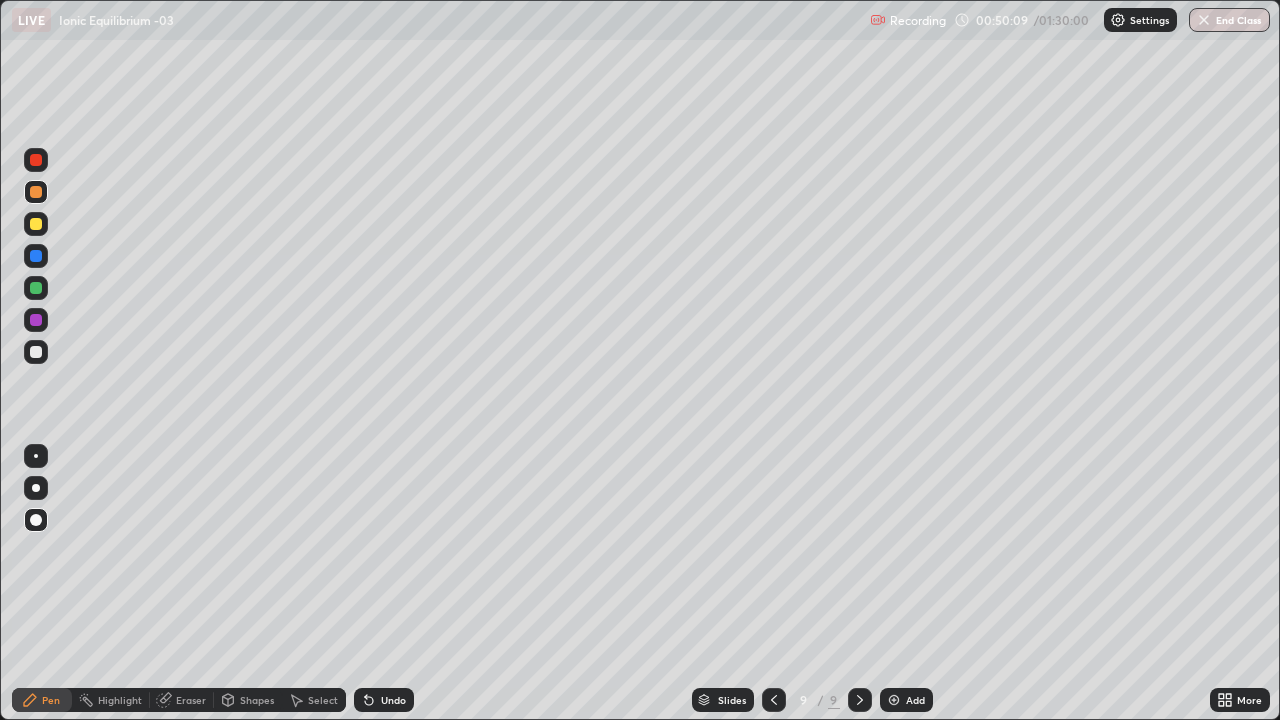 click at bounding box center [36, 224] 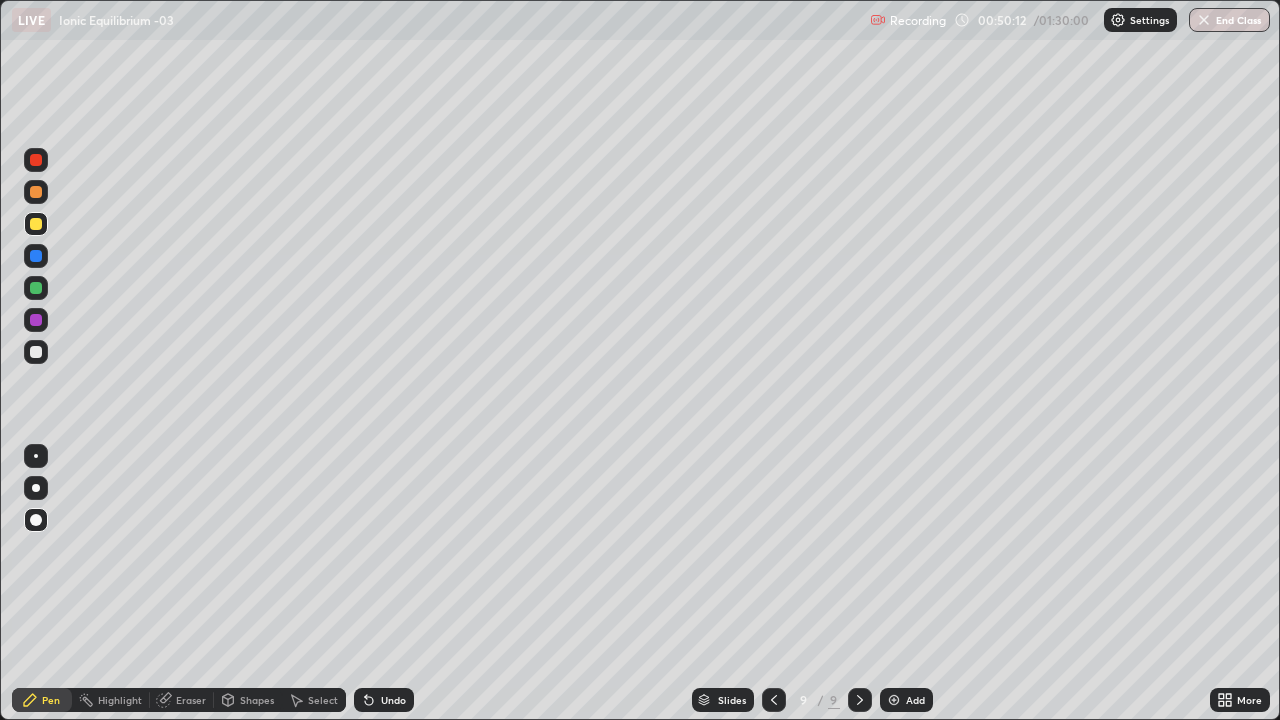 click at bounding box center (36, 192) 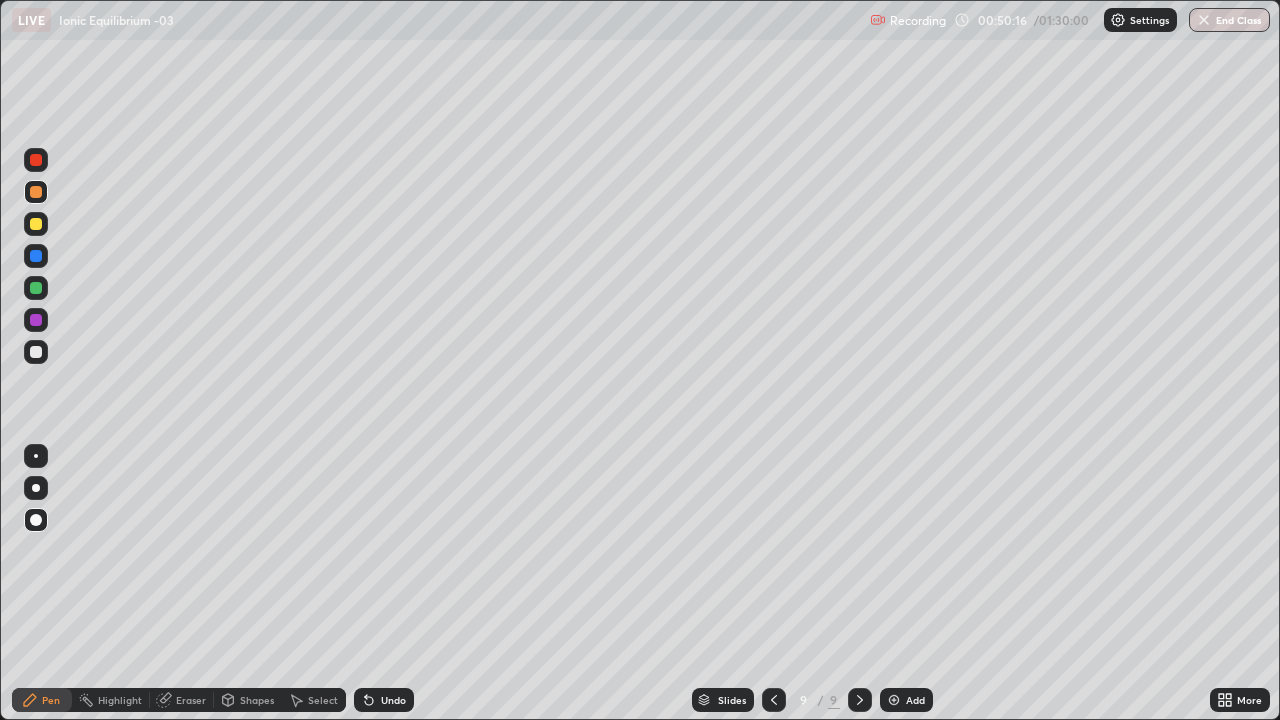 click at bounding box center [36, 352] 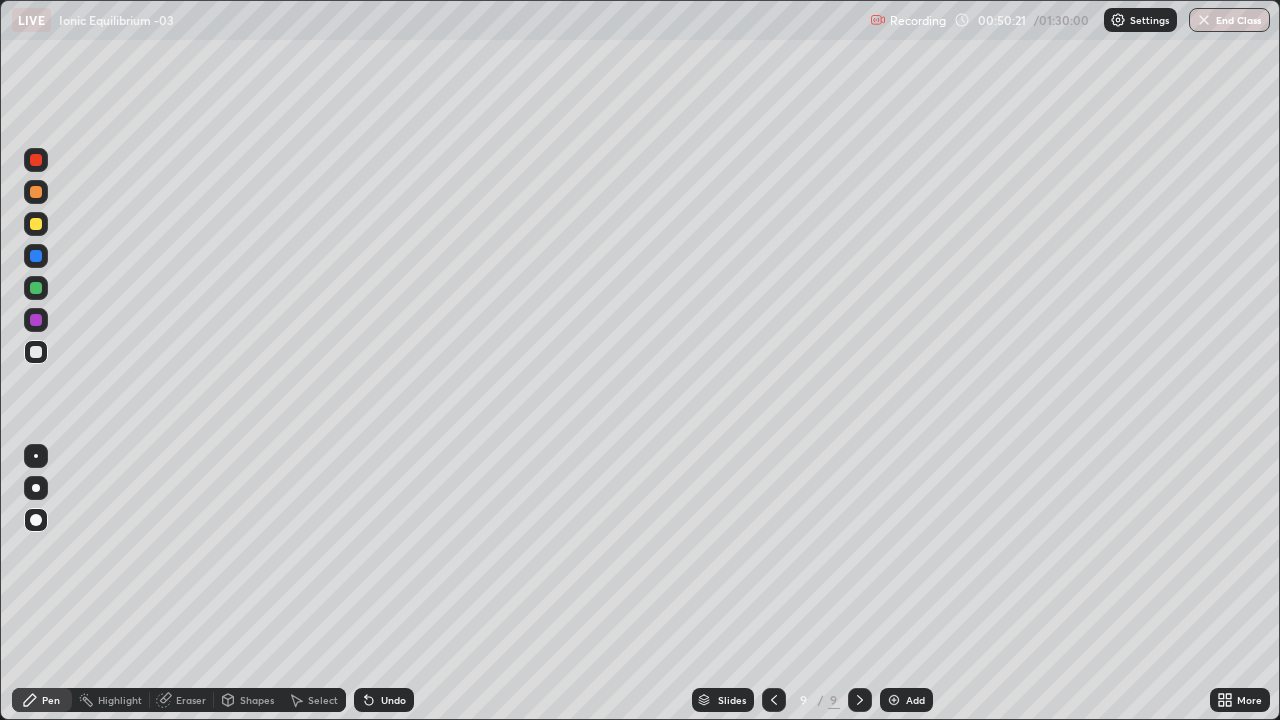 click on "Undo" at bounding box center (393, 700) 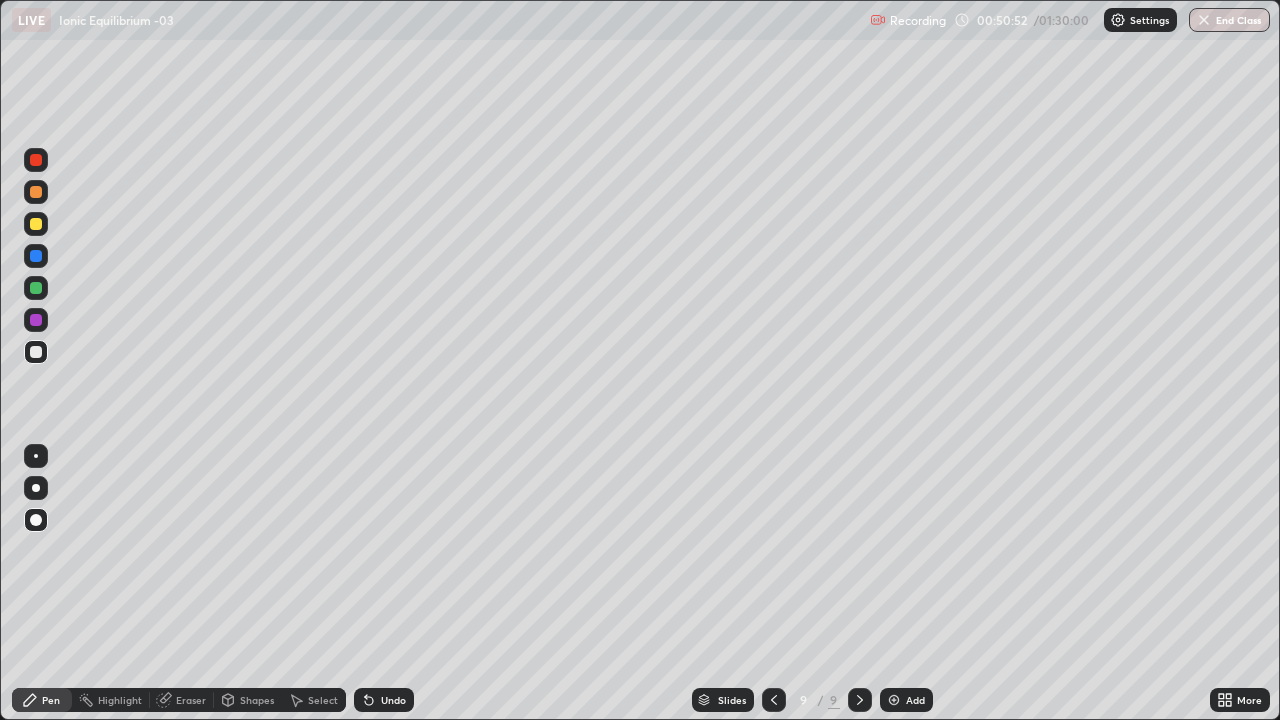 click on "Undo" at bounding box center [393, 700] 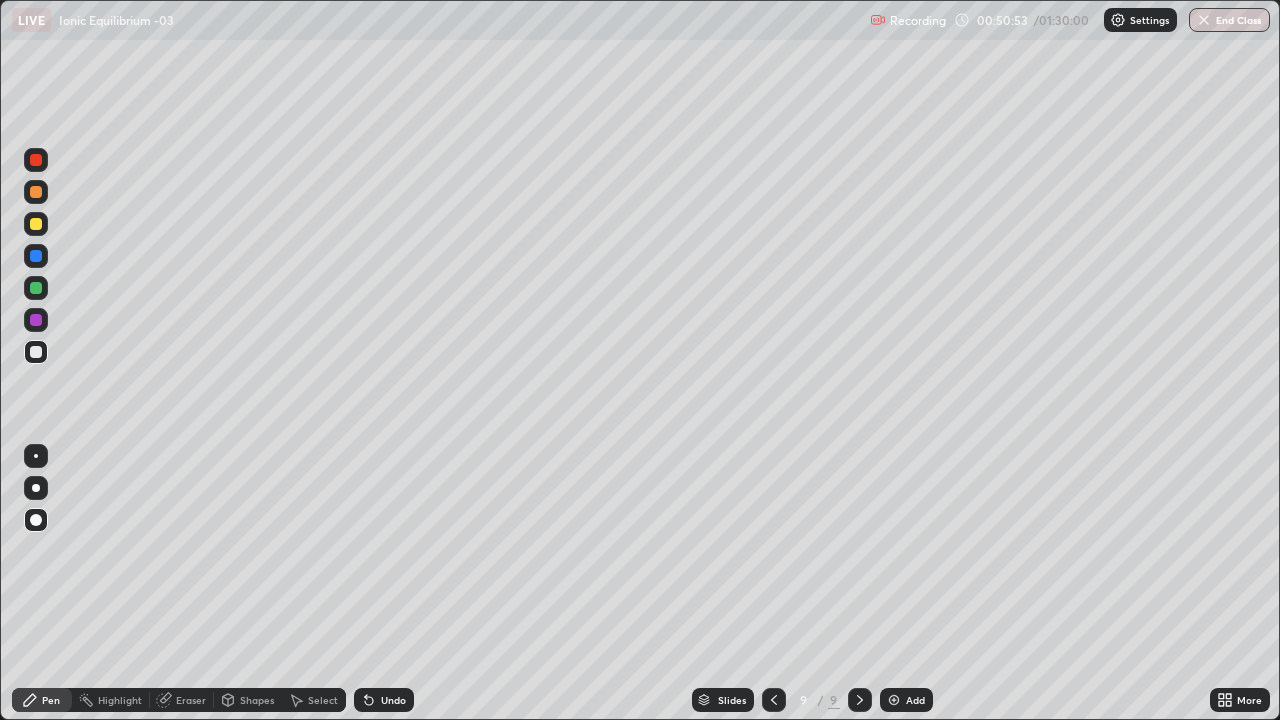 click on "Undo" at bounding box center (384, 700) 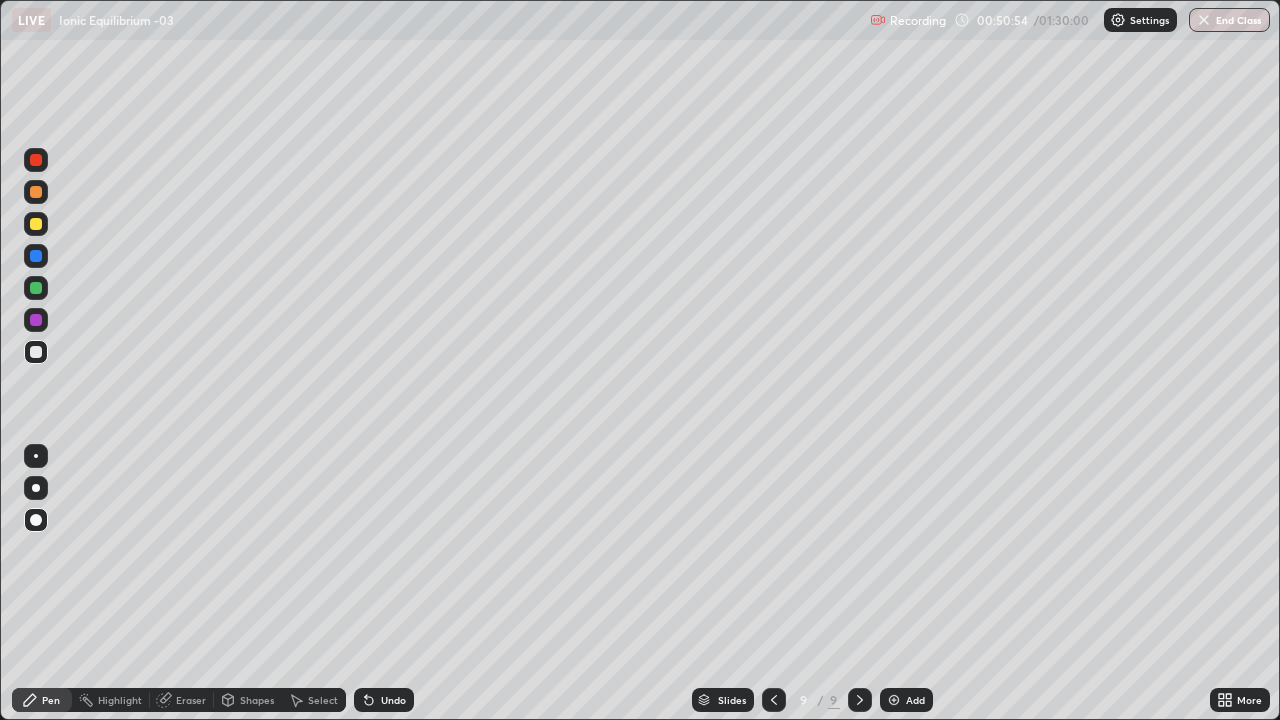 click on "Undo" at bounding box center (384, 700) 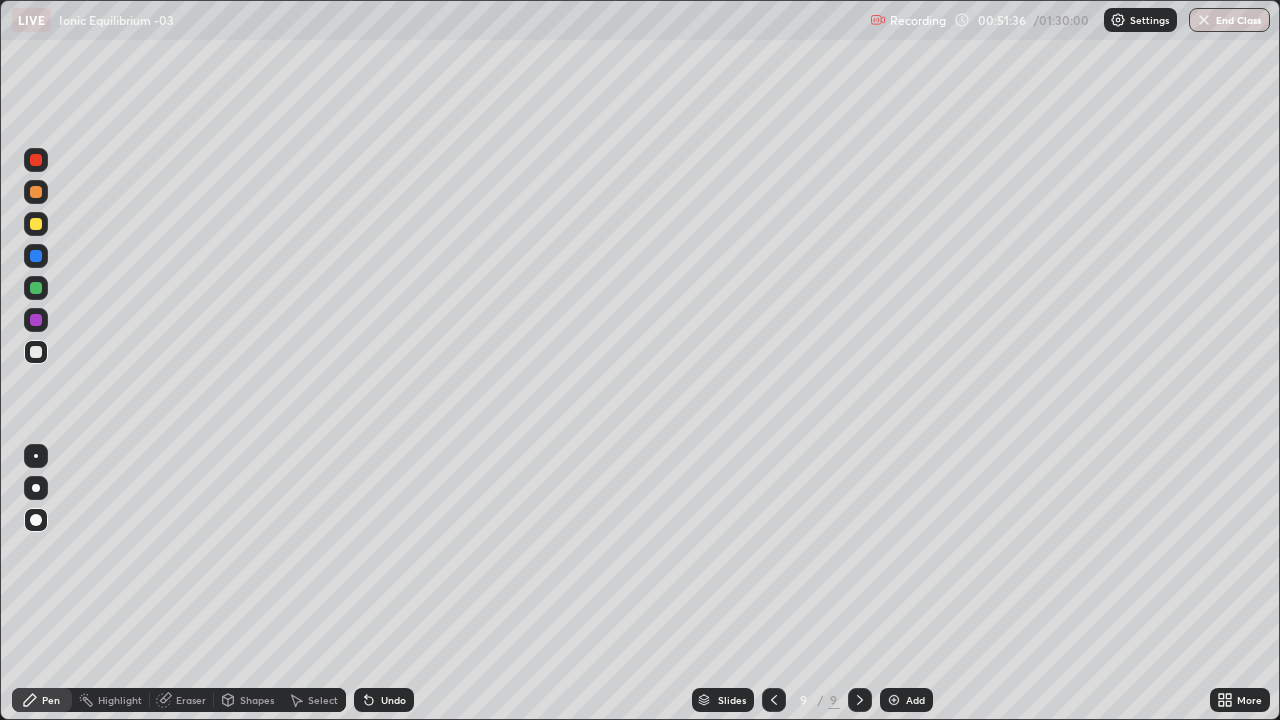 click on "Undo" at bounding box center [384, 700] 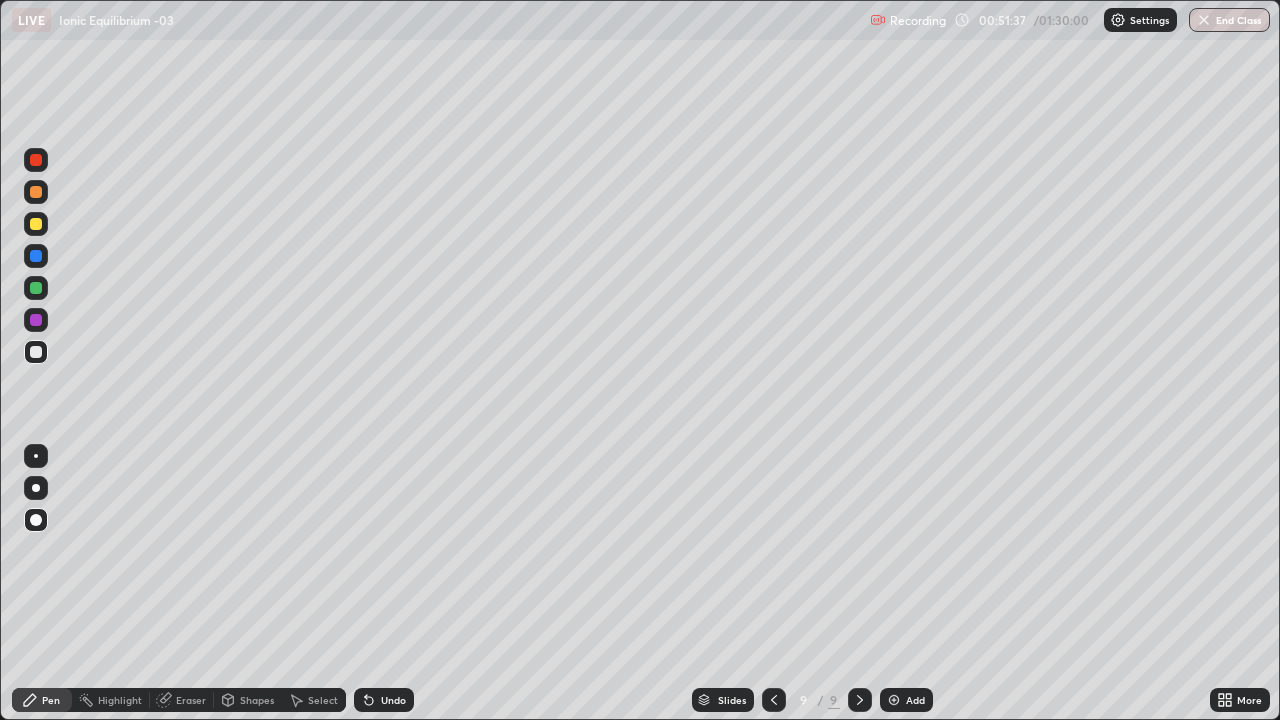 click on "Undo" at bounding box center [384, 700] 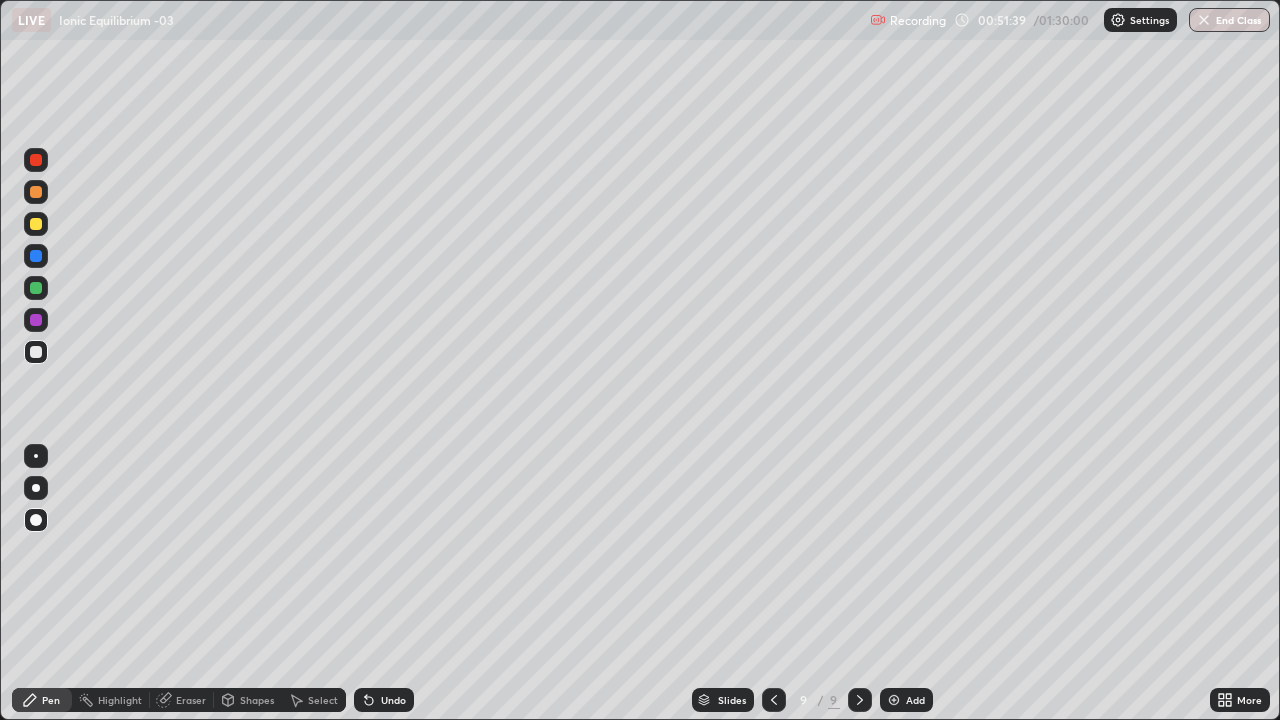 click at bounding box center (36, 160) 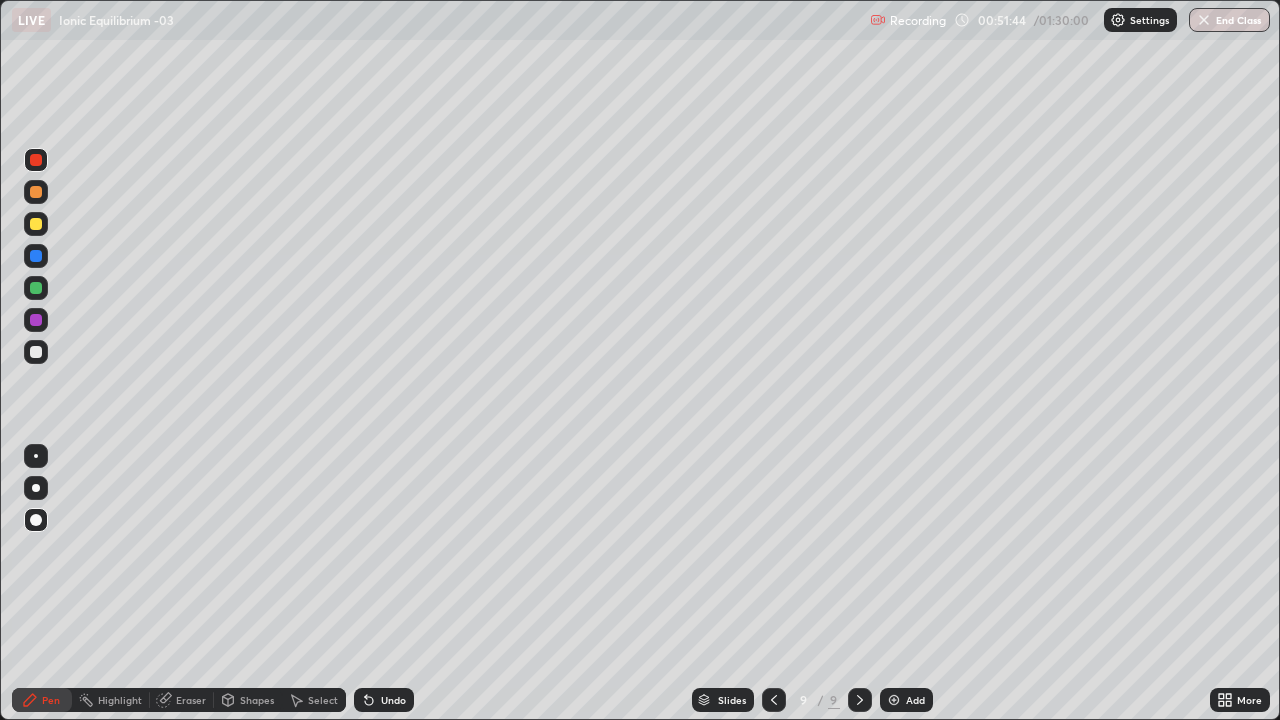 click on "Undo" at bounding box center [393, 700] 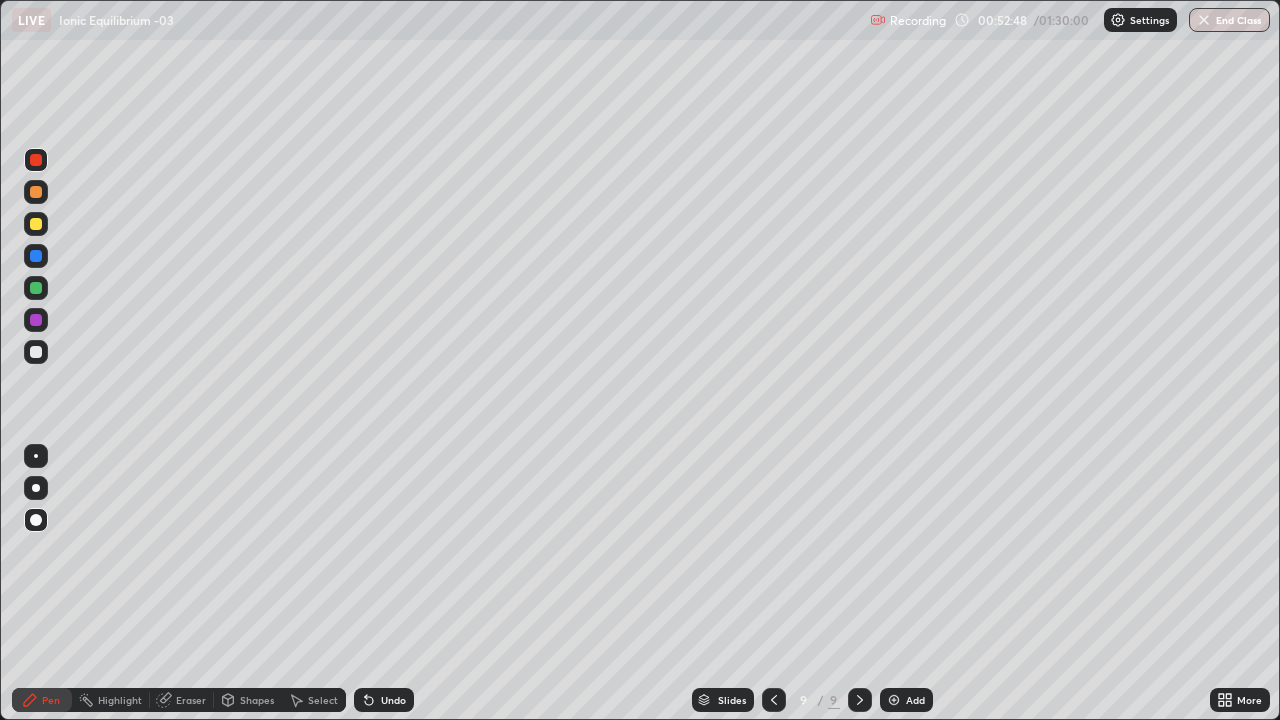click on "Eraser" at bounding box center (191, 700) 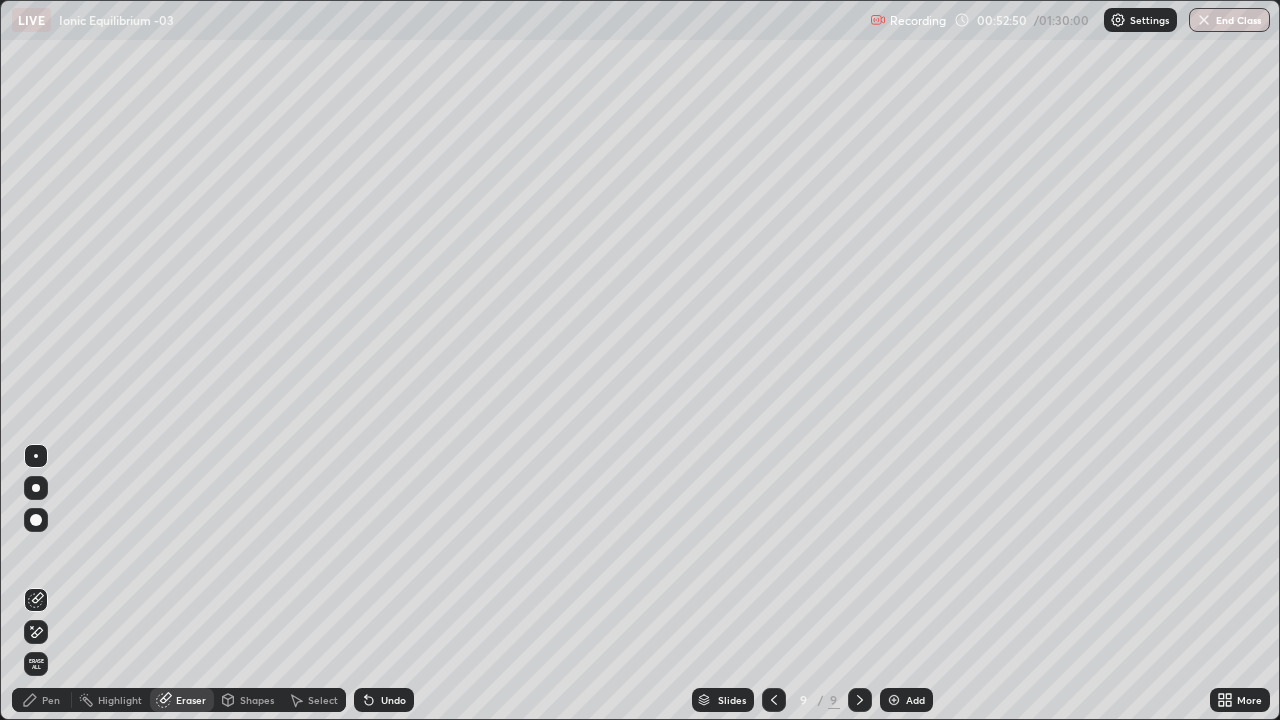 click on "Pen" at bounding box center [51, 700] 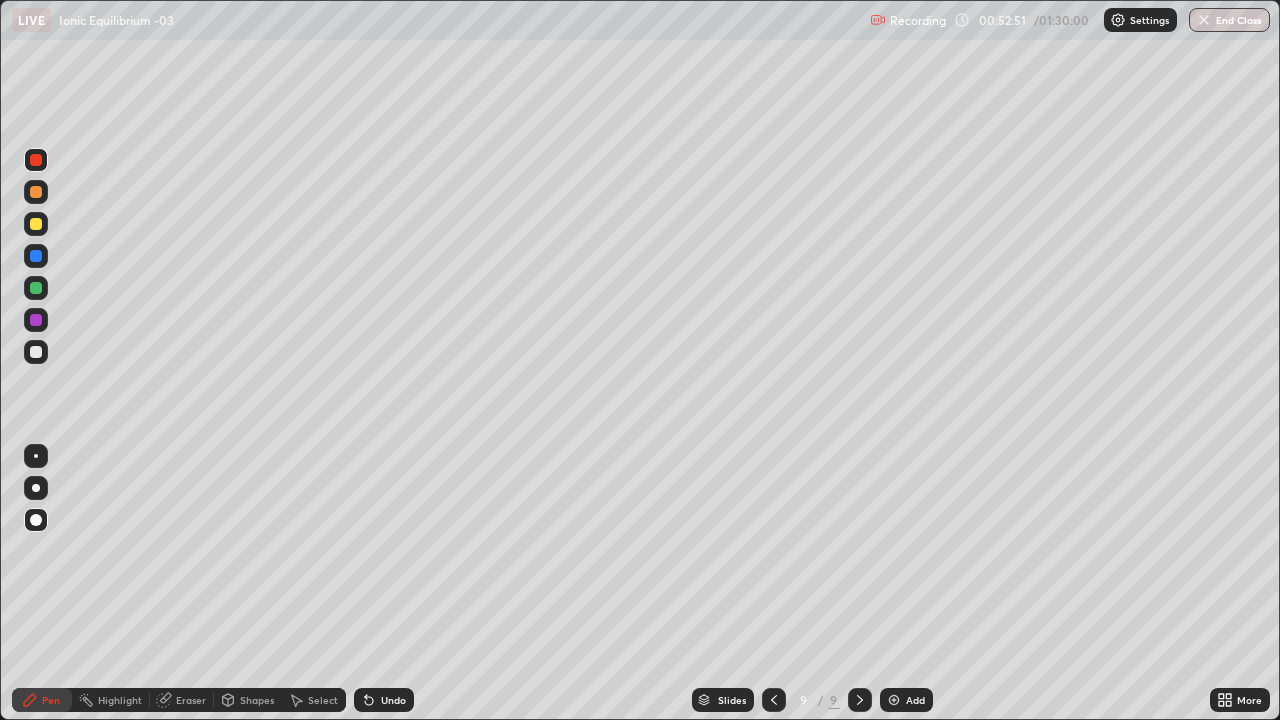 click at bounding box center (36, 192) 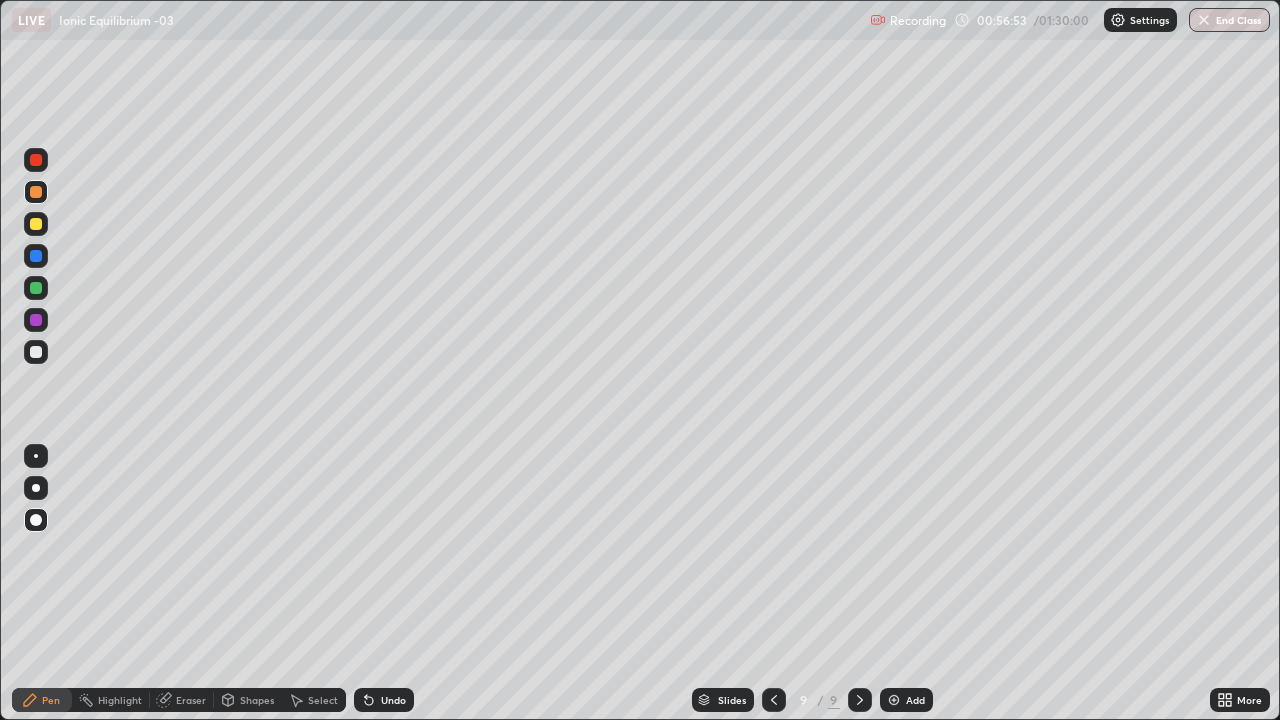 click at bounding box center [36, 224] 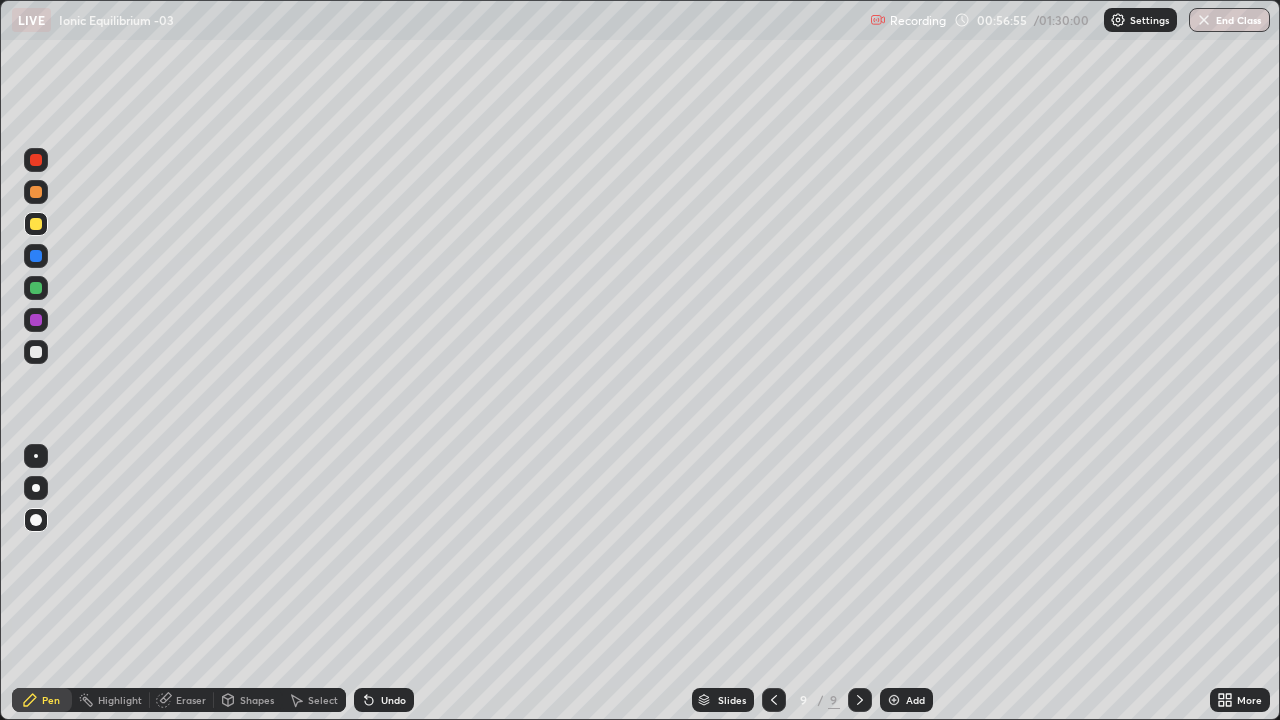 click at bounding box center (894, 700) 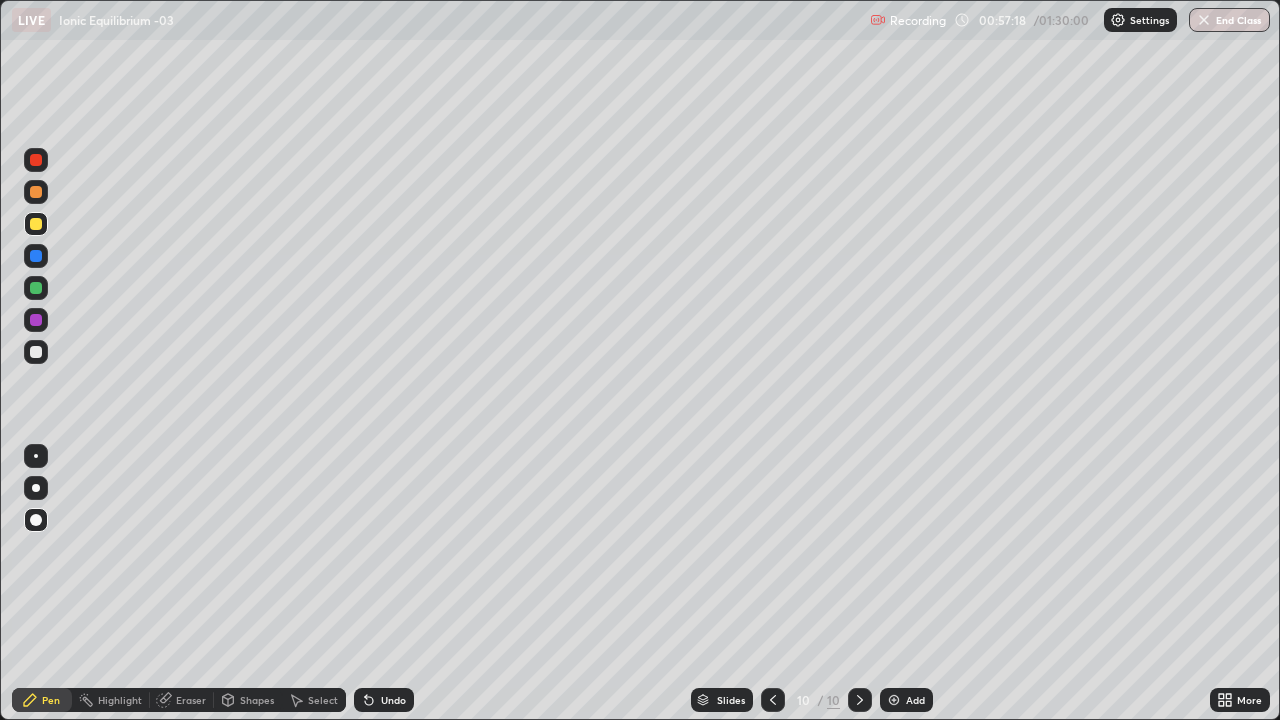 click on "Undo" at bounding box center (393, 700) 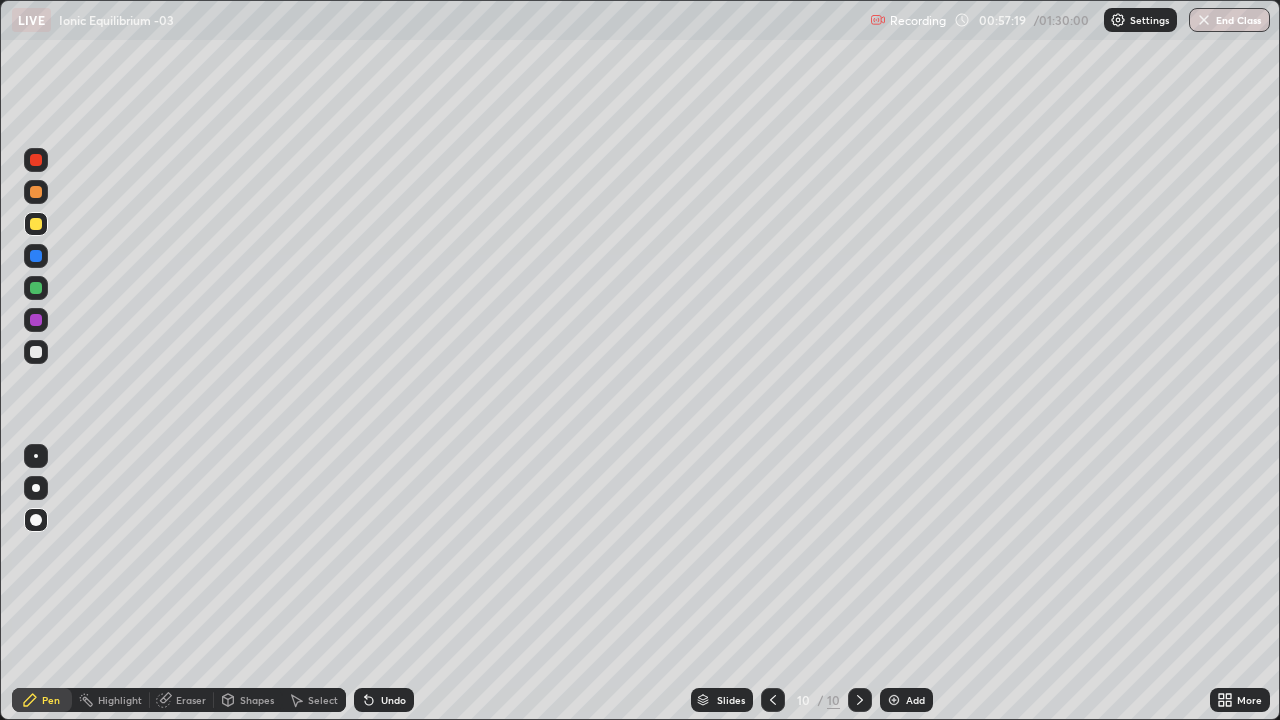 click on "Undo" at bounding box center (384, 700) 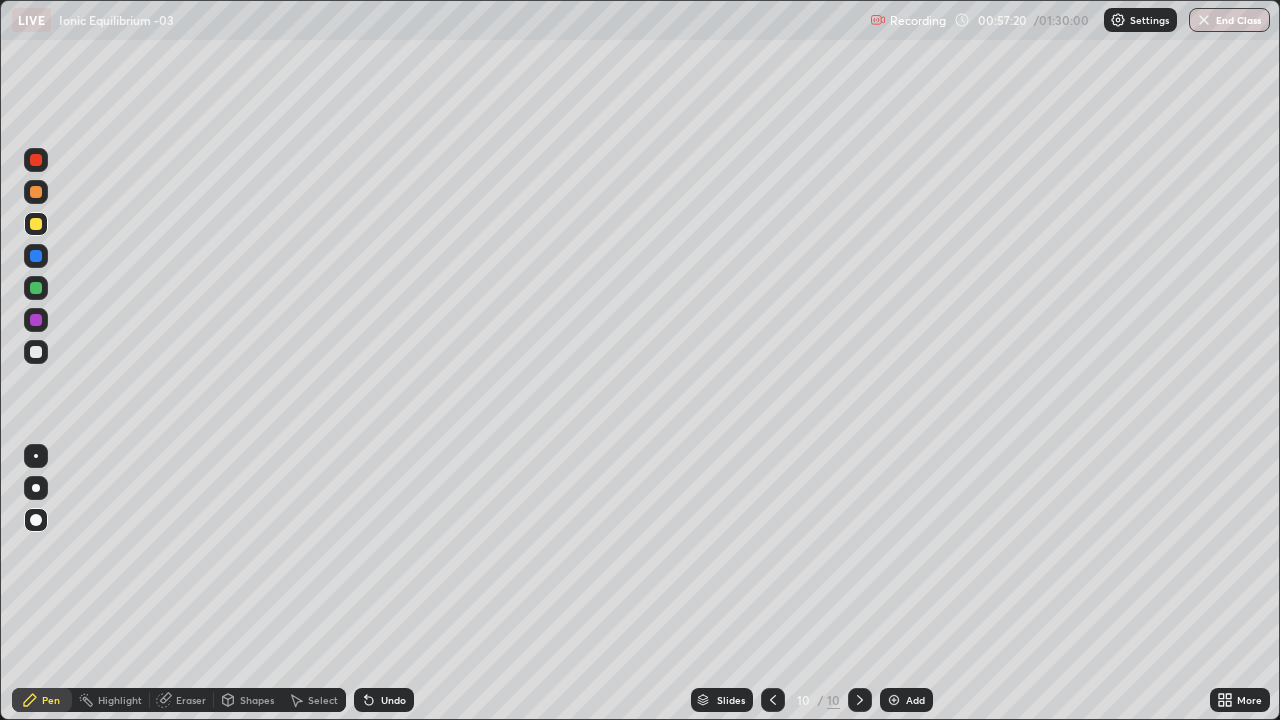 click on "Slides 10 / 10 Add" at bounding box center (812, 700) 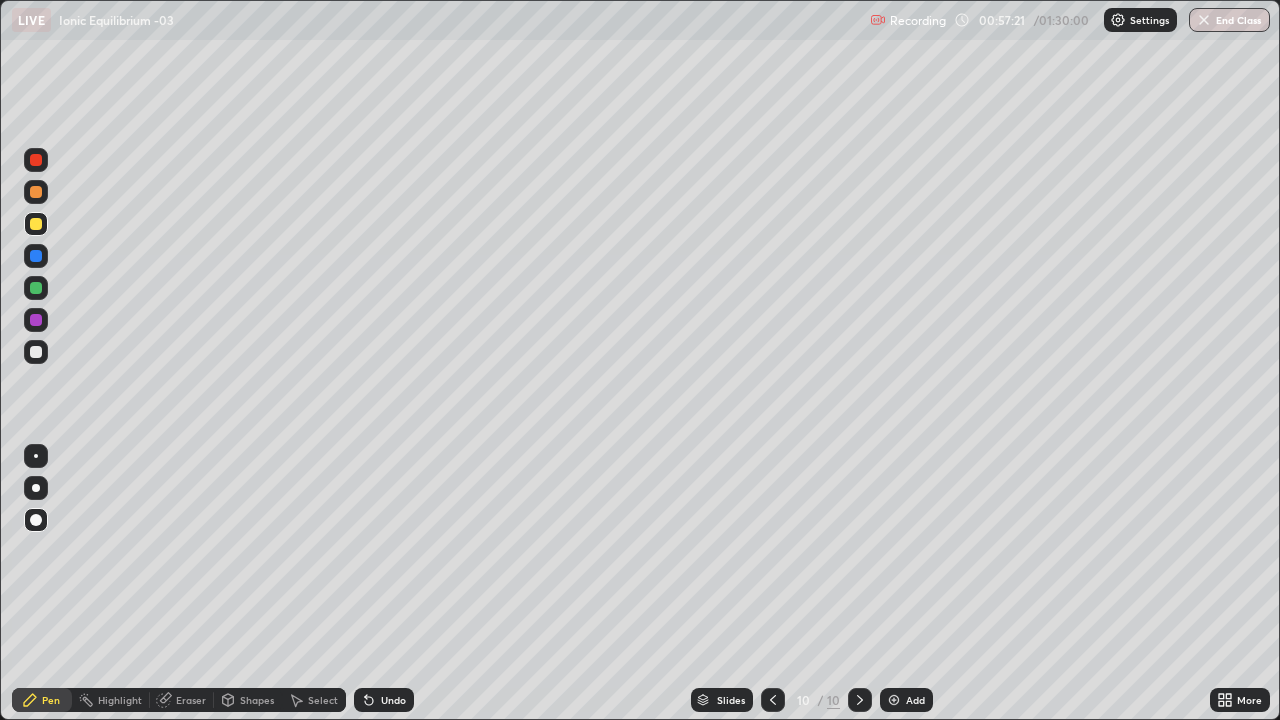 click on "Undo" at bounding box center (393, 700) 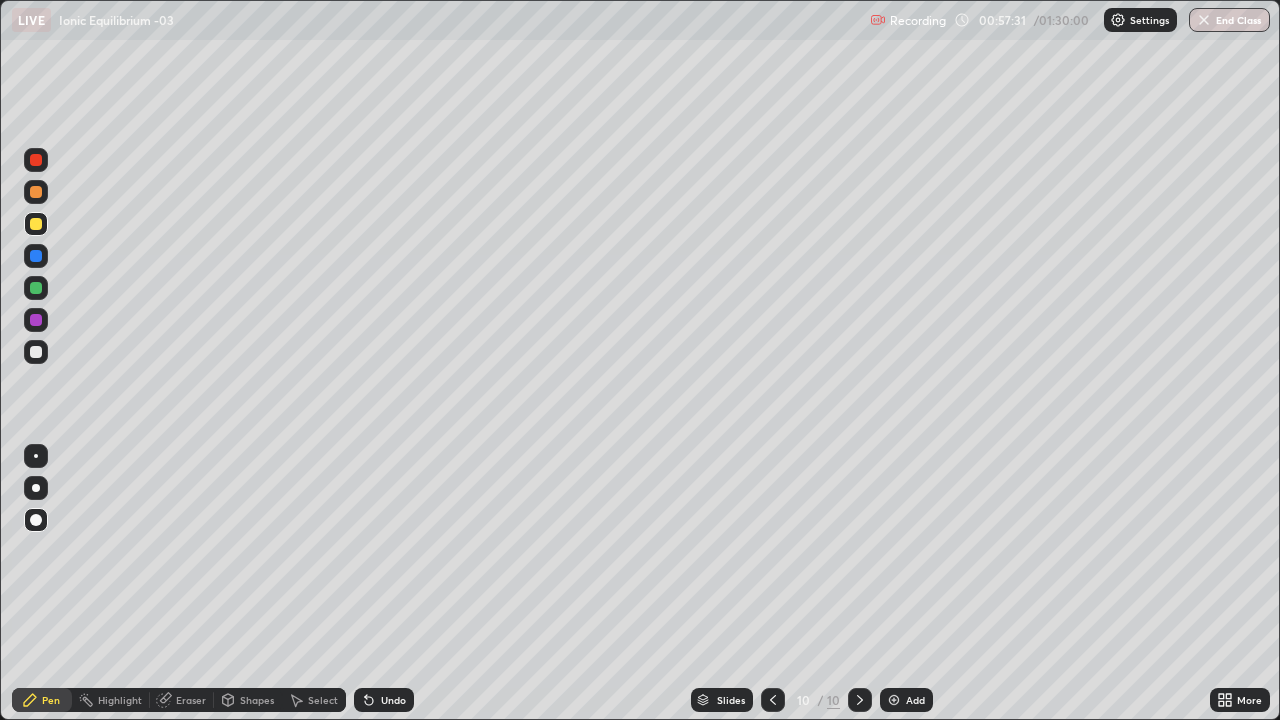 click at bounding box center [36, 192] 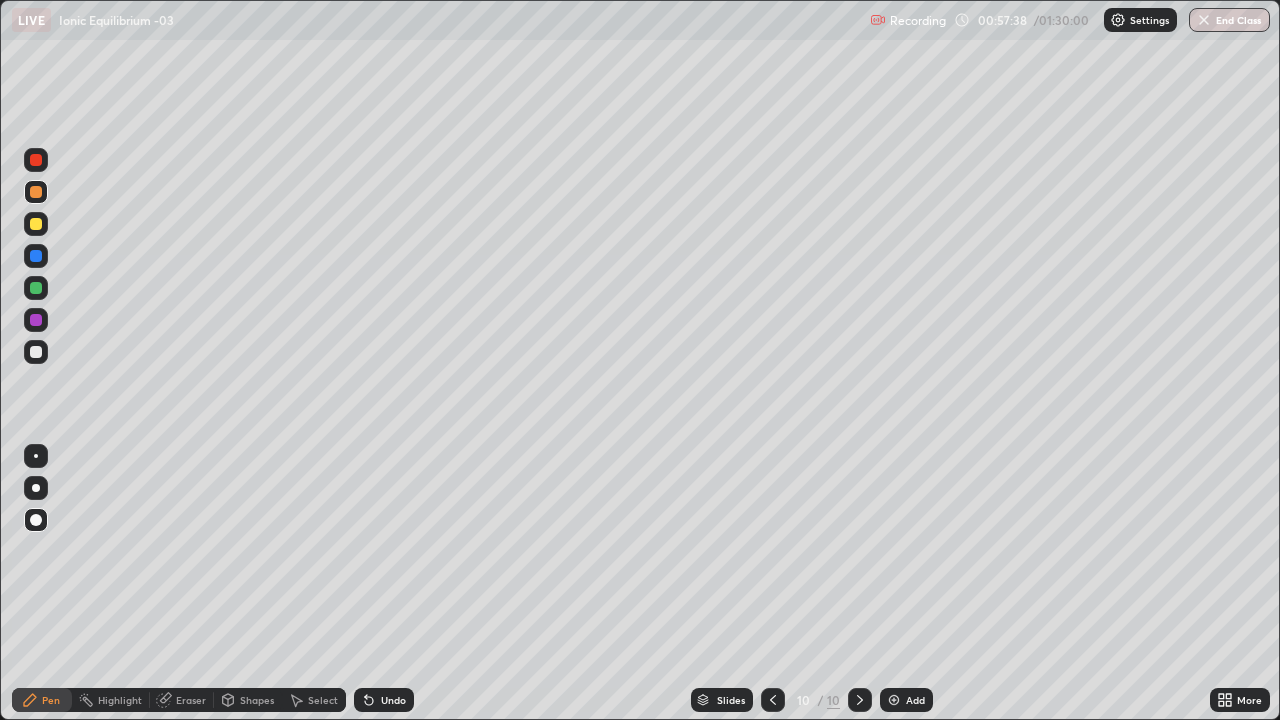 click at bounding box center (36, 352) 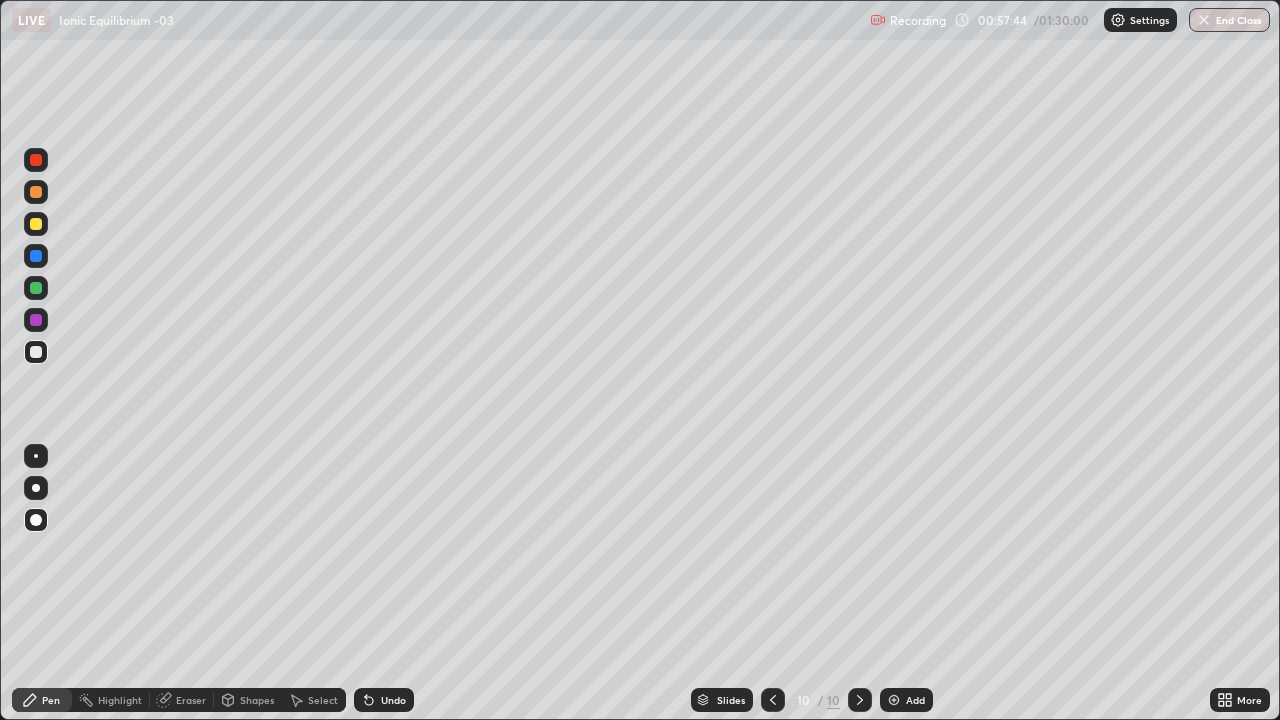 click 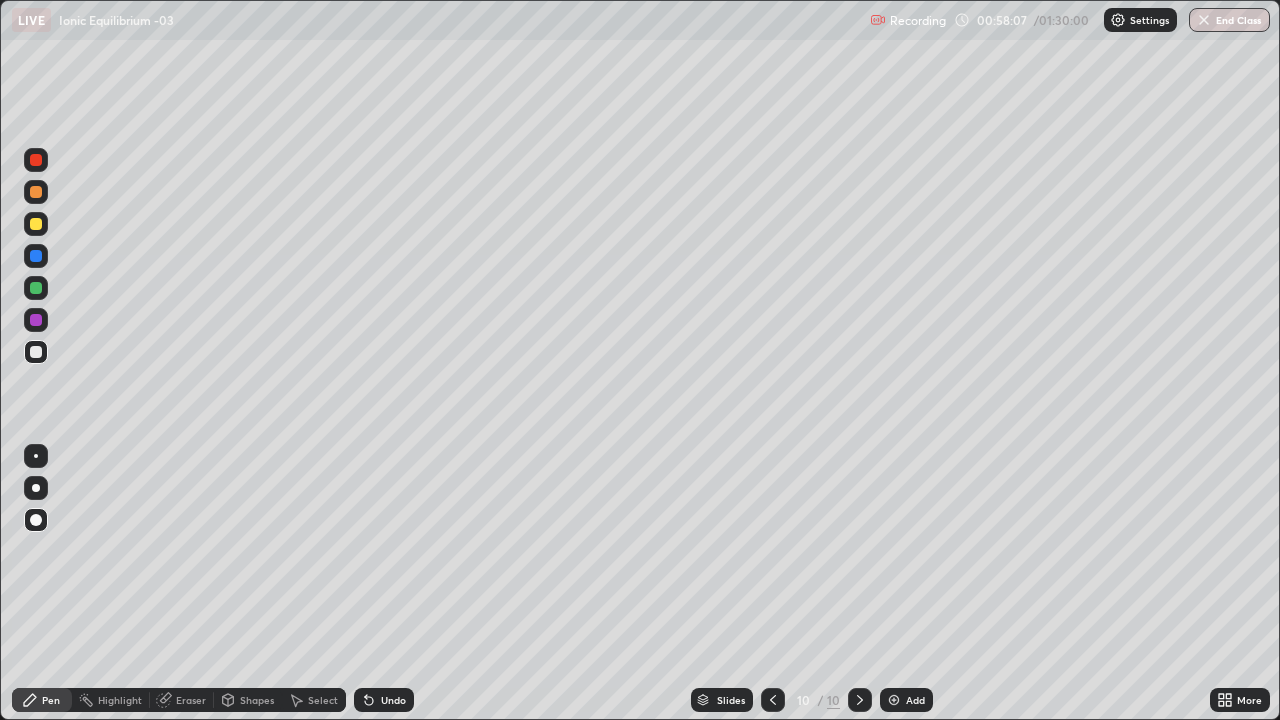click at bounding box center (36, 224) 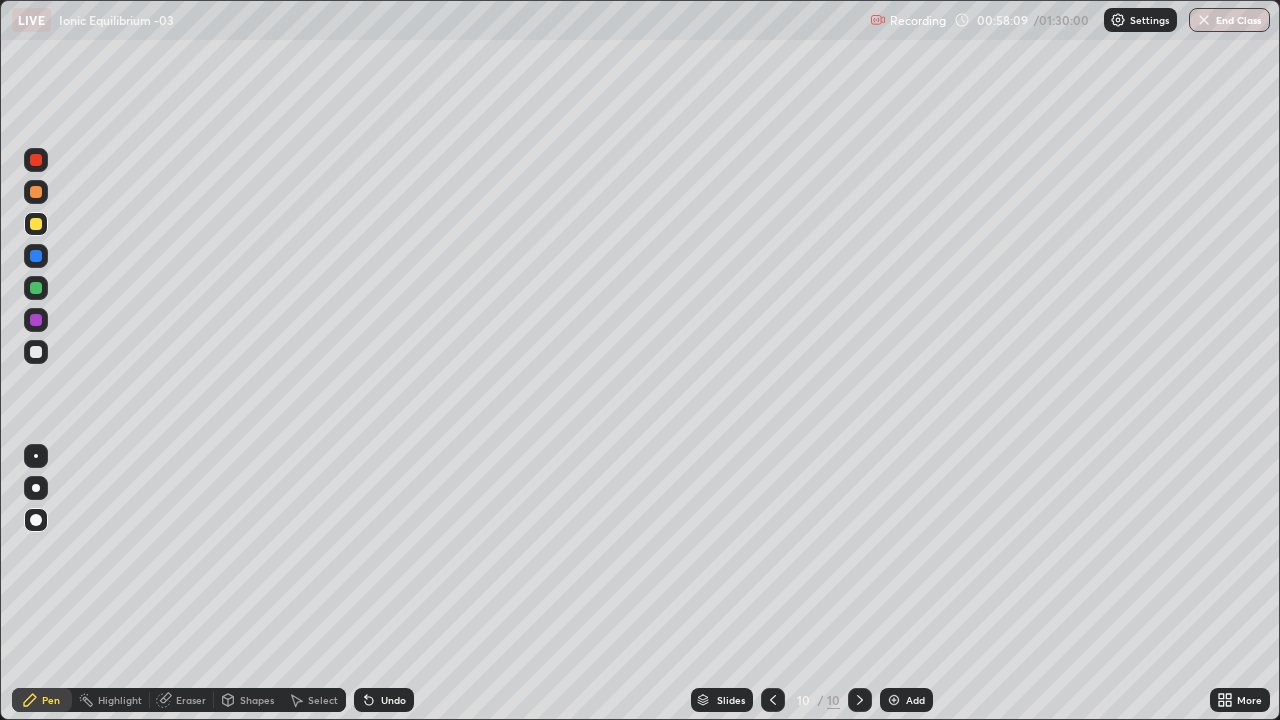 click at bounding box center (36, 352) 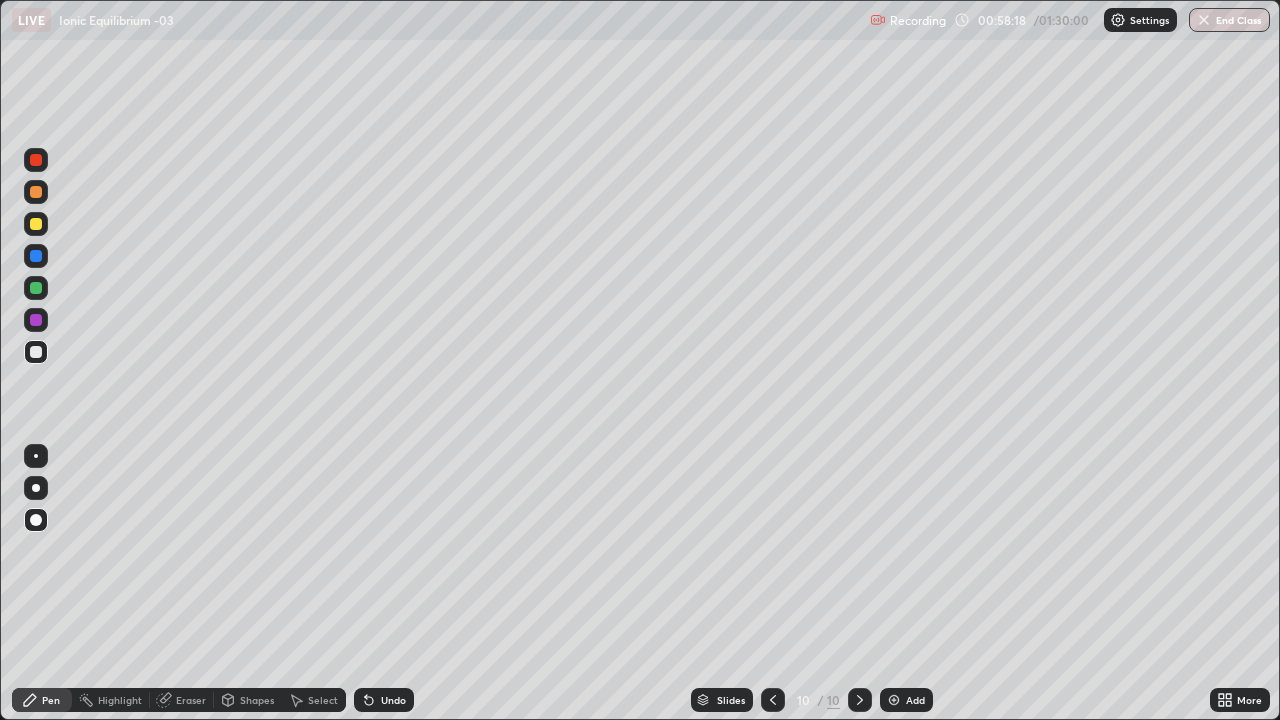 click 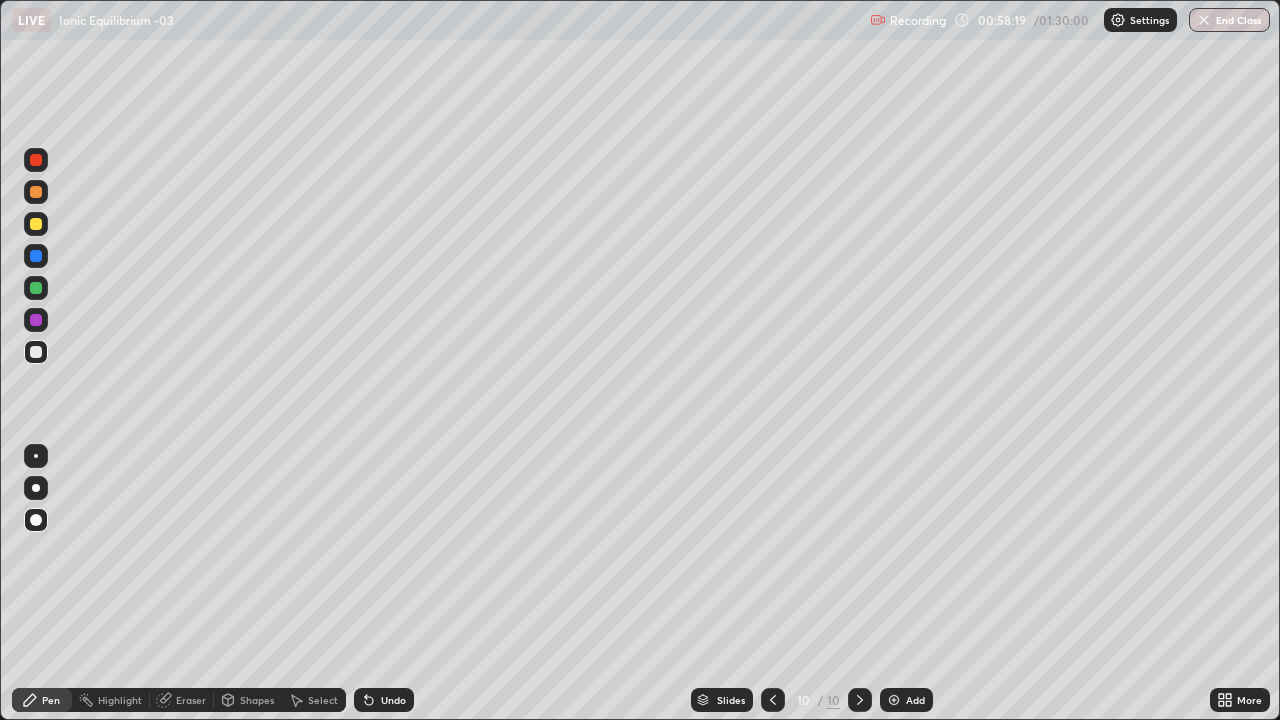 click 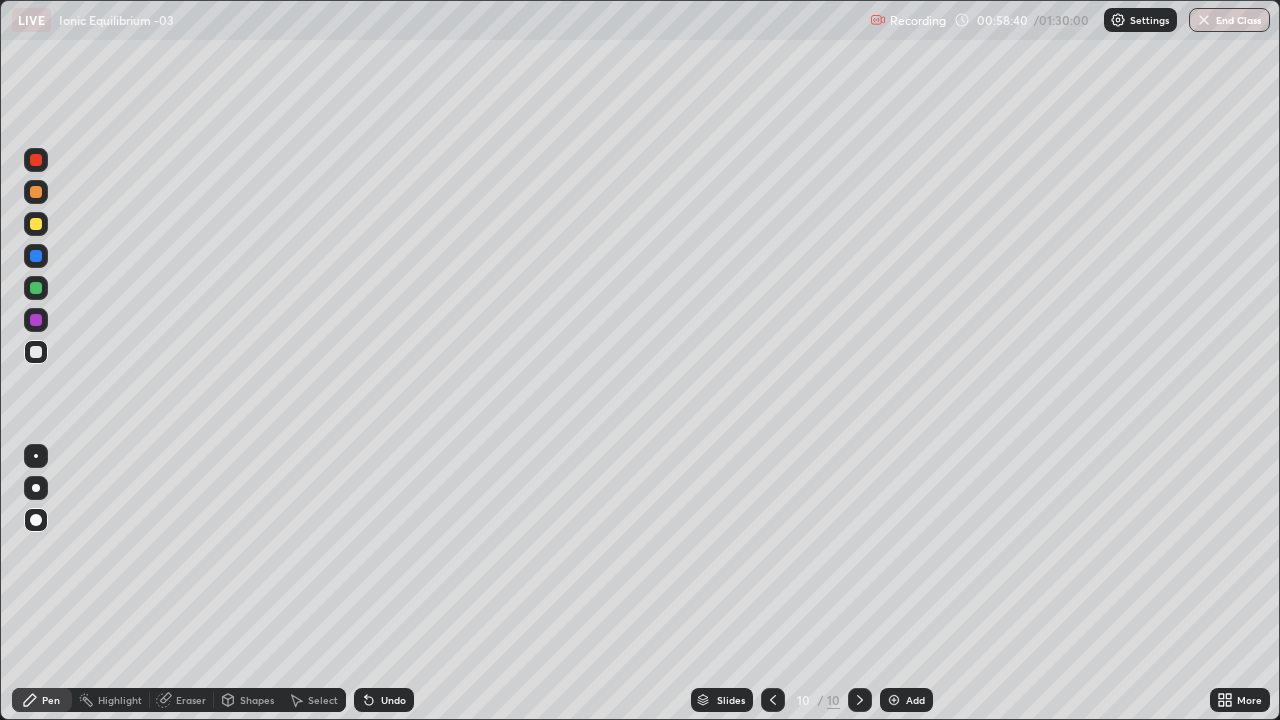 click 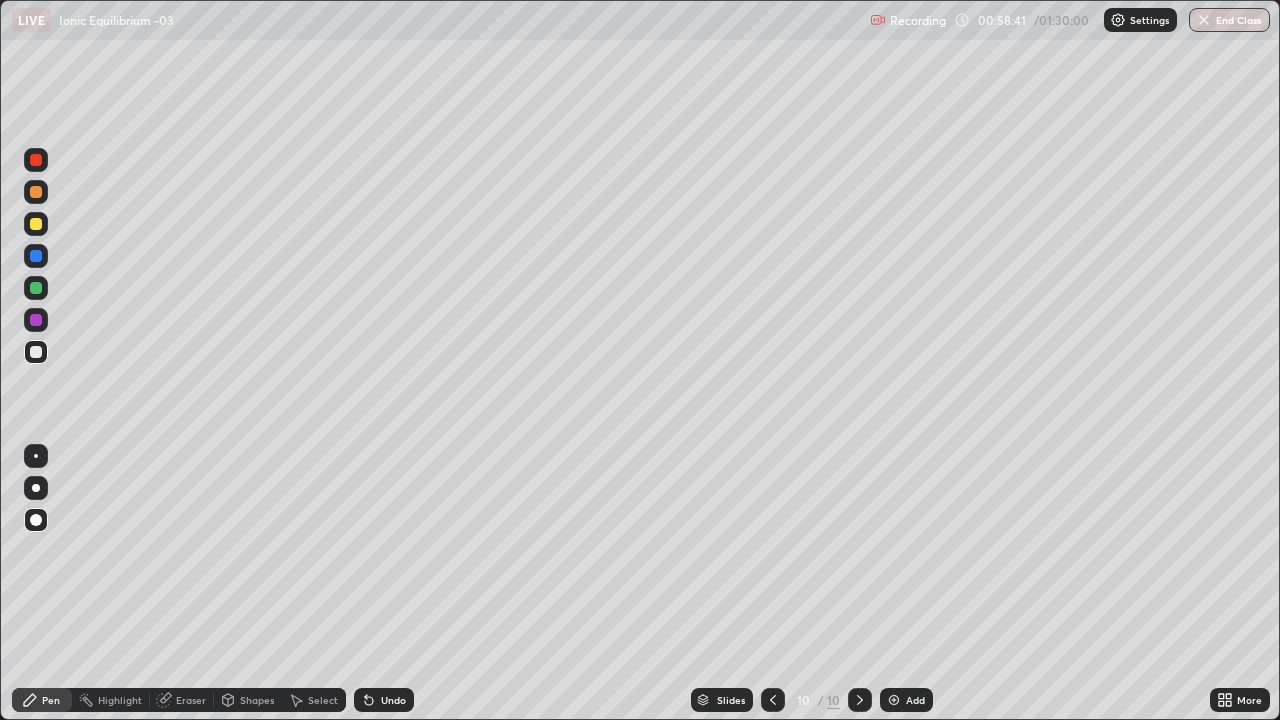 click on "Undo" at bounding box center (384, 700) 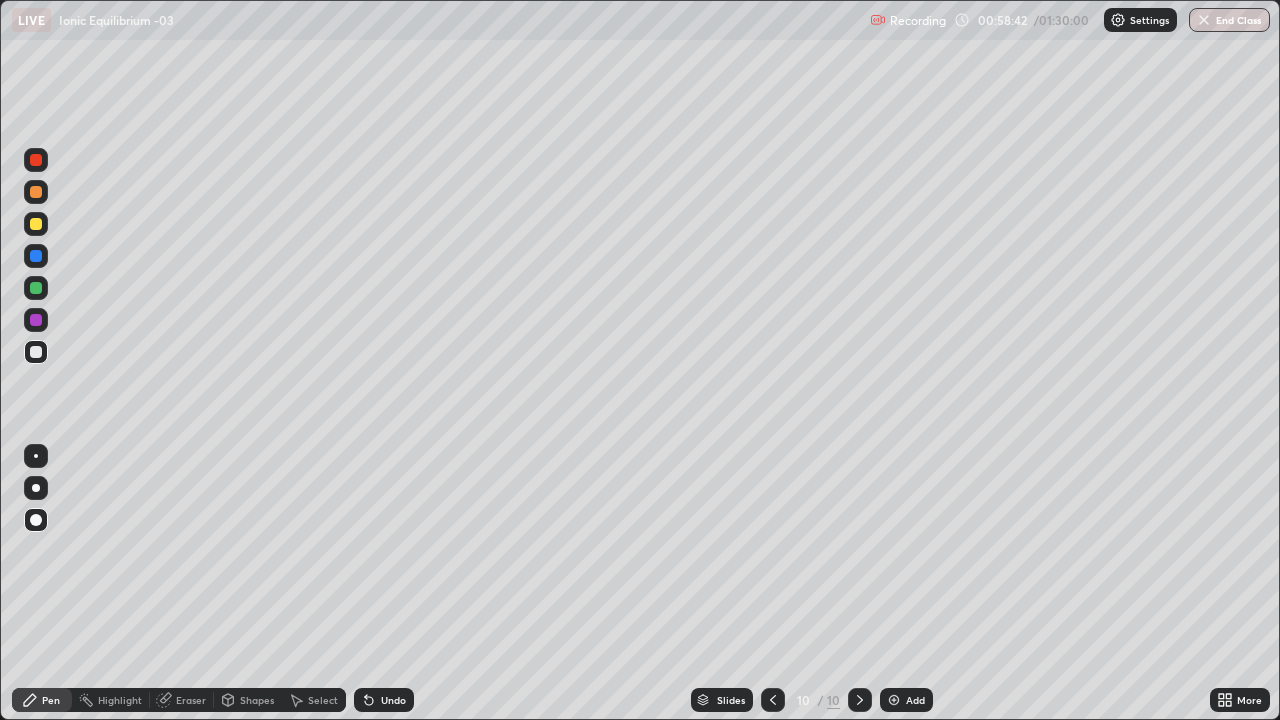 click on "Undo" at bounding box center (384, 700) 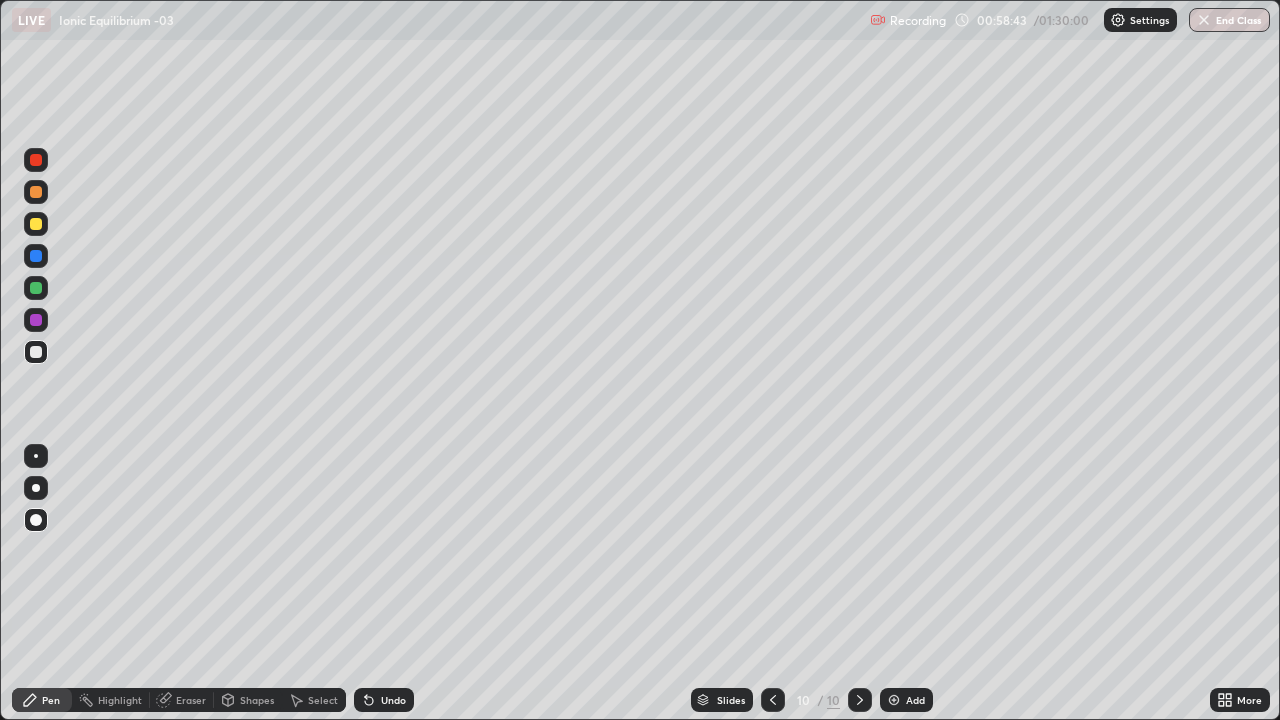 click on "Undo" at bounding box center [384, 700] 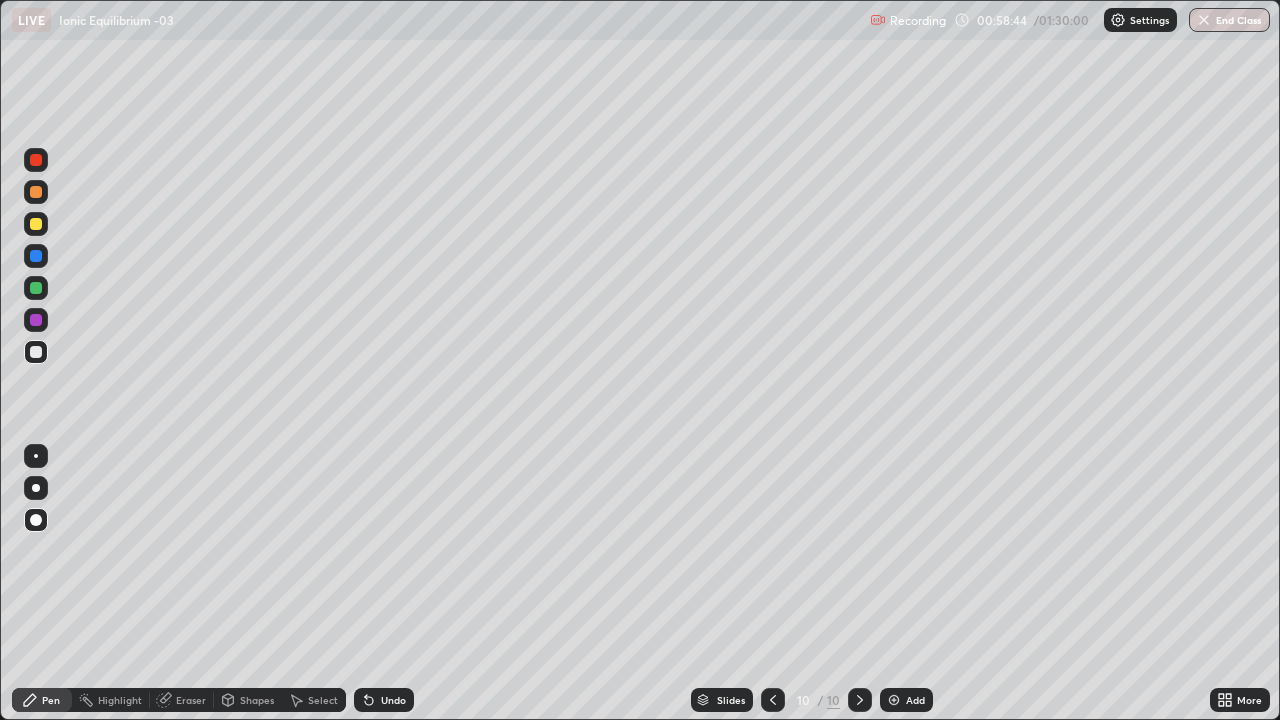 click on "Undo" at bounding box center [393, 700] 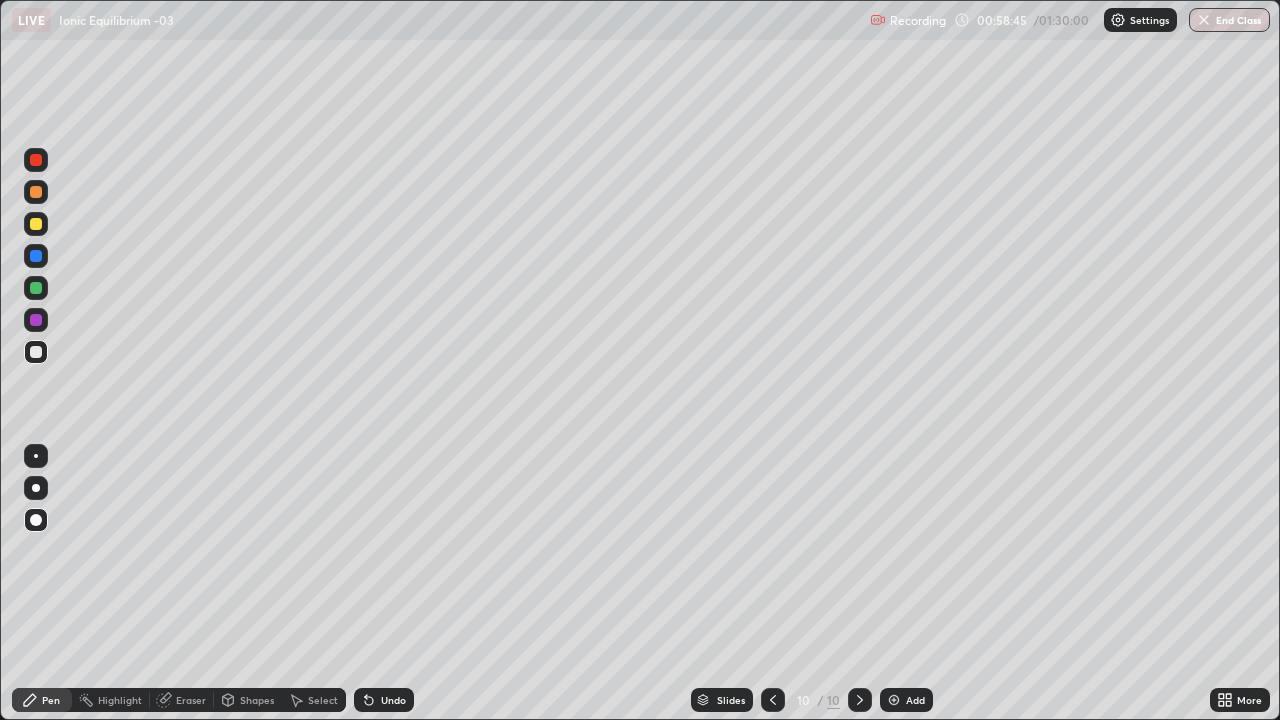 click on "Undo" at bounding box center (393, 700) 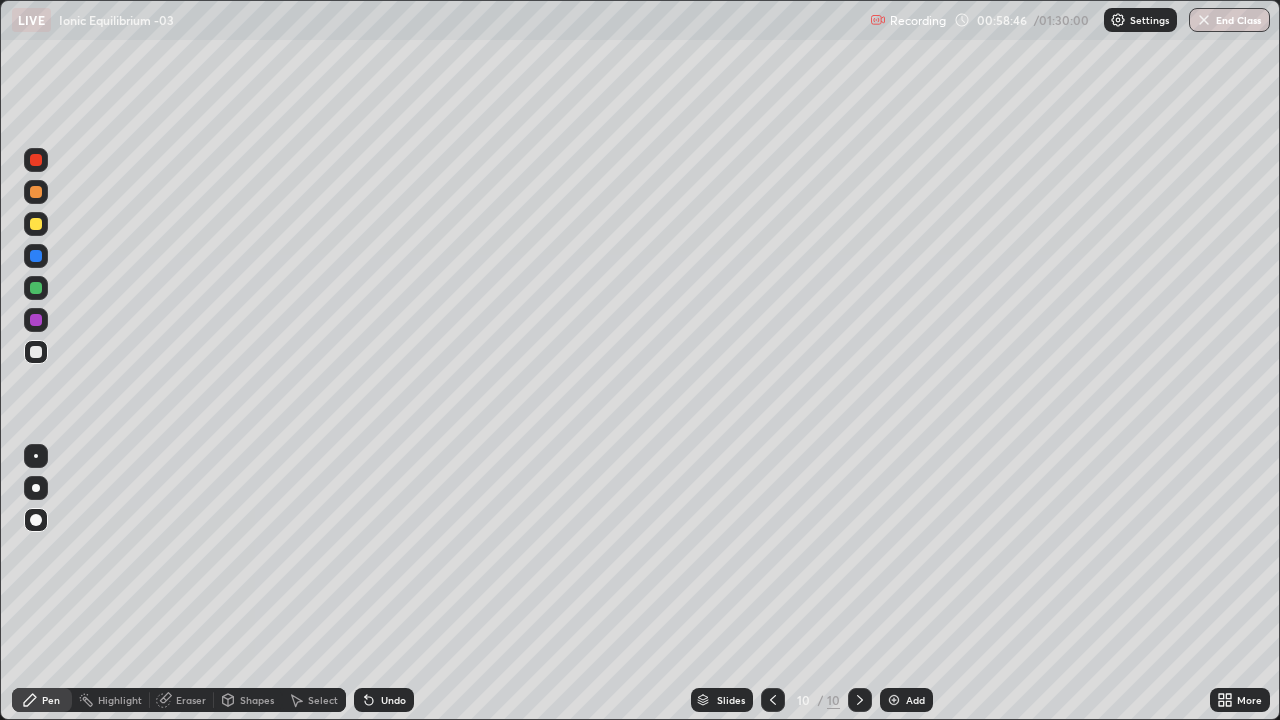 click at bounding box center [36, 224] 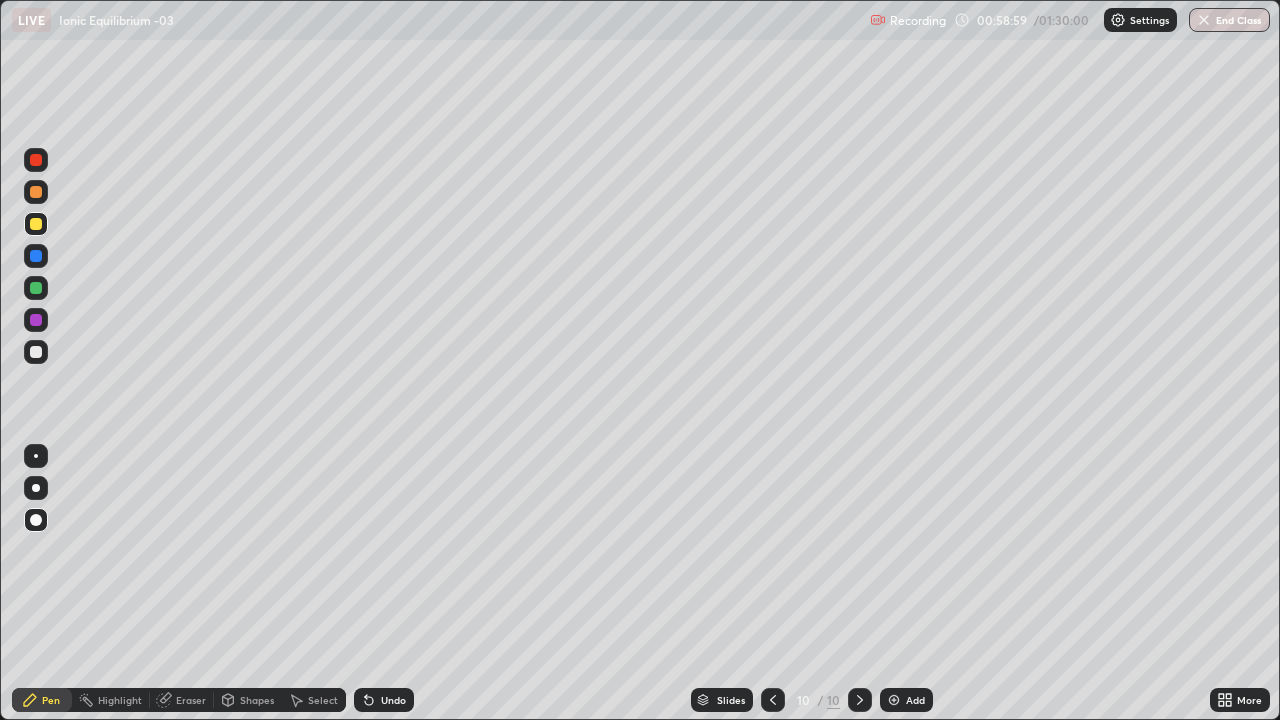 click at bounding box center (36, 352) 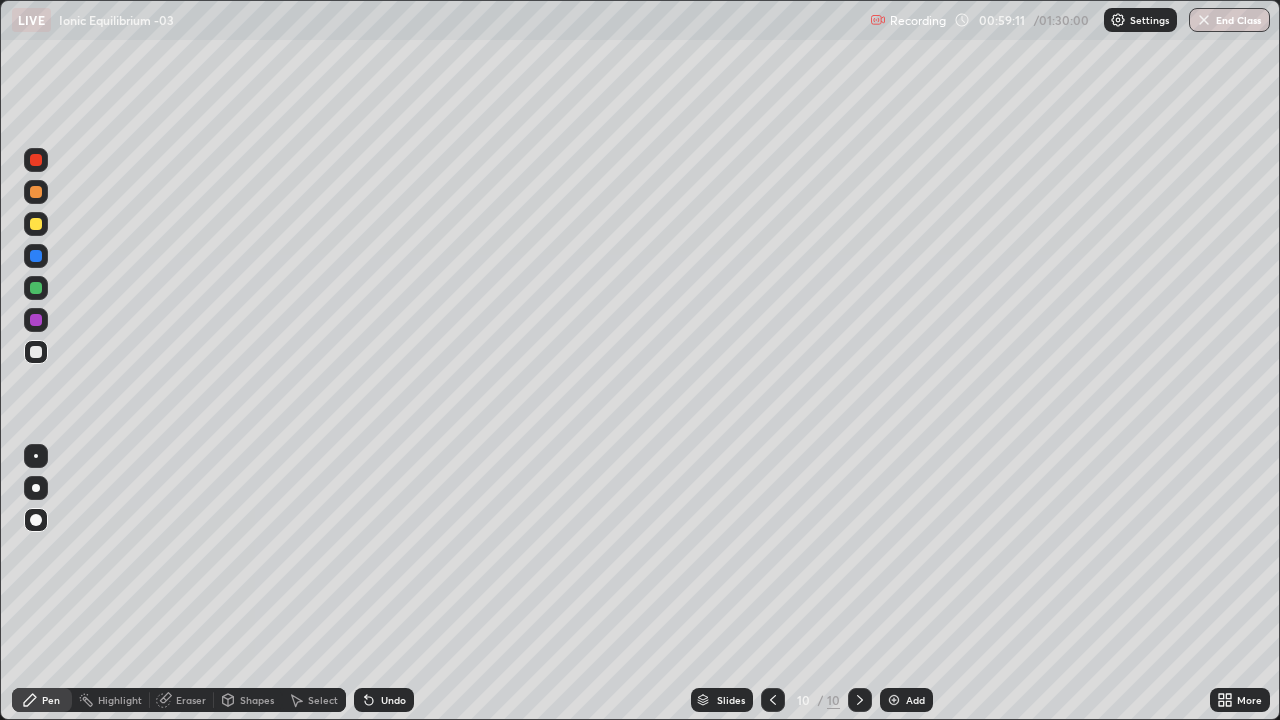 click 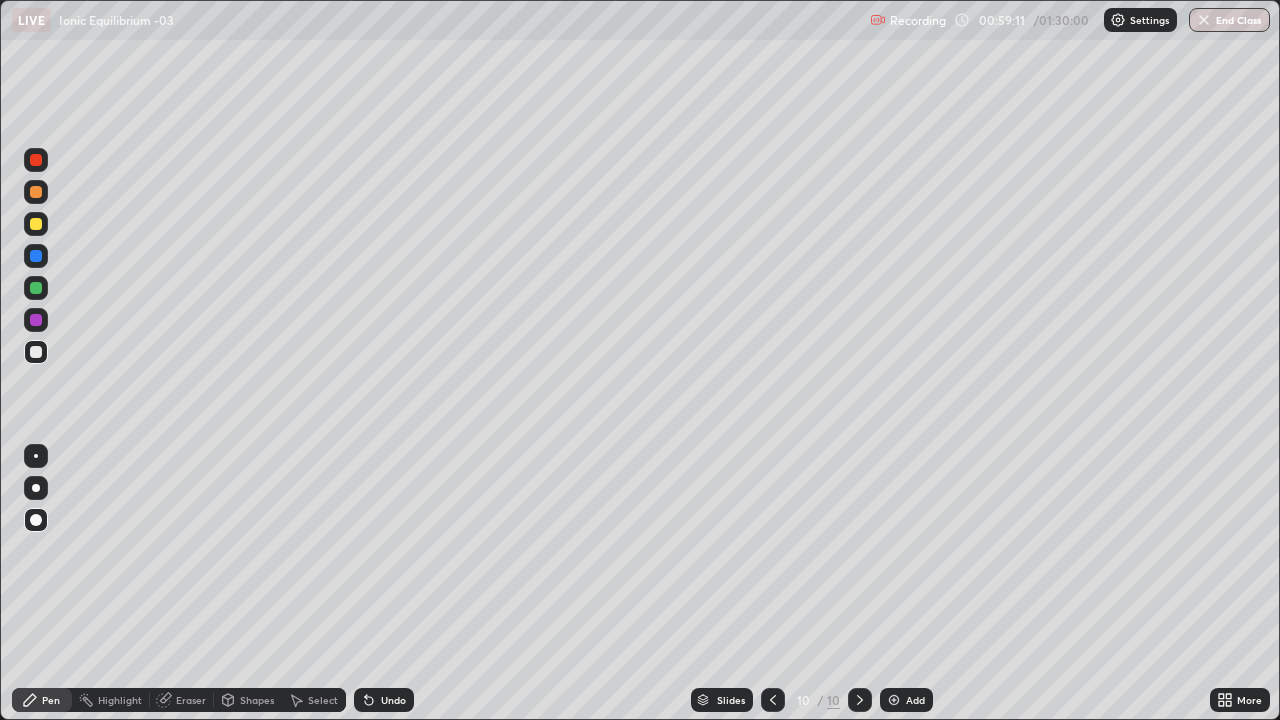 click 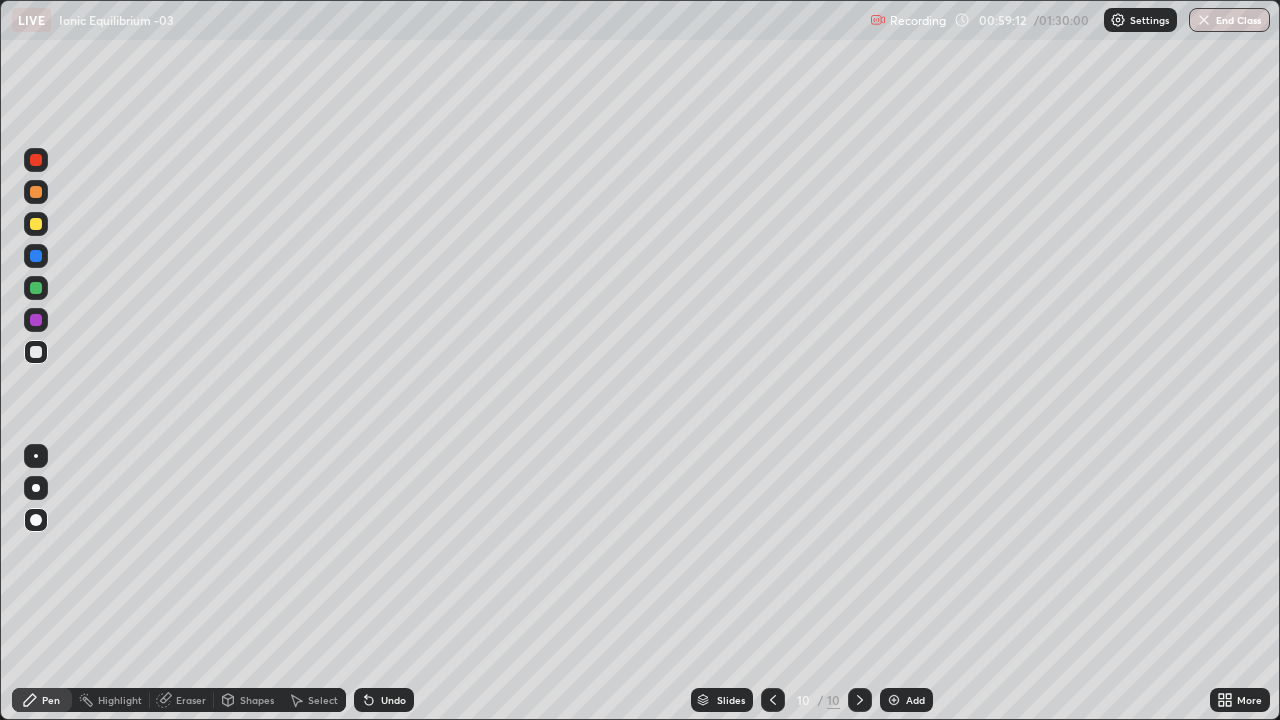 click 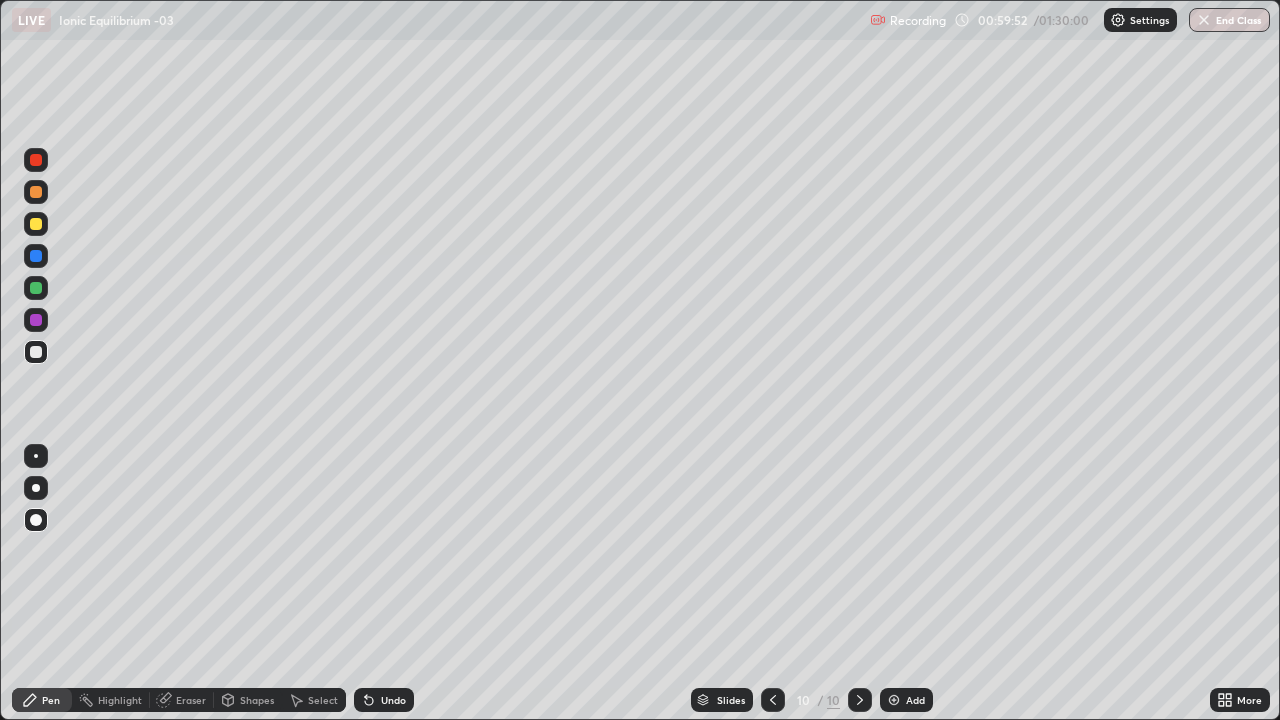 click at bounding box center [36, 192] 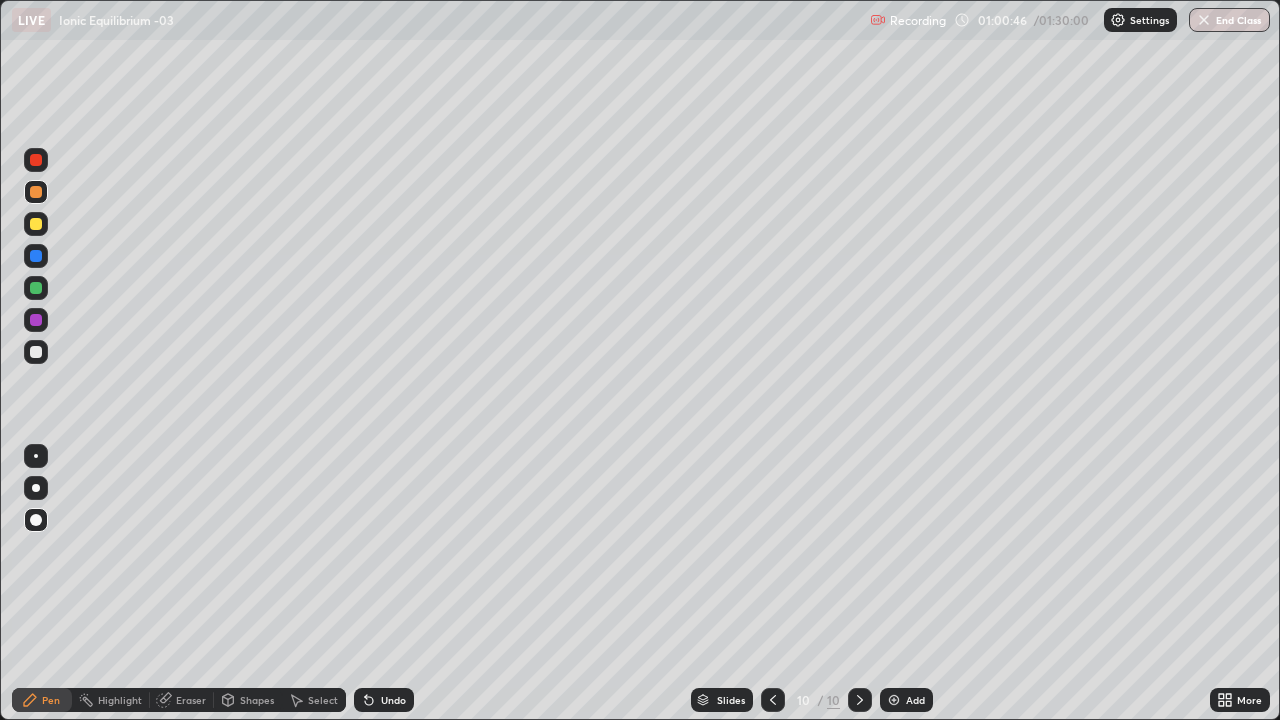 click at bounding box center [36, 224] 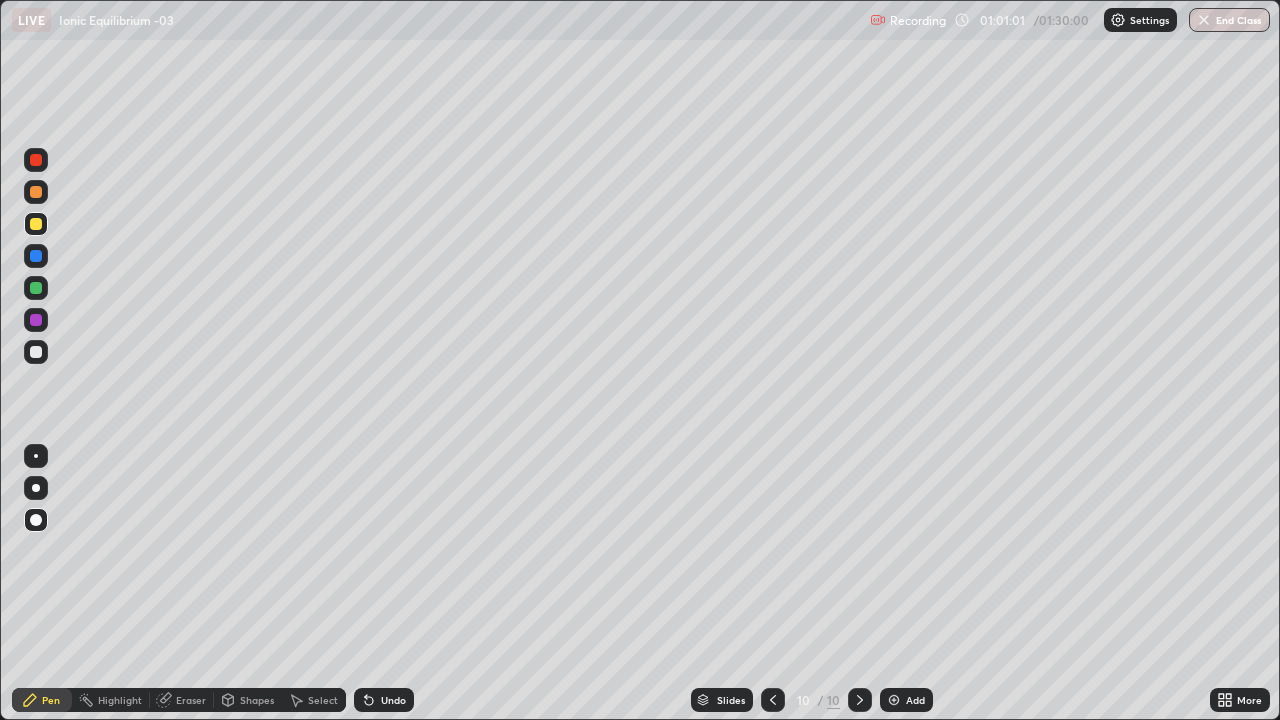 click at bounding box center [36, 352] 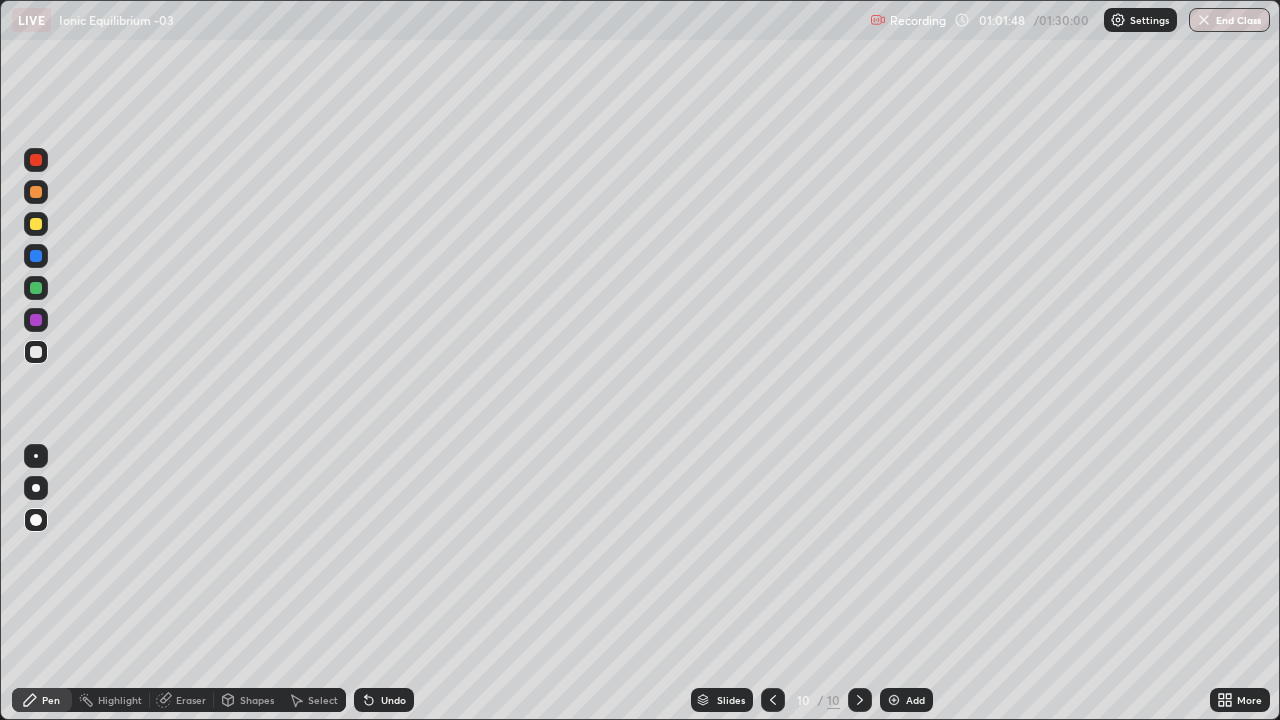 click 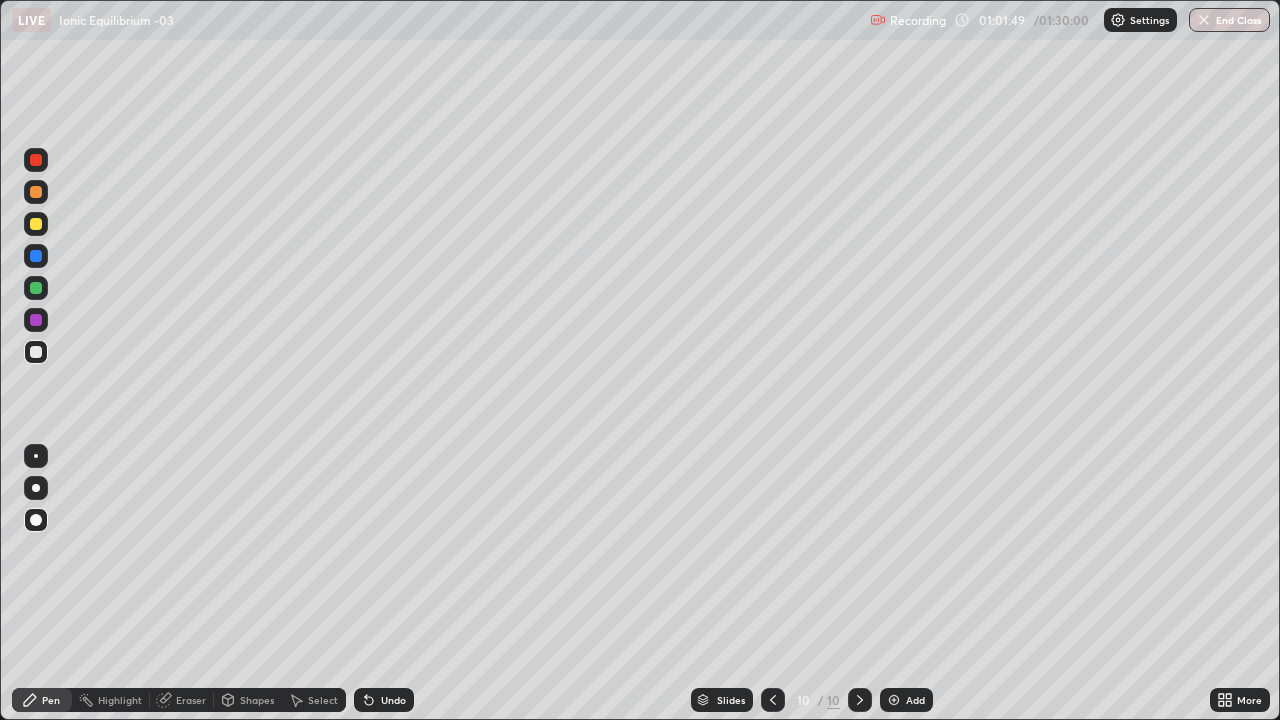 click on "Undo" at bounding box center (384, 700) 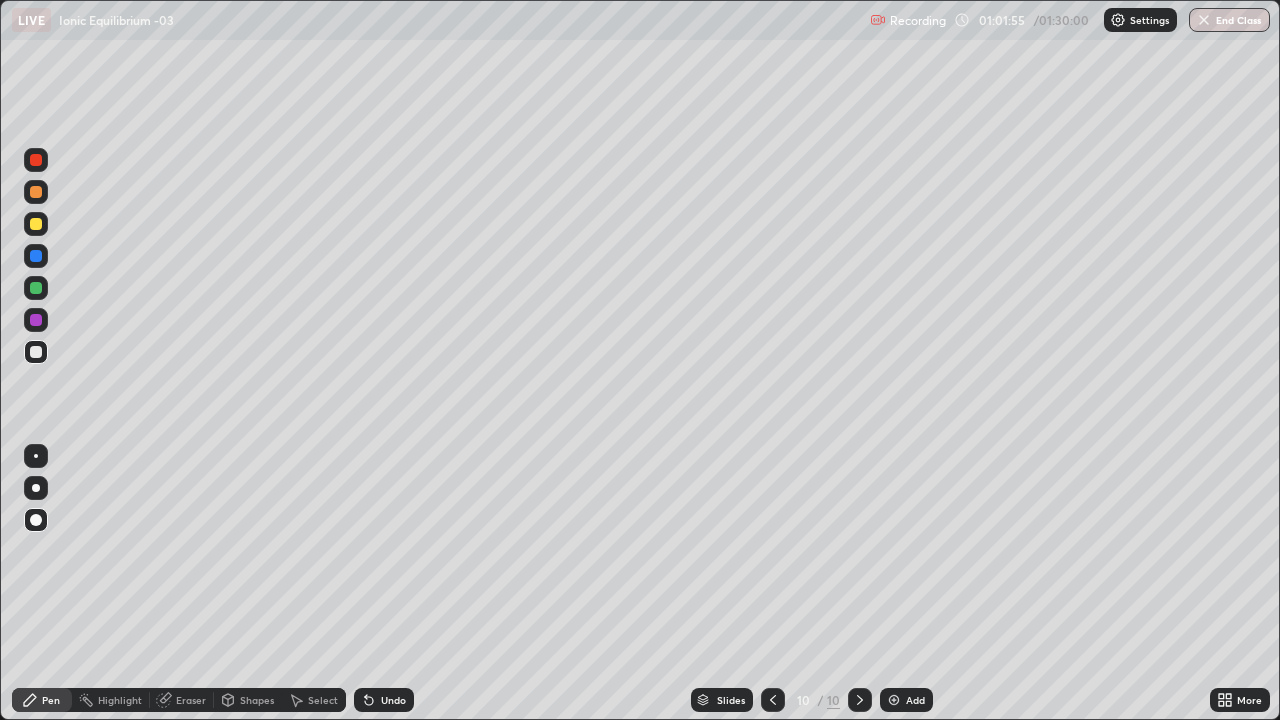 click at bounding box center [36, 224] 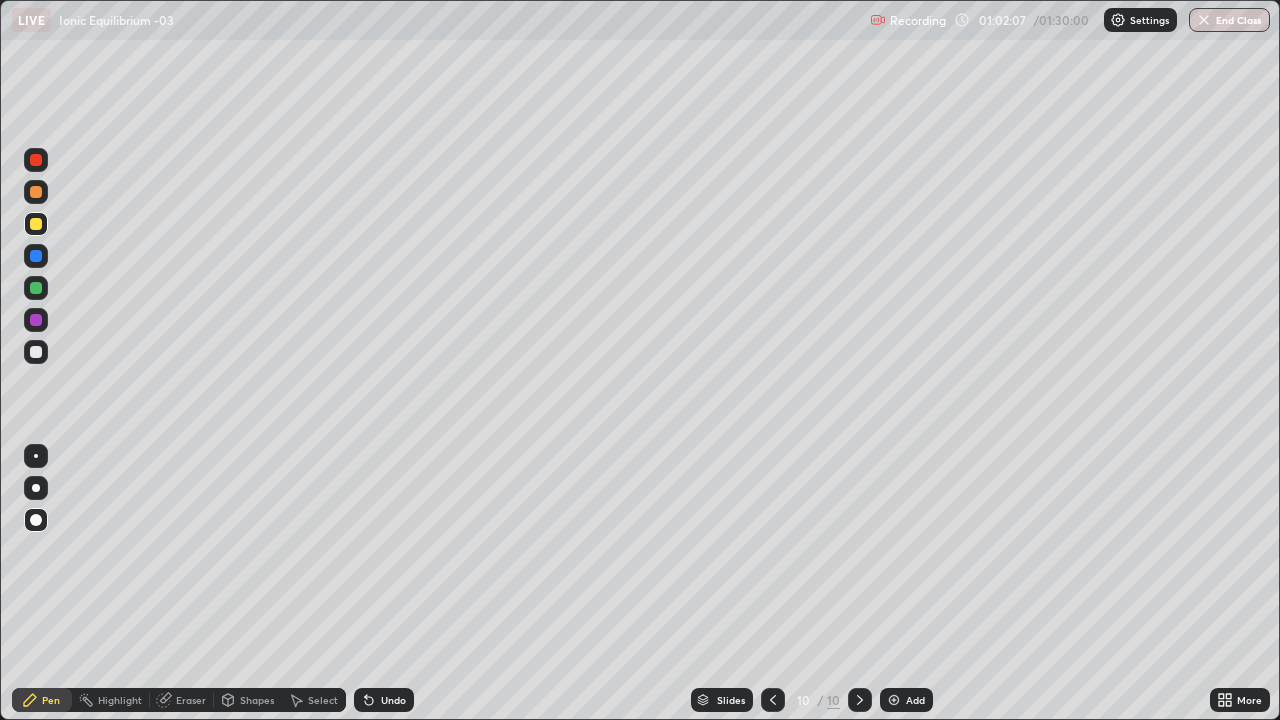 click at bounding box center (36, 352) 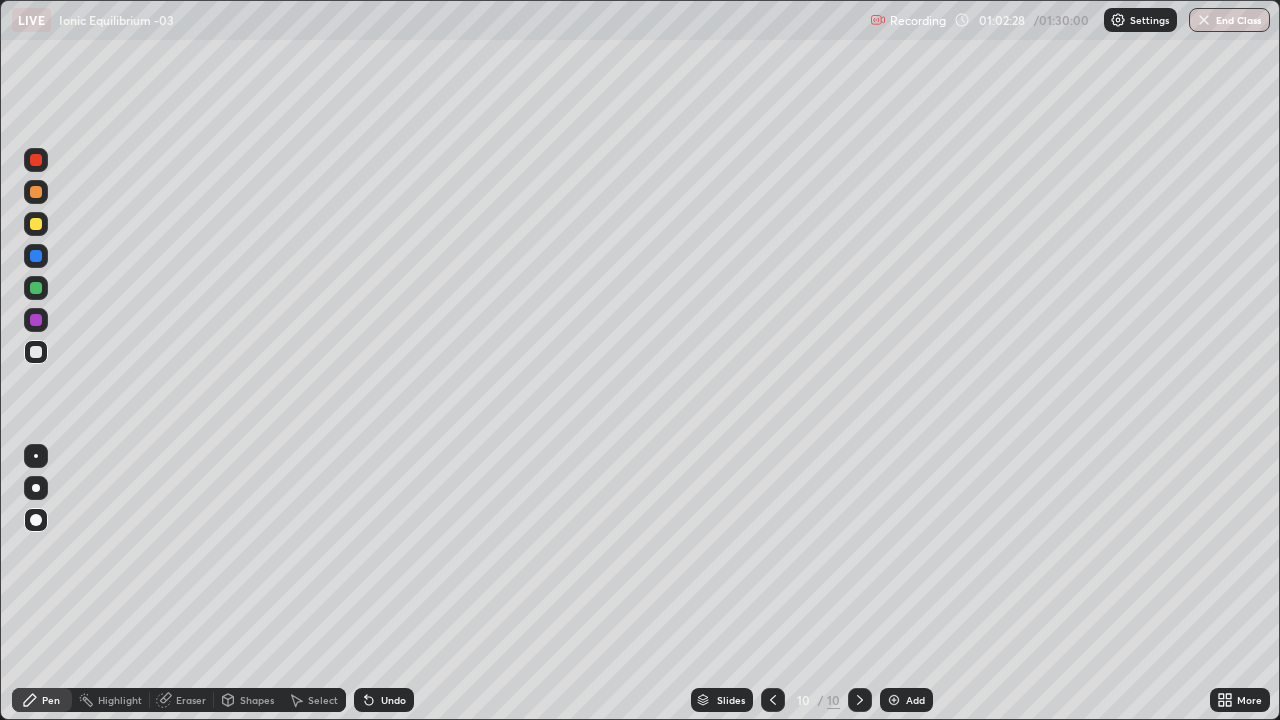 click at bounding box center (894, 700) 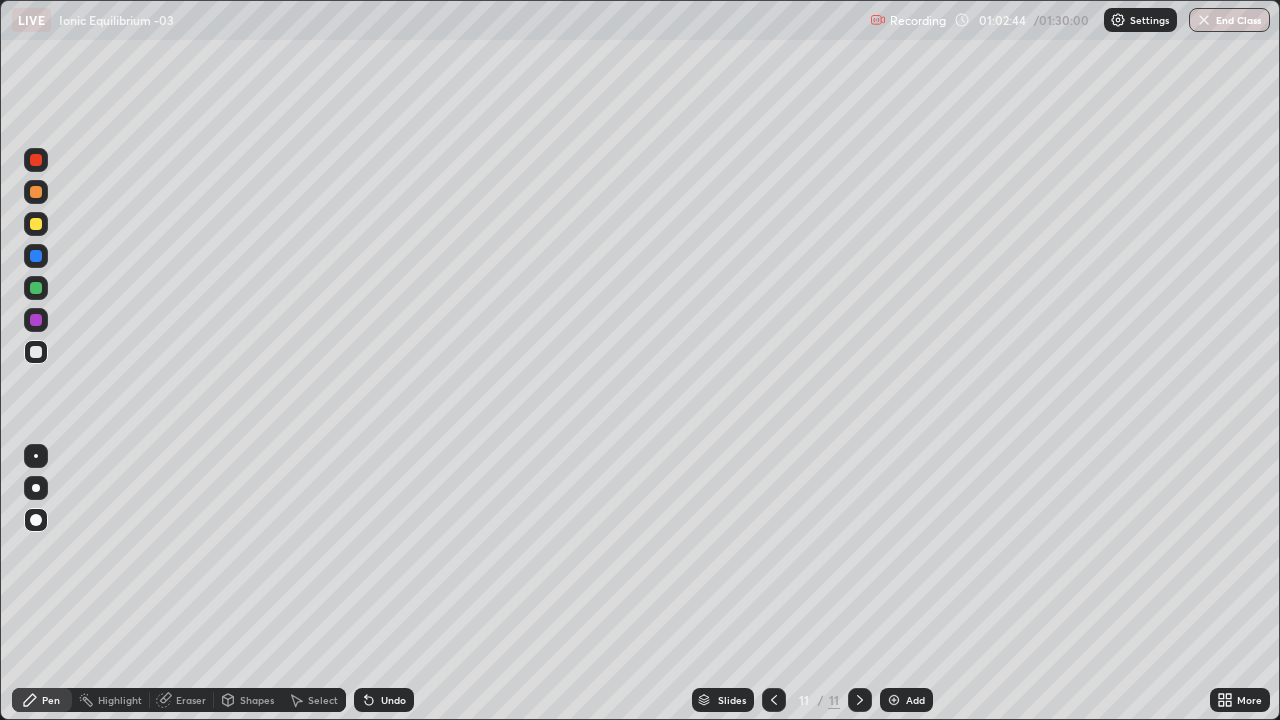 click at bounding box center [774, 700] 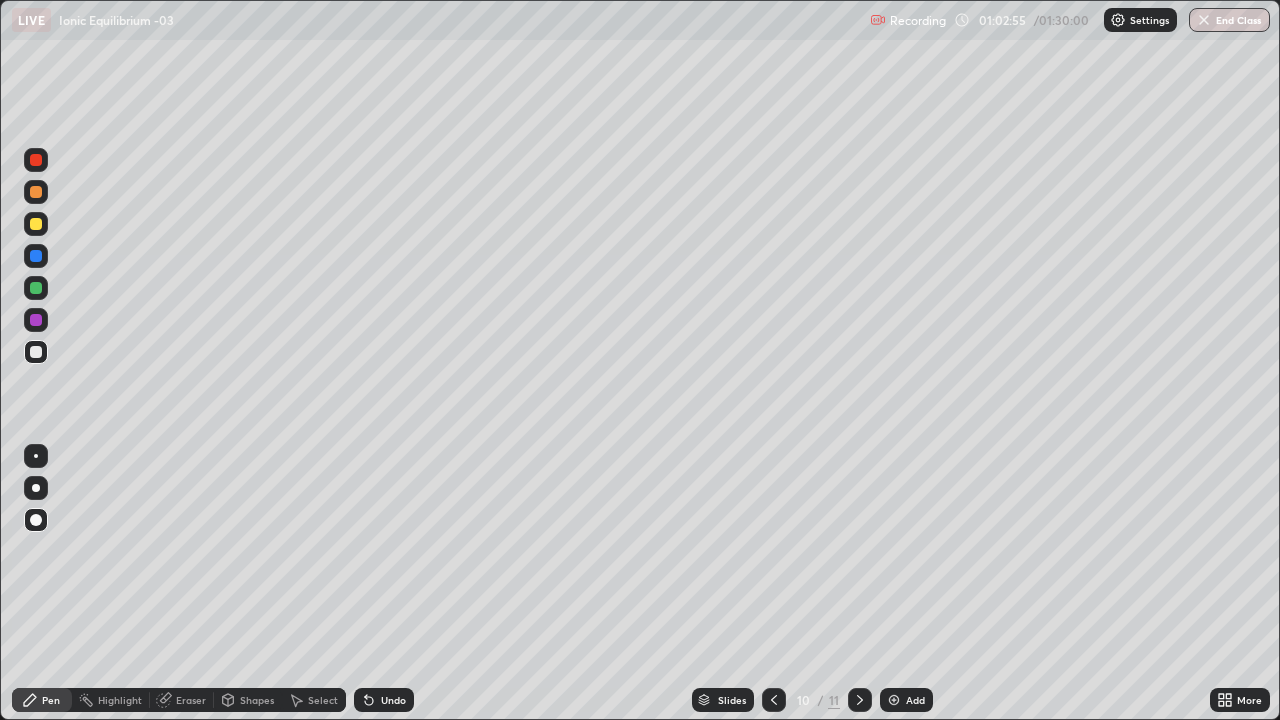 click 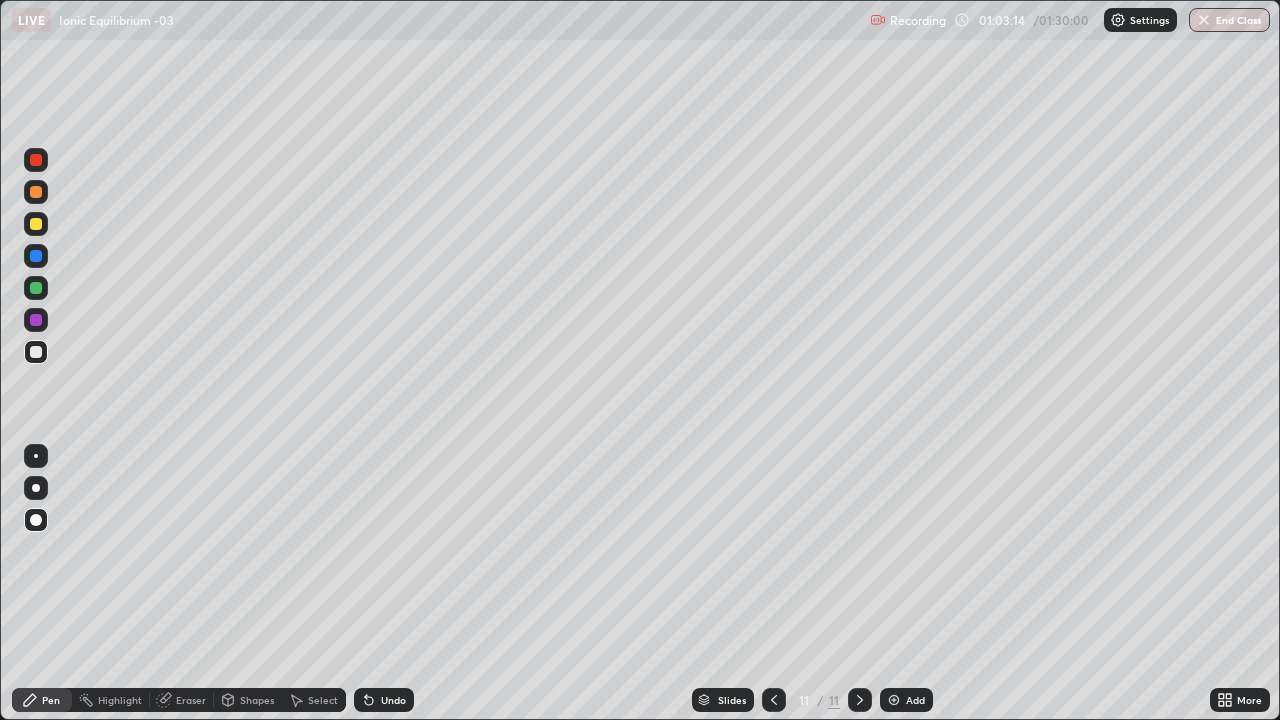 click at bounding box center [36, 224] 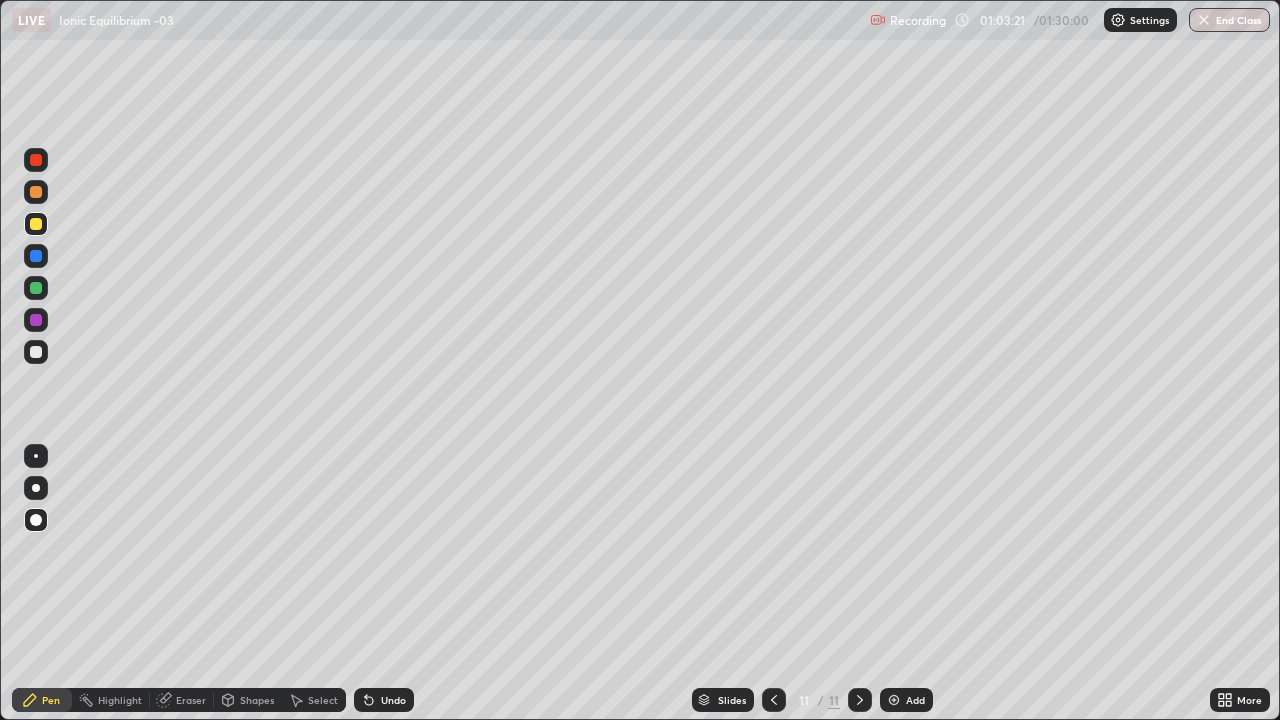 click 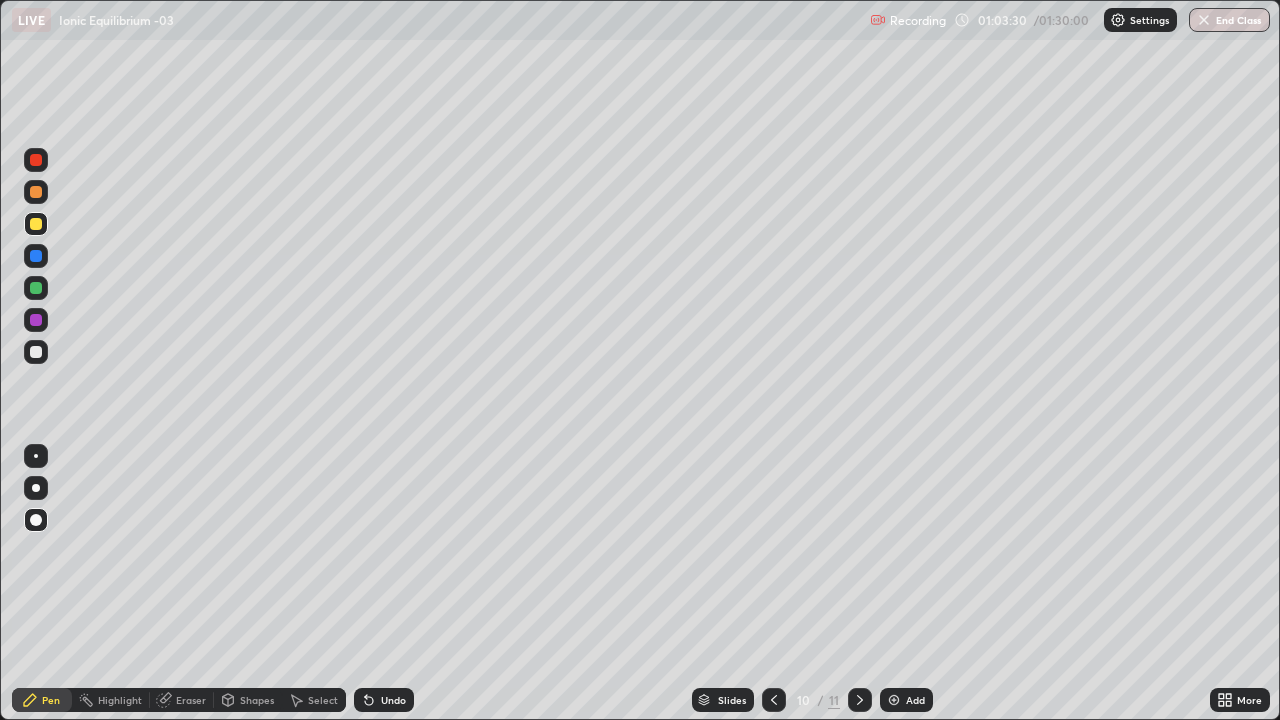 click 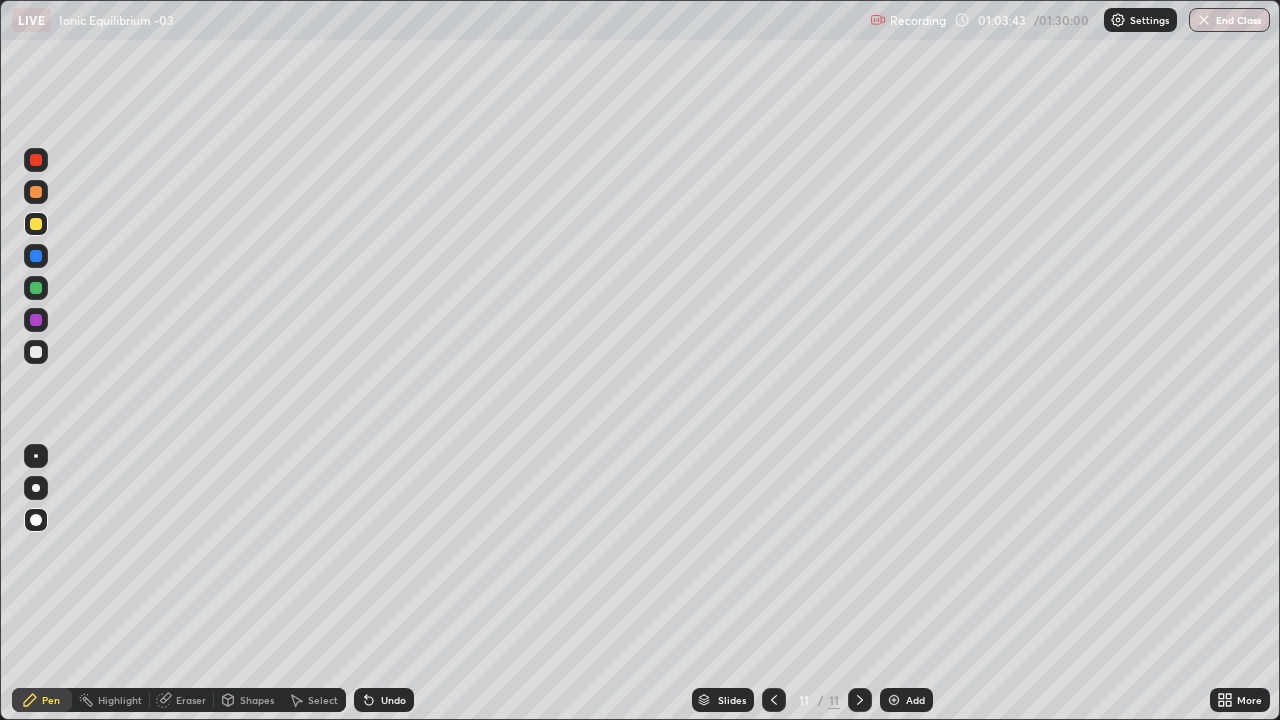 click on "Undo" at bounding box center (384, 700) 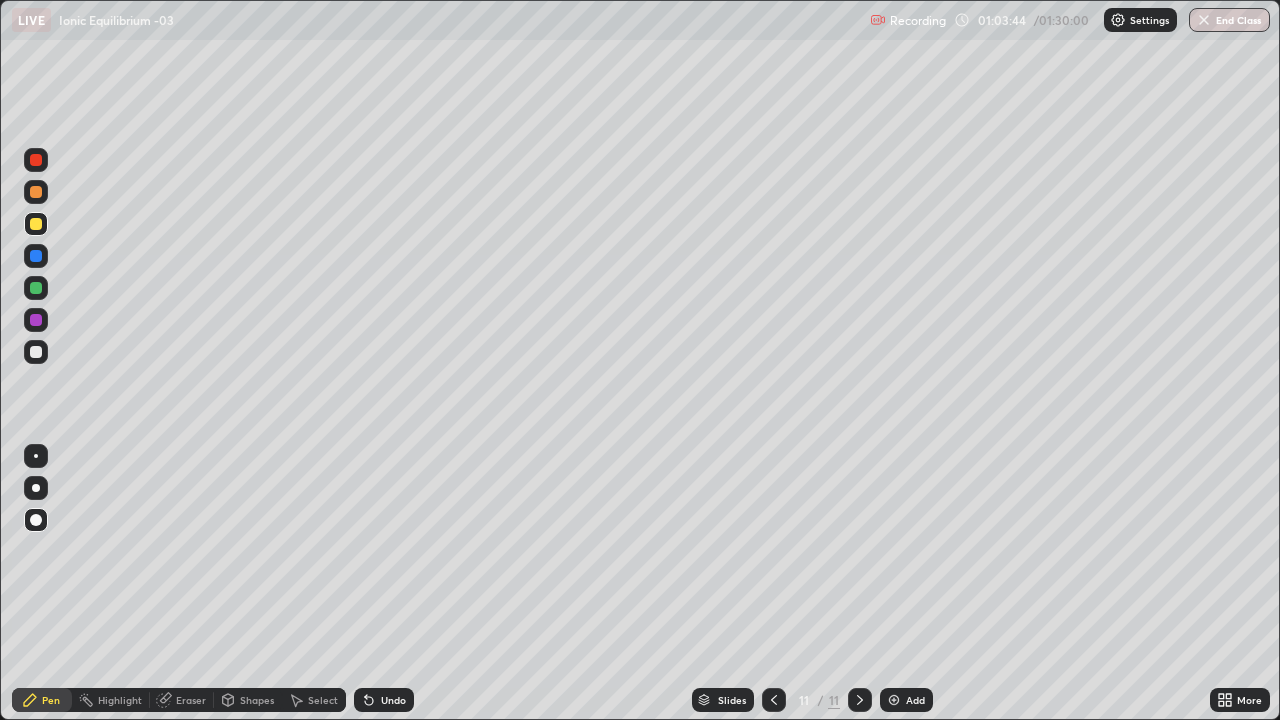 click 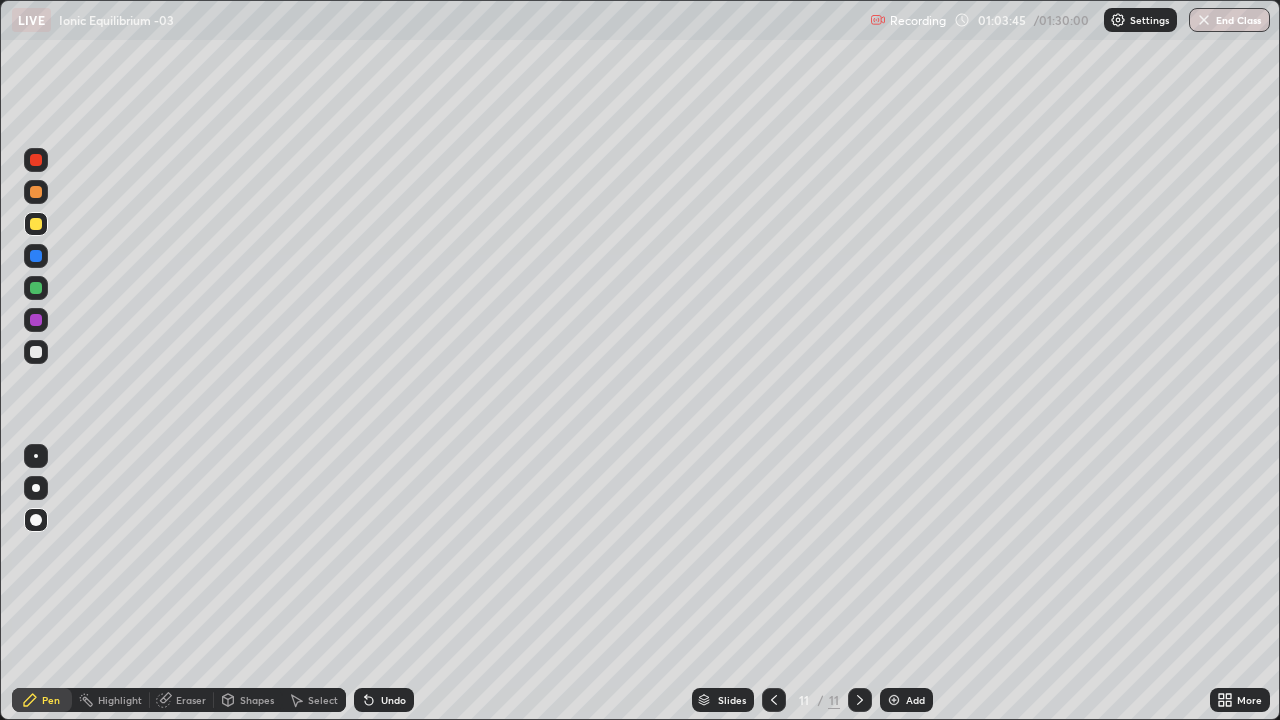 click 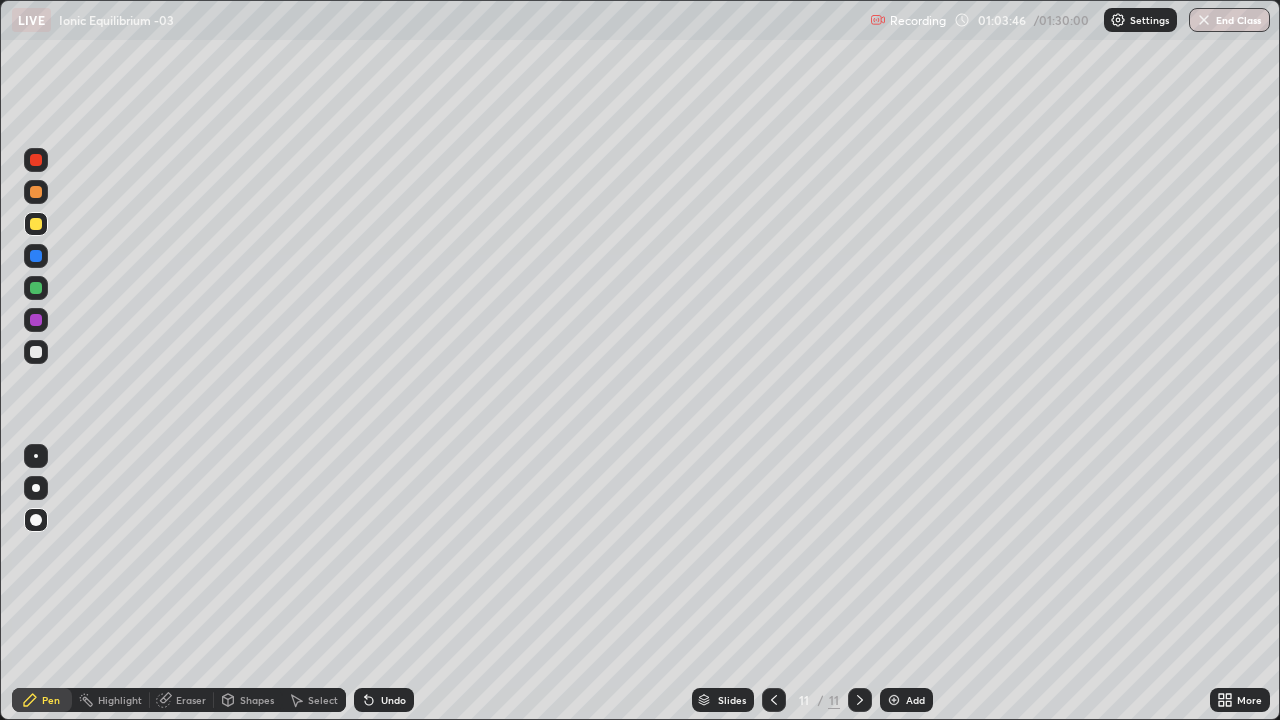 click on "Undo" at bounding box center [384, 700] 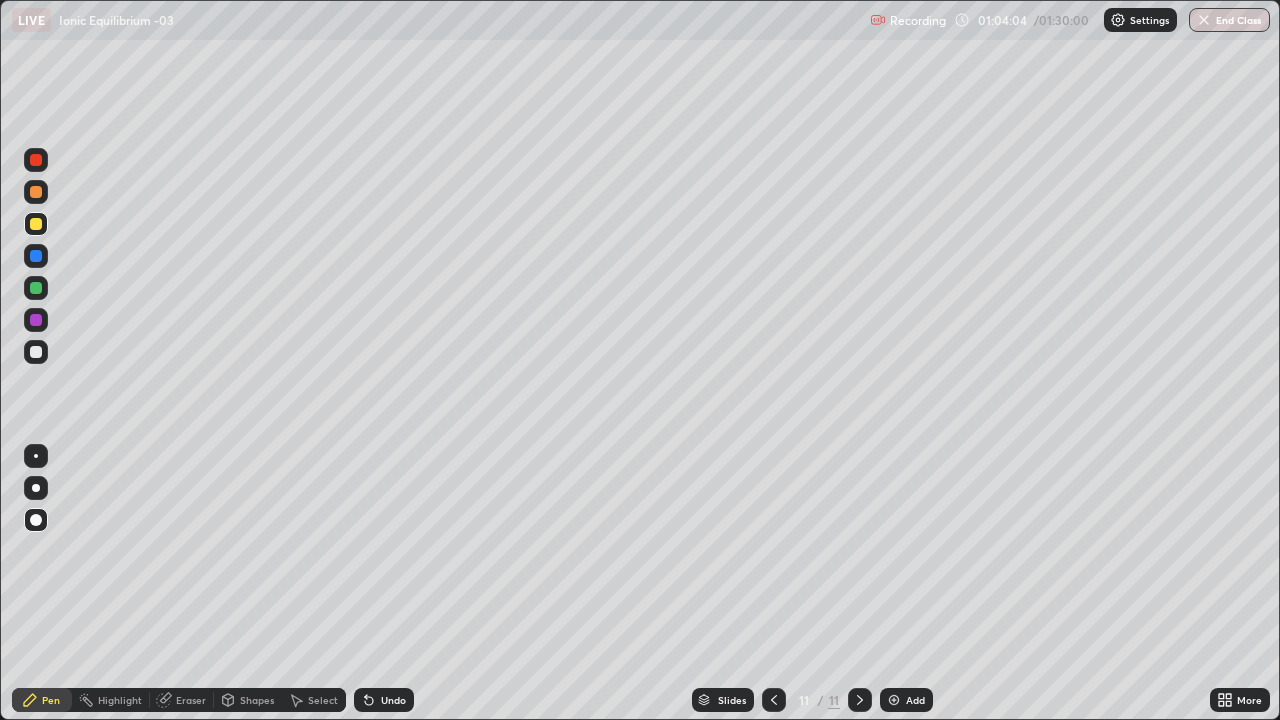 click at bounding box center [36, 192] 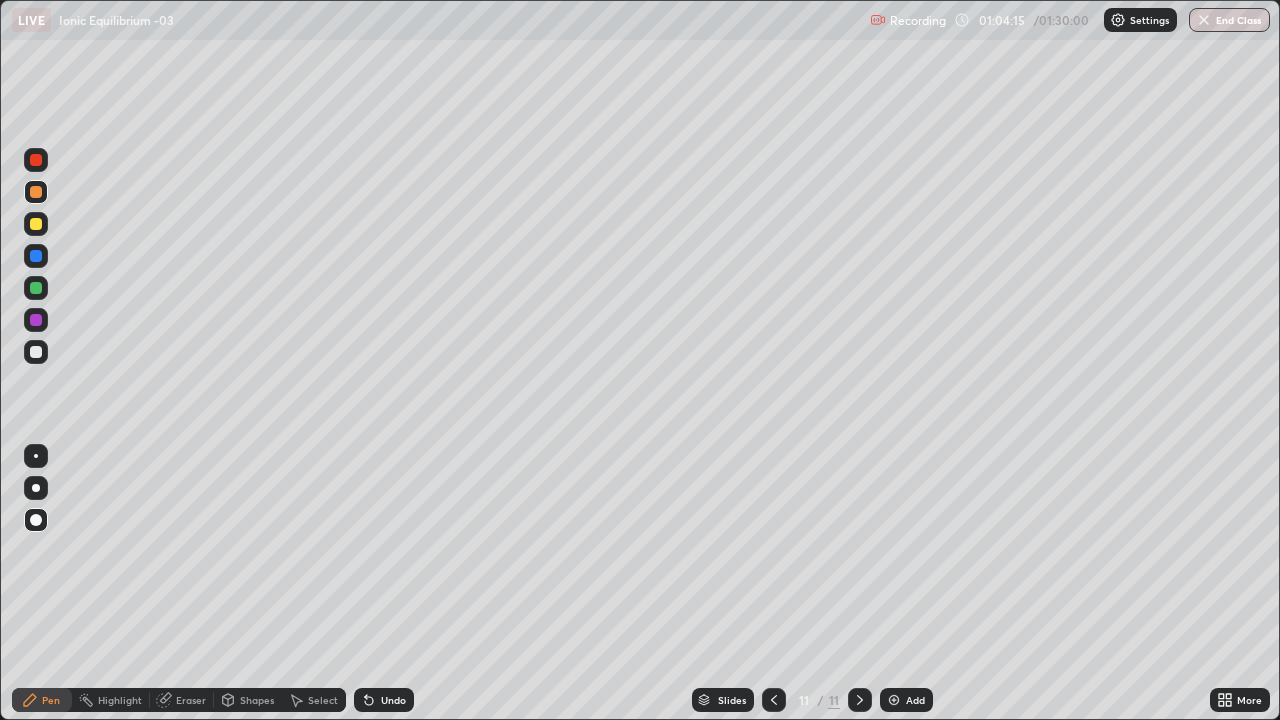 click 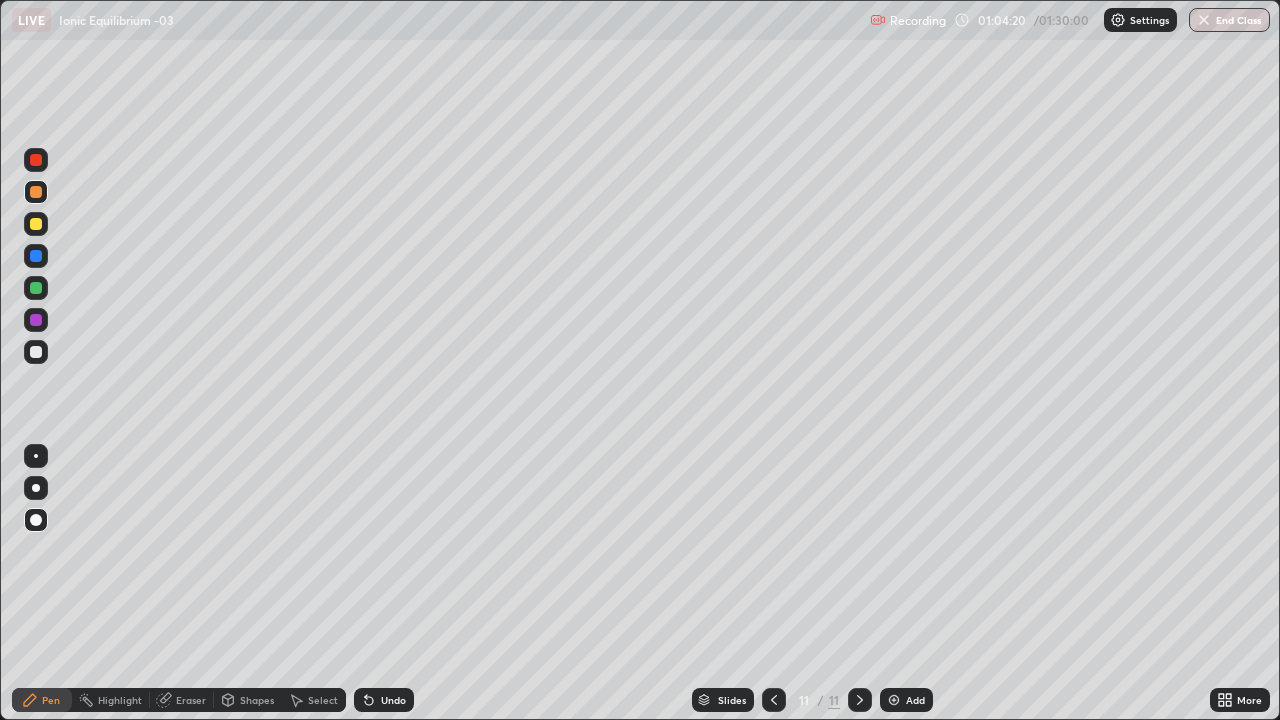 click 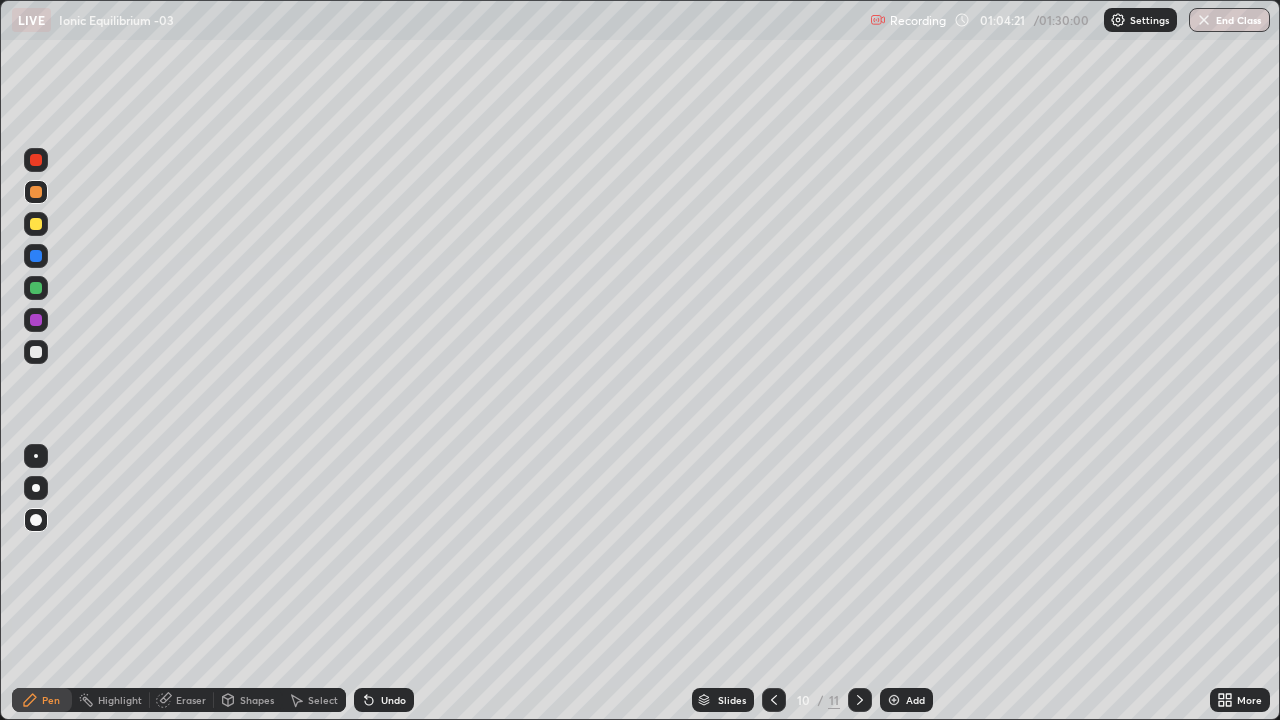 click 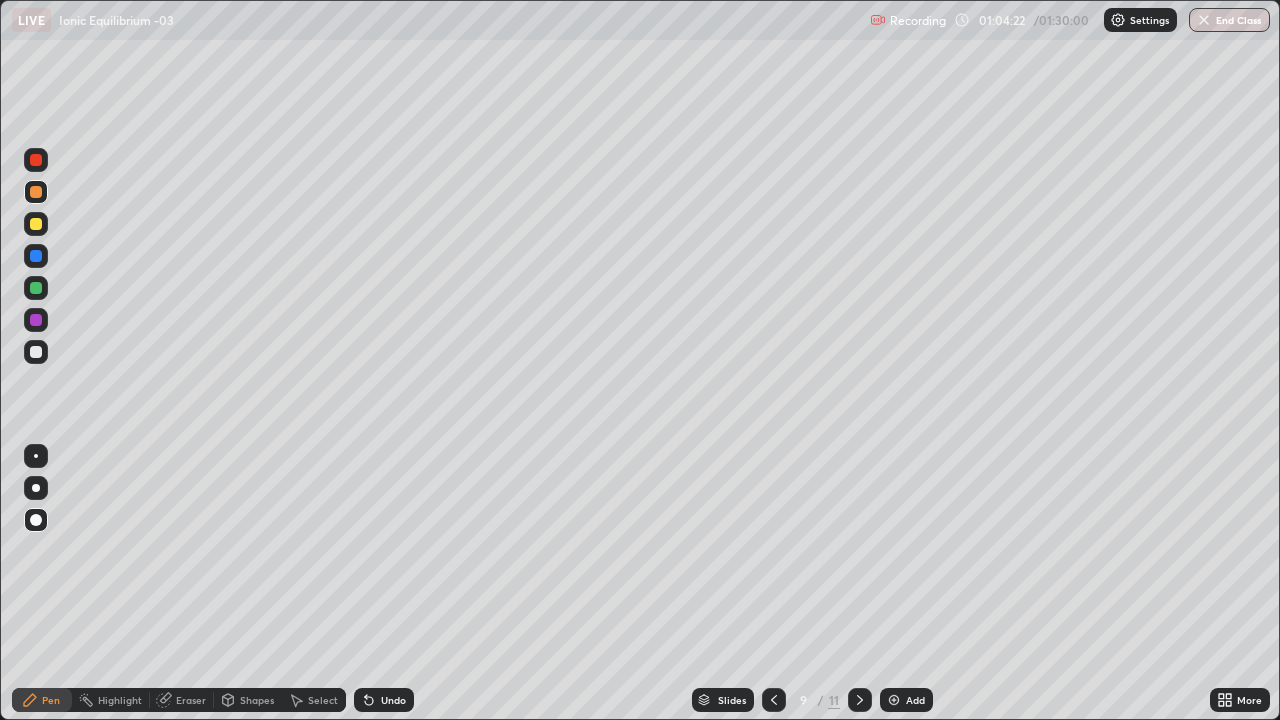 click 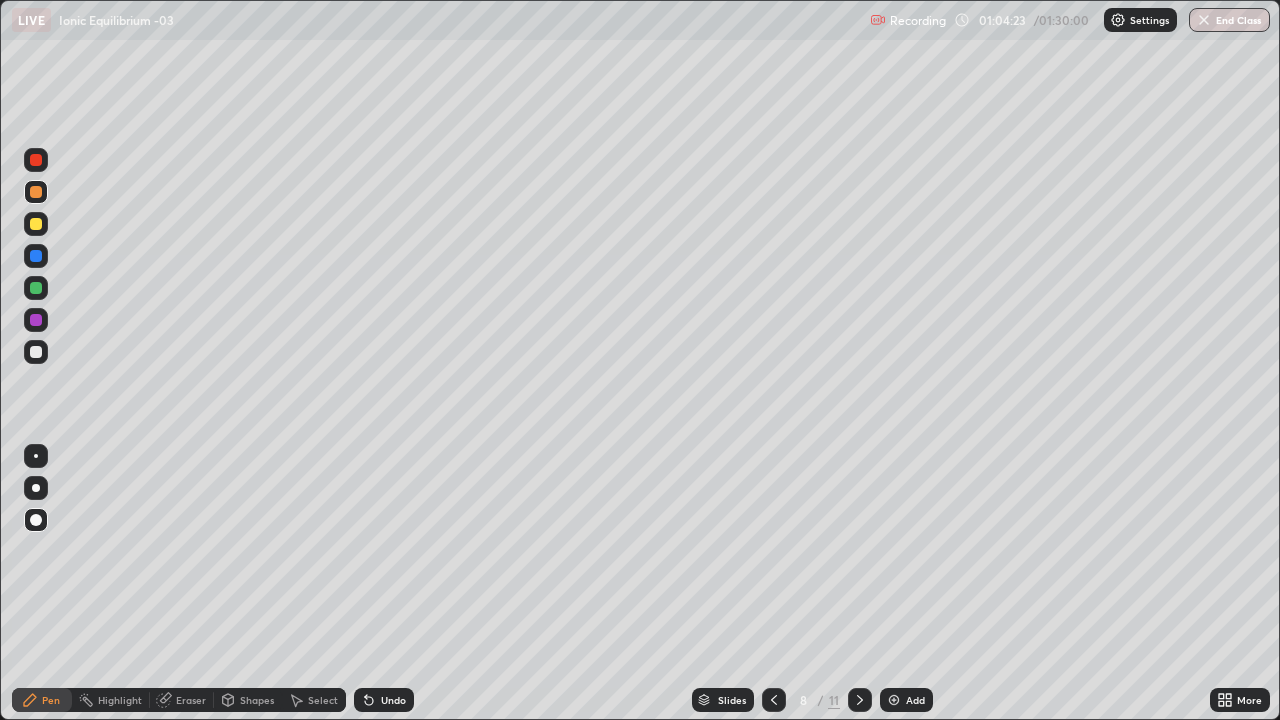 click at bounding box center [774, 700] 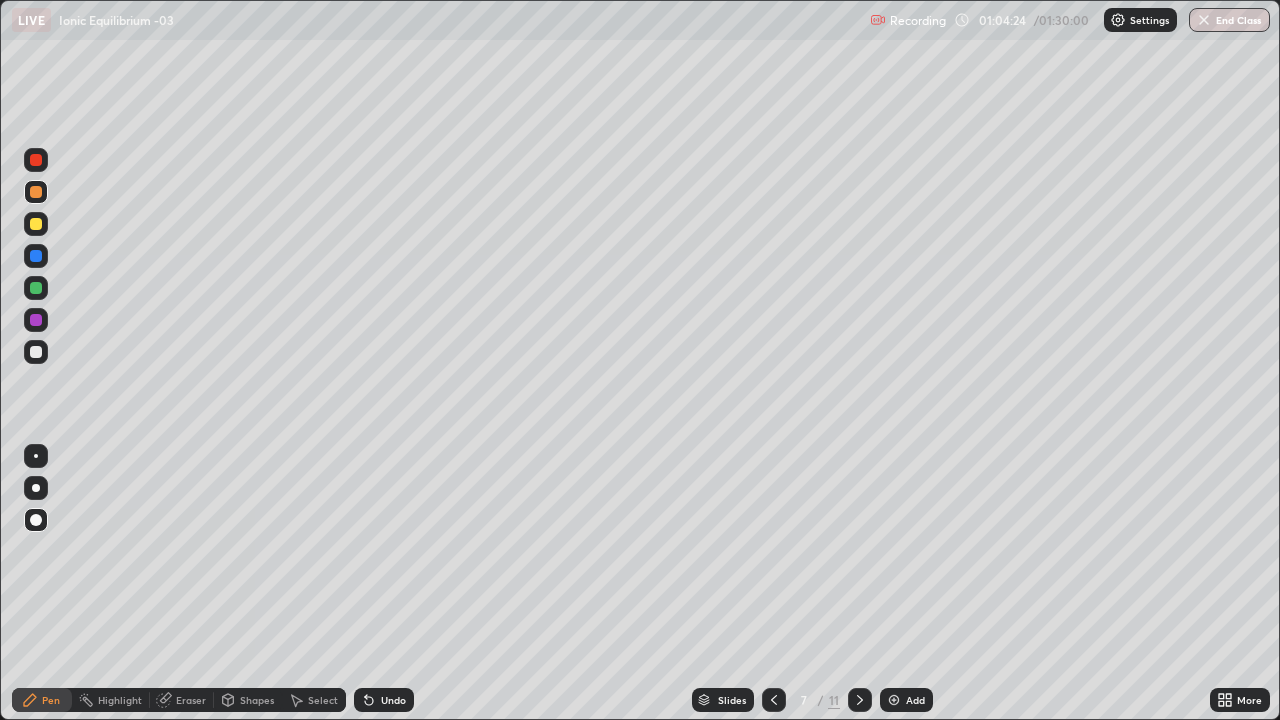 click at bounding box center (774, 700) 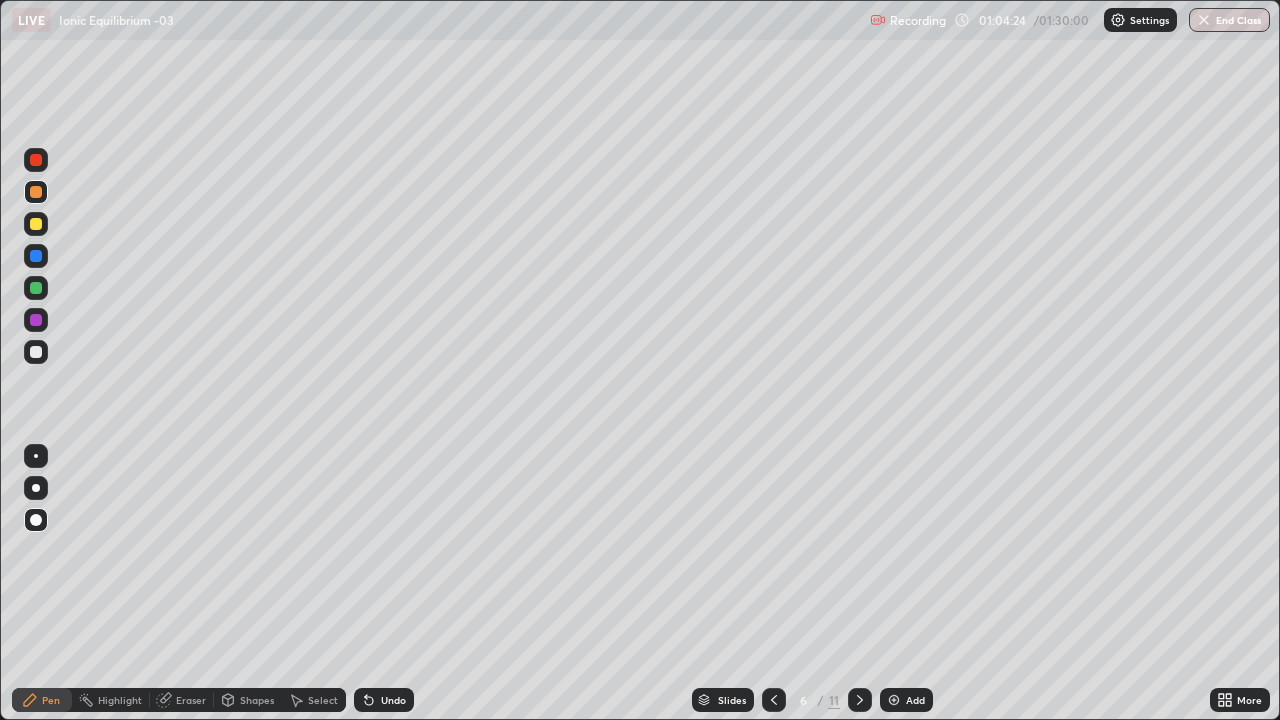 click at bounding box center (774, 700) 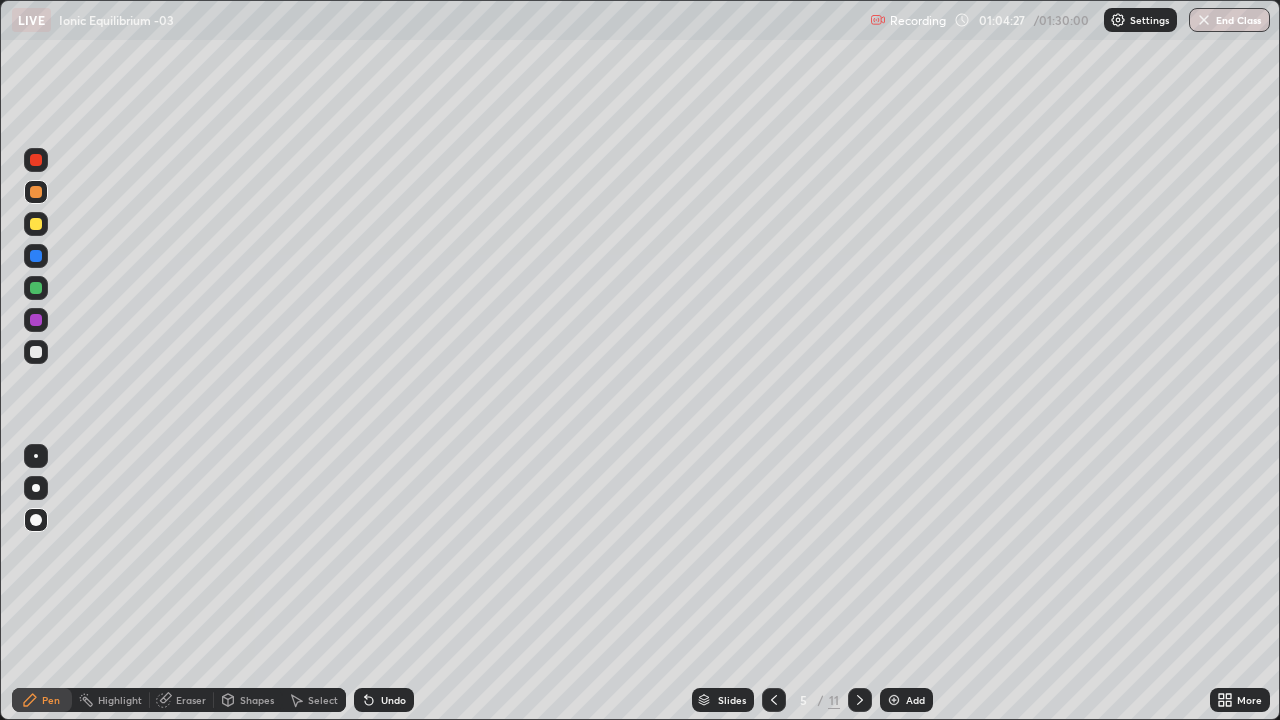 click 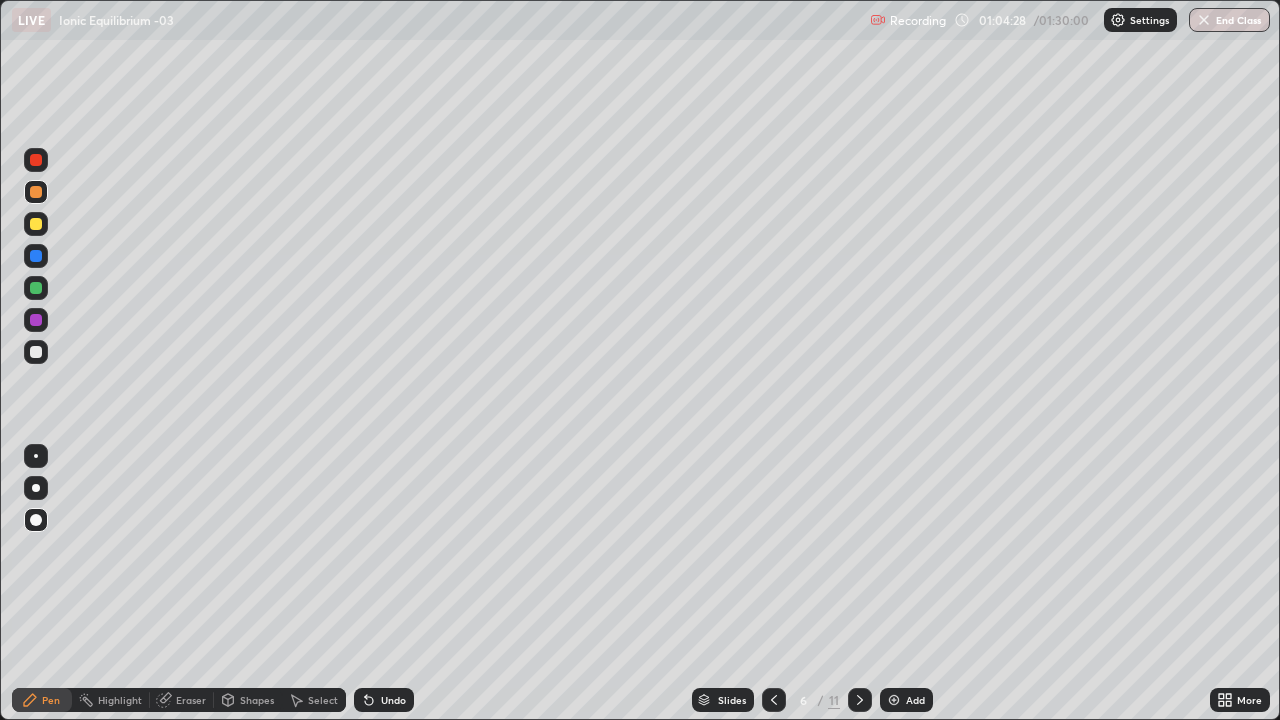 click 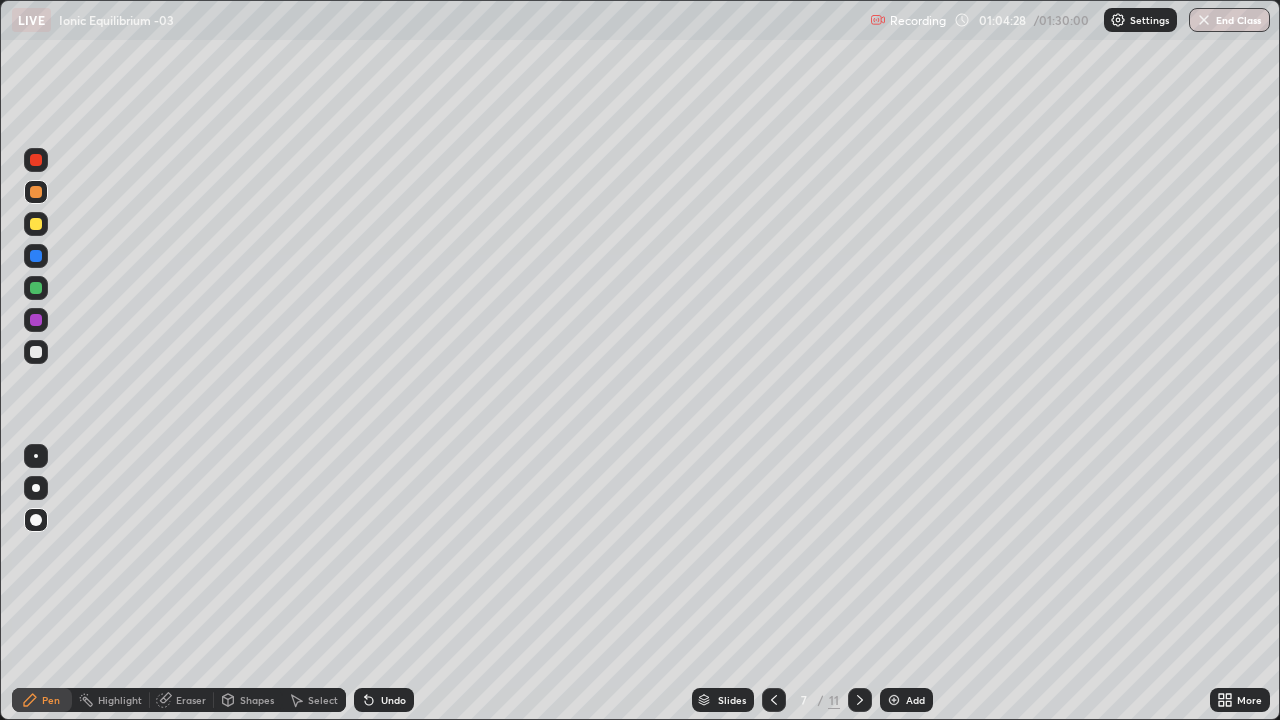 click 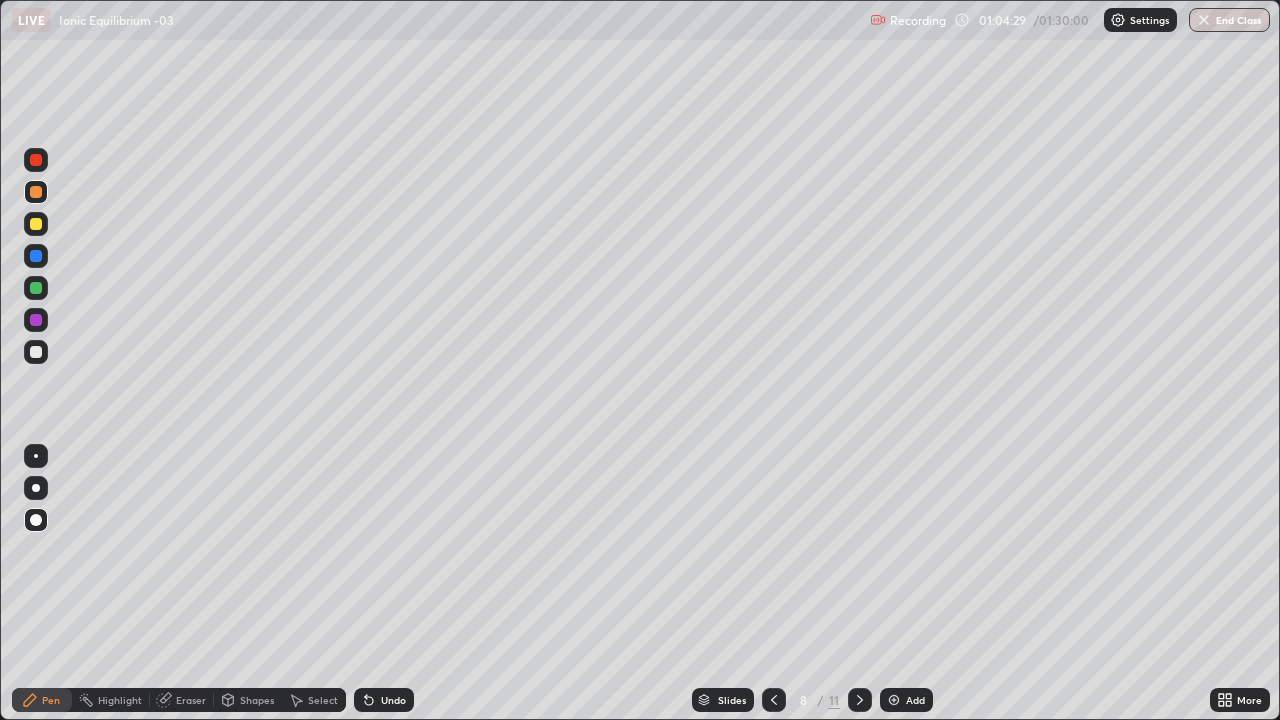 click 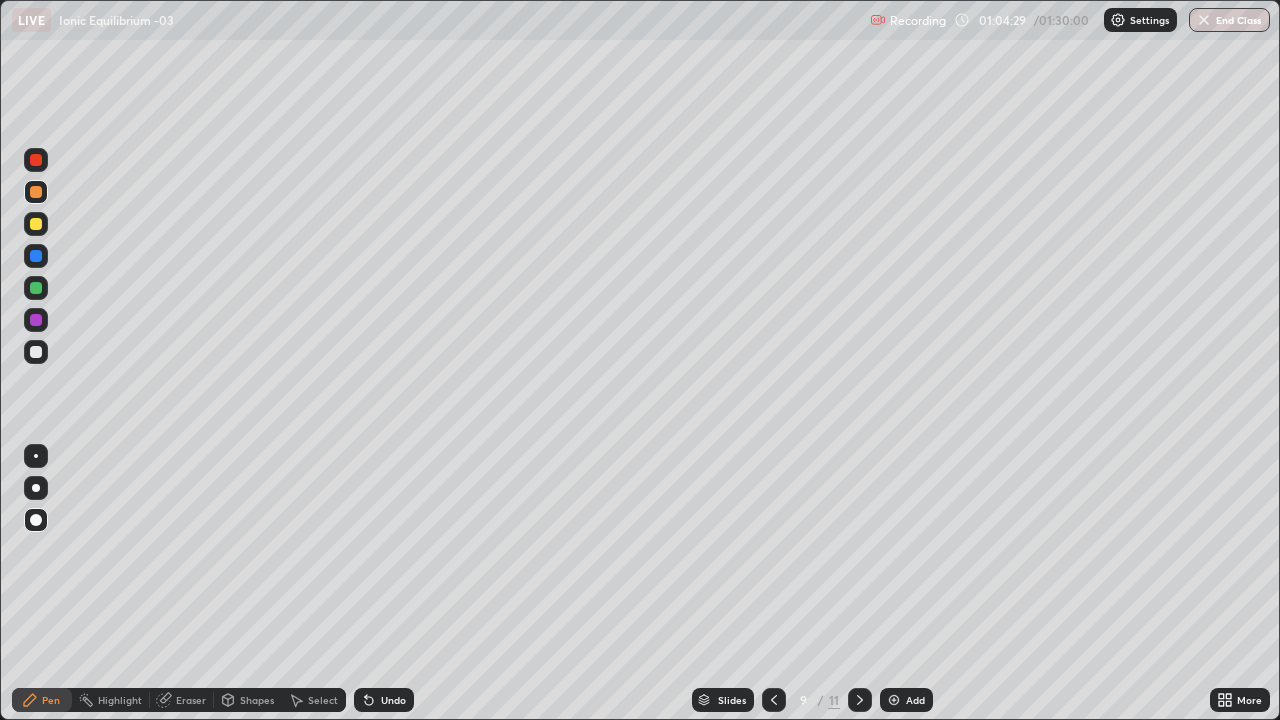 click 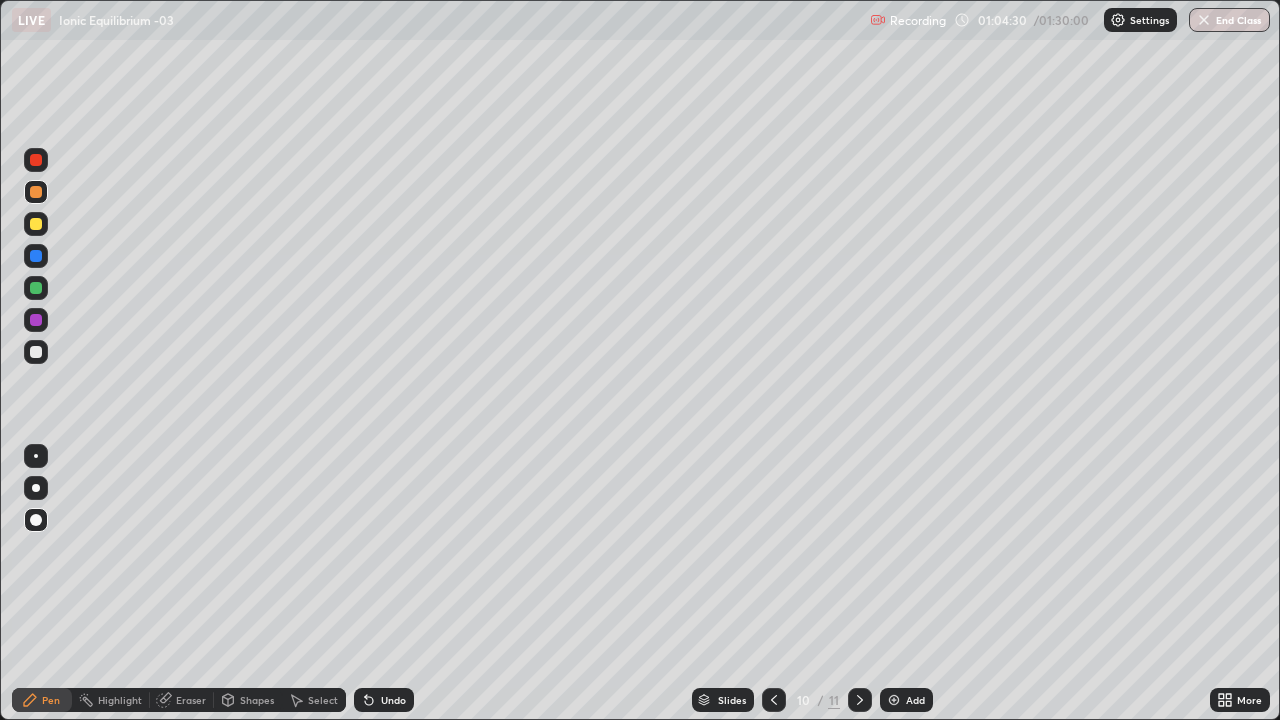 click 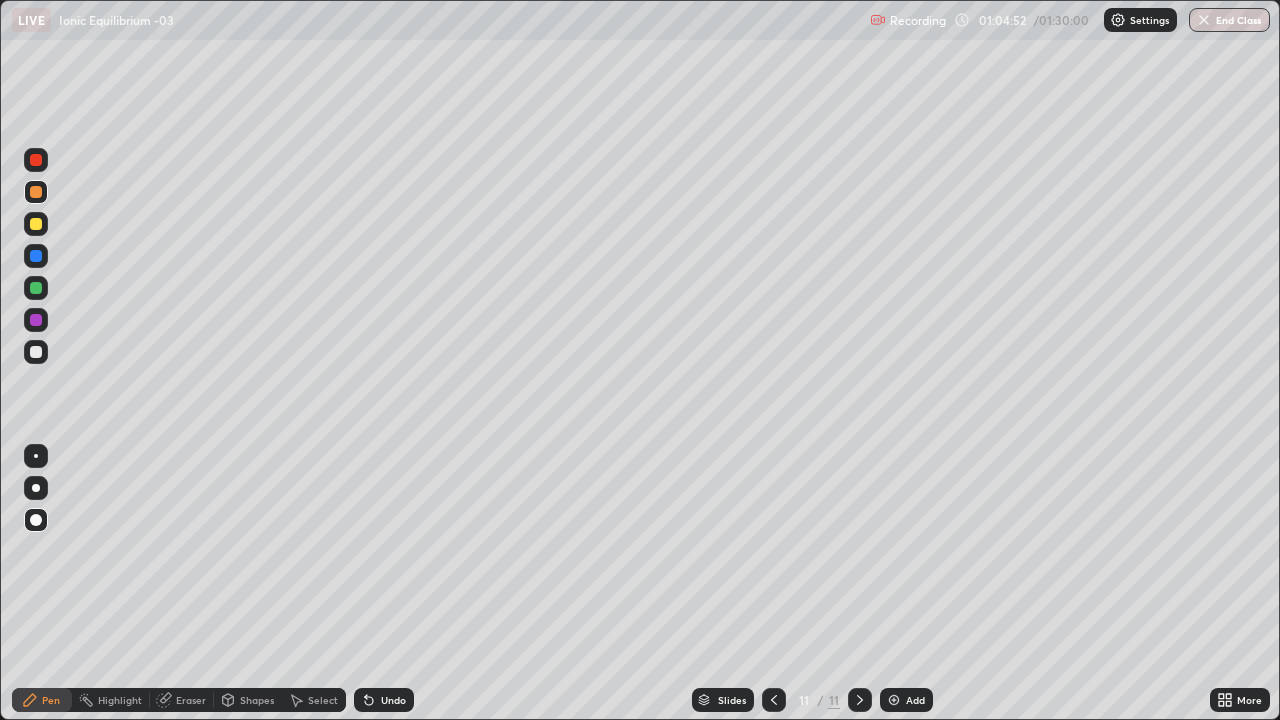 click at bounding box center [36, 224] 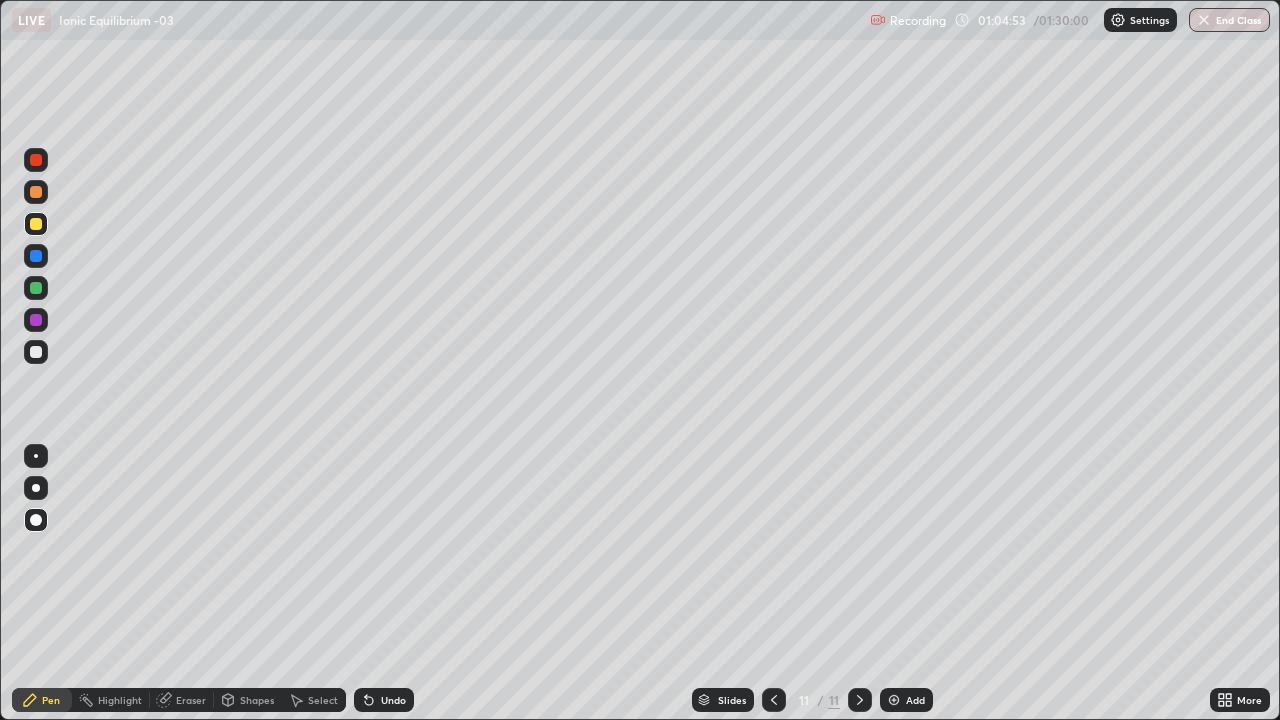 click at bounding box center [36, 288] 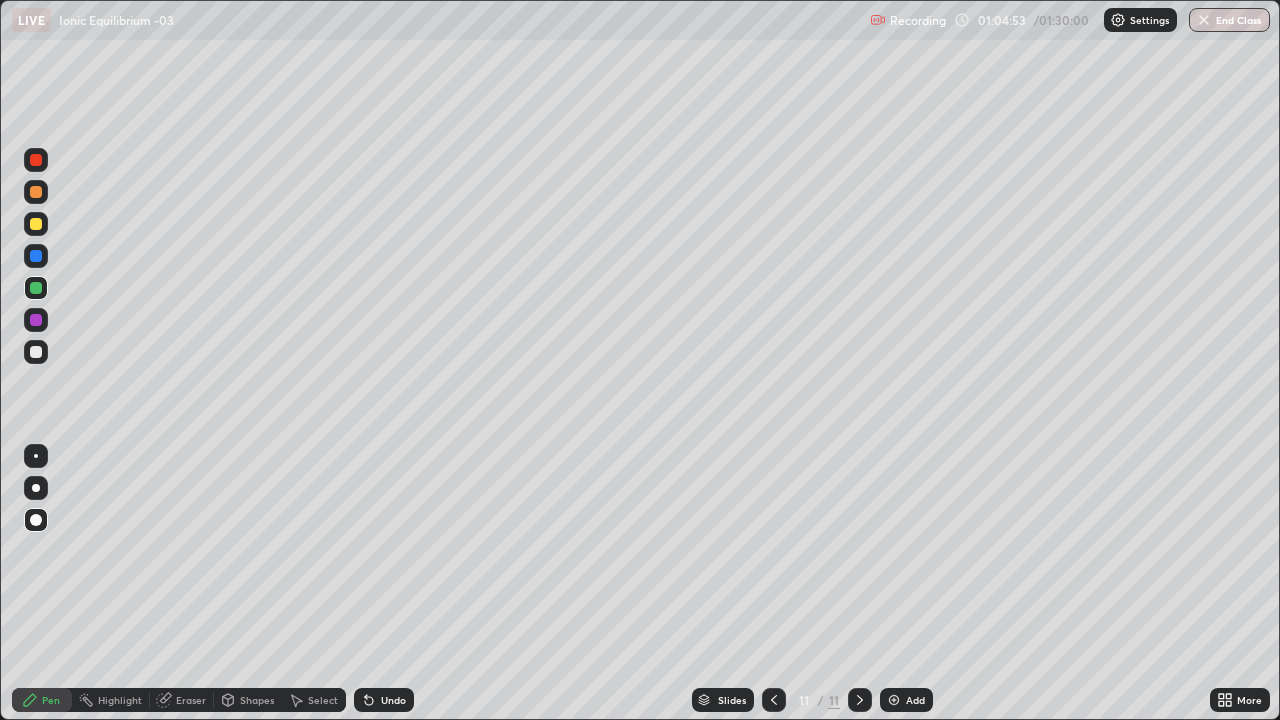 click at bounding box center (36, 288) 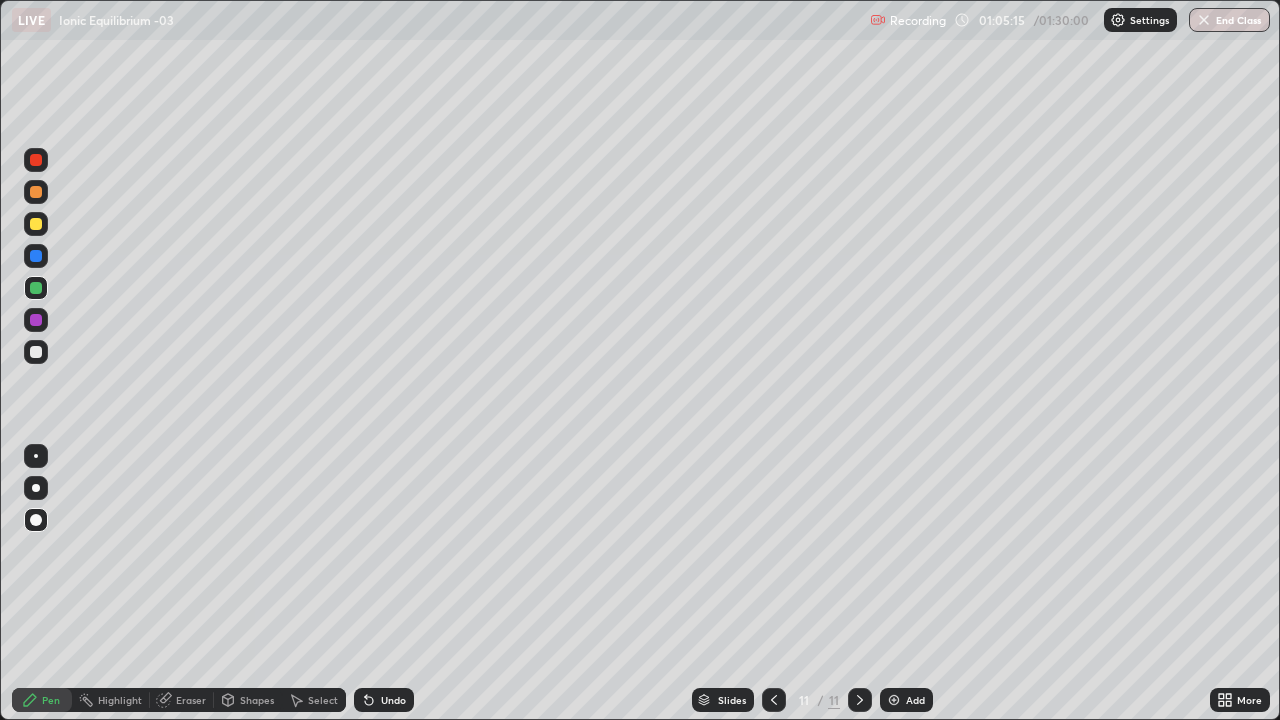 click at bounding box center (36, 224) 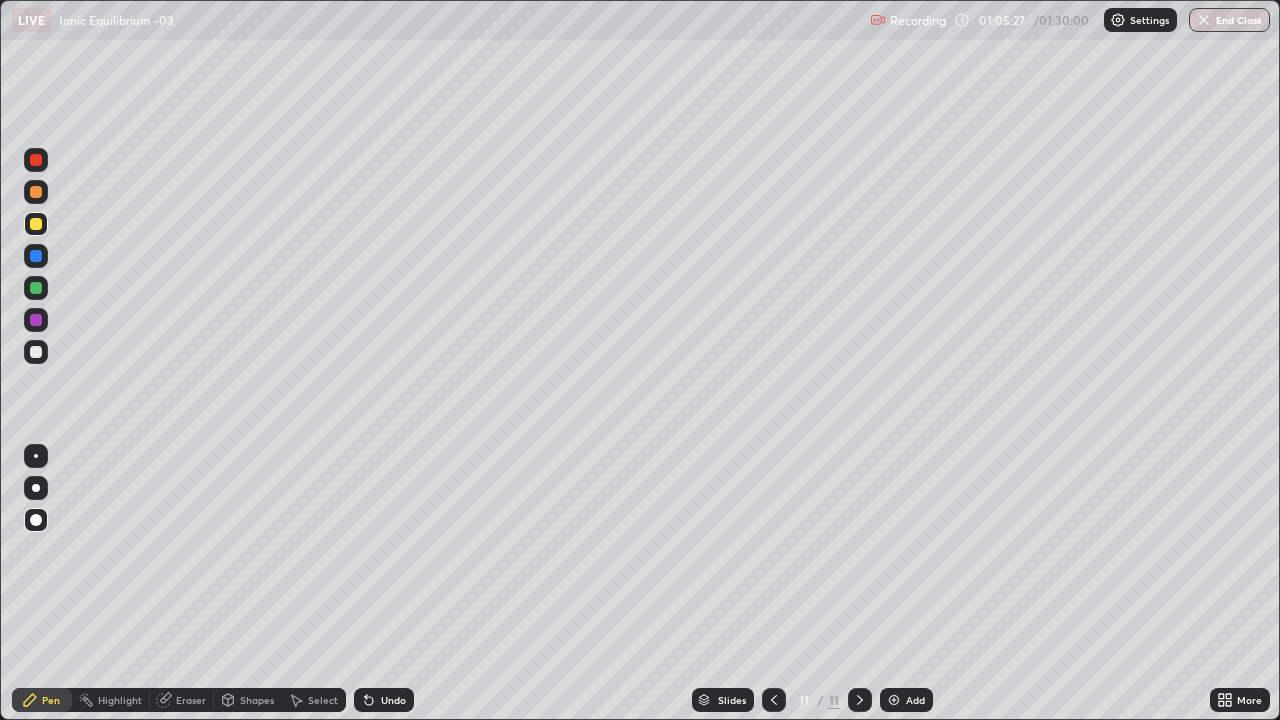 click on "Undo" at bounding box center [393, 700] 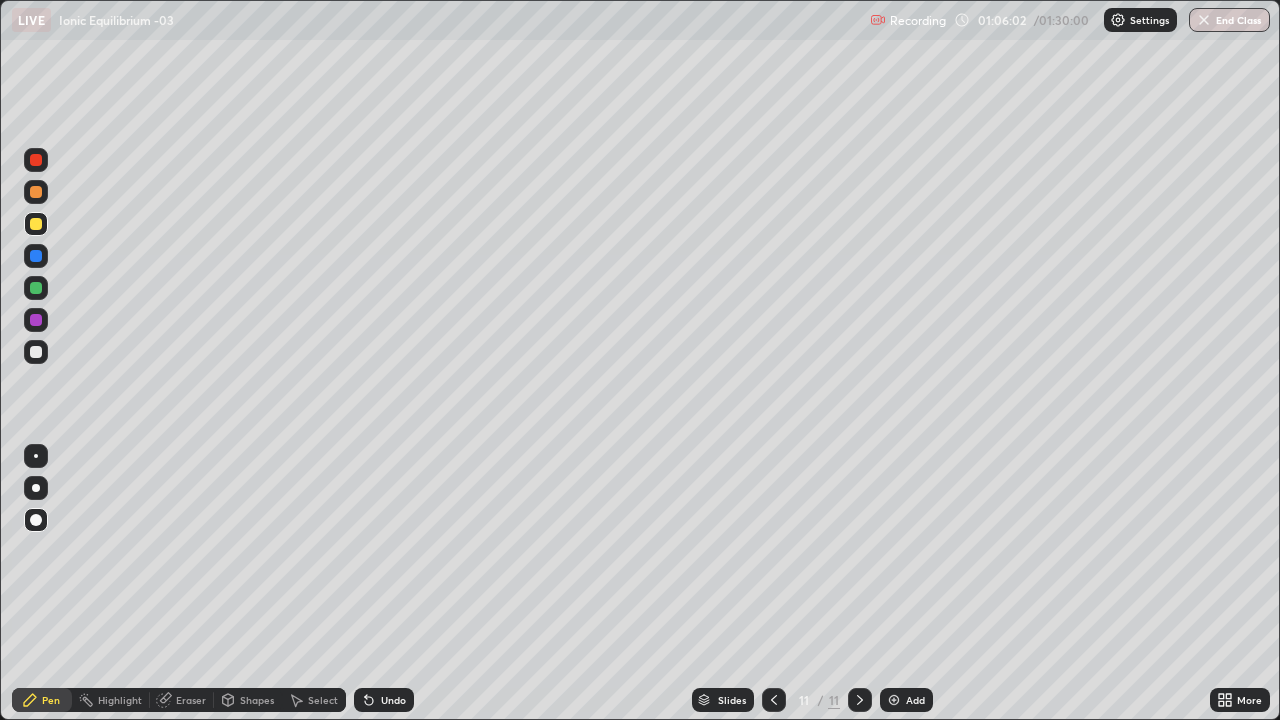 click at bounding box center (36, 192) 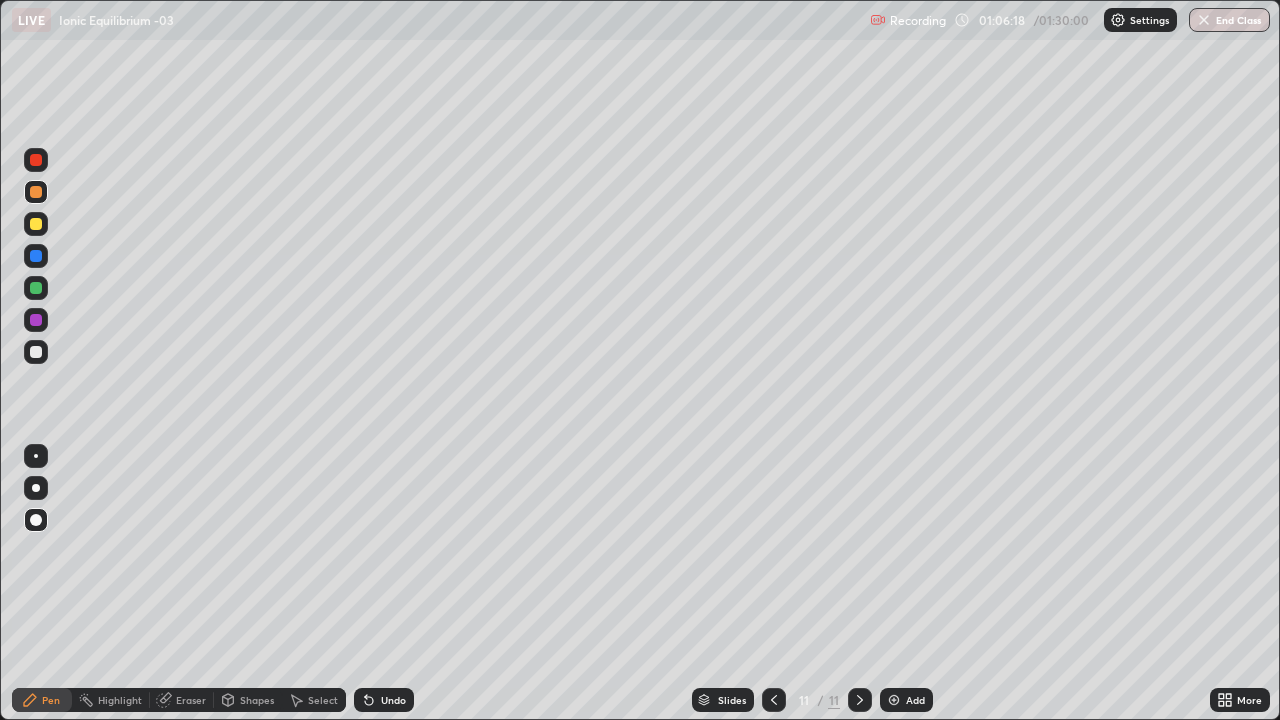 click 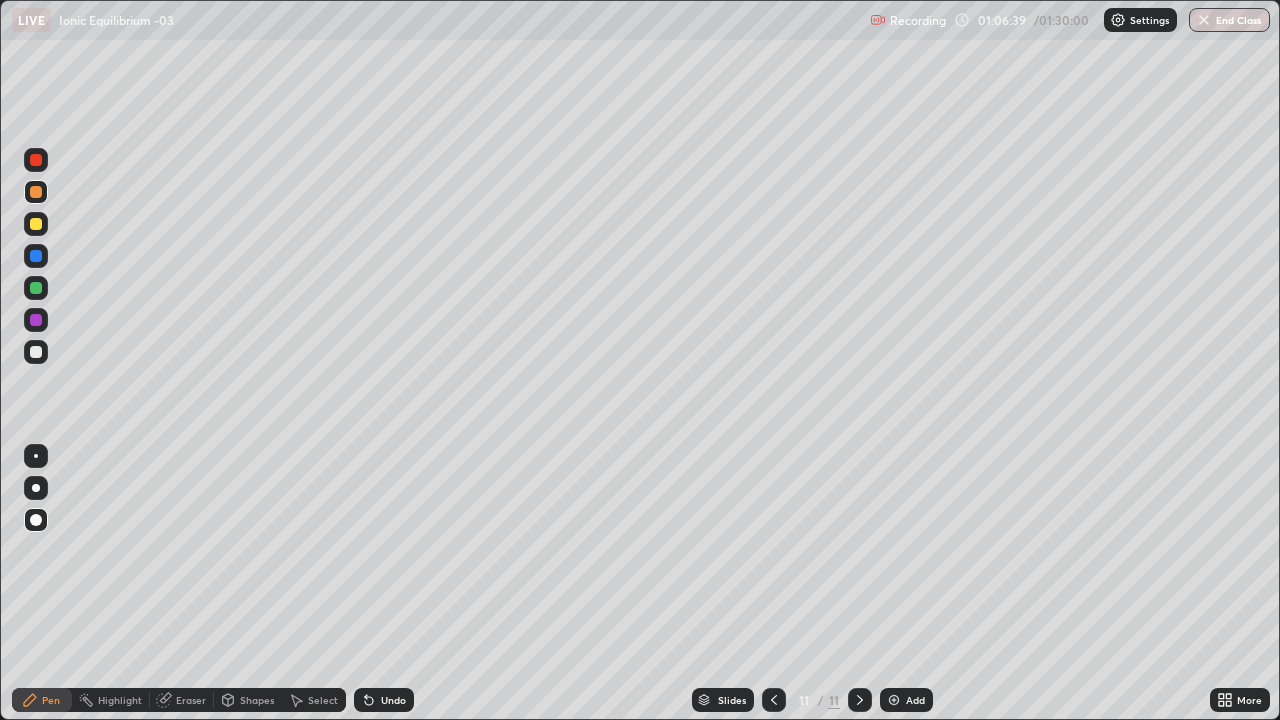 click at bounding box center [36, 224] 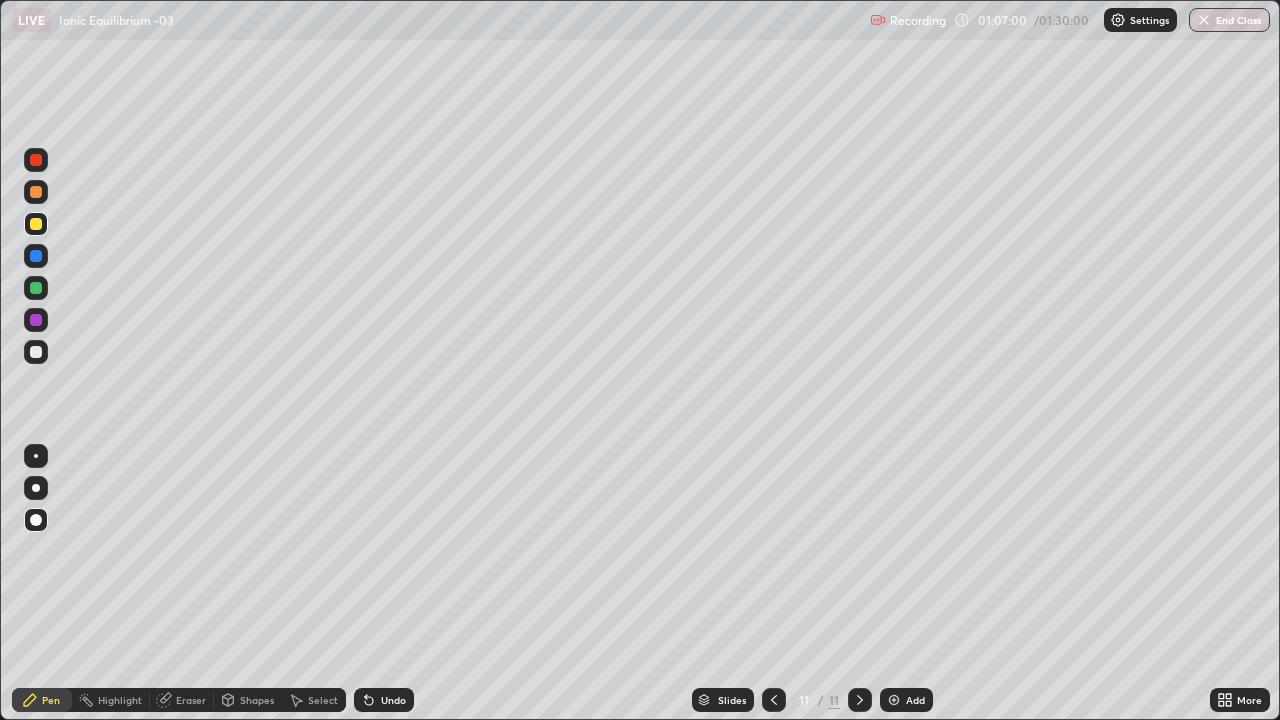 click on "Slides 11 / 11 Add" at bounding box center [812, 700] 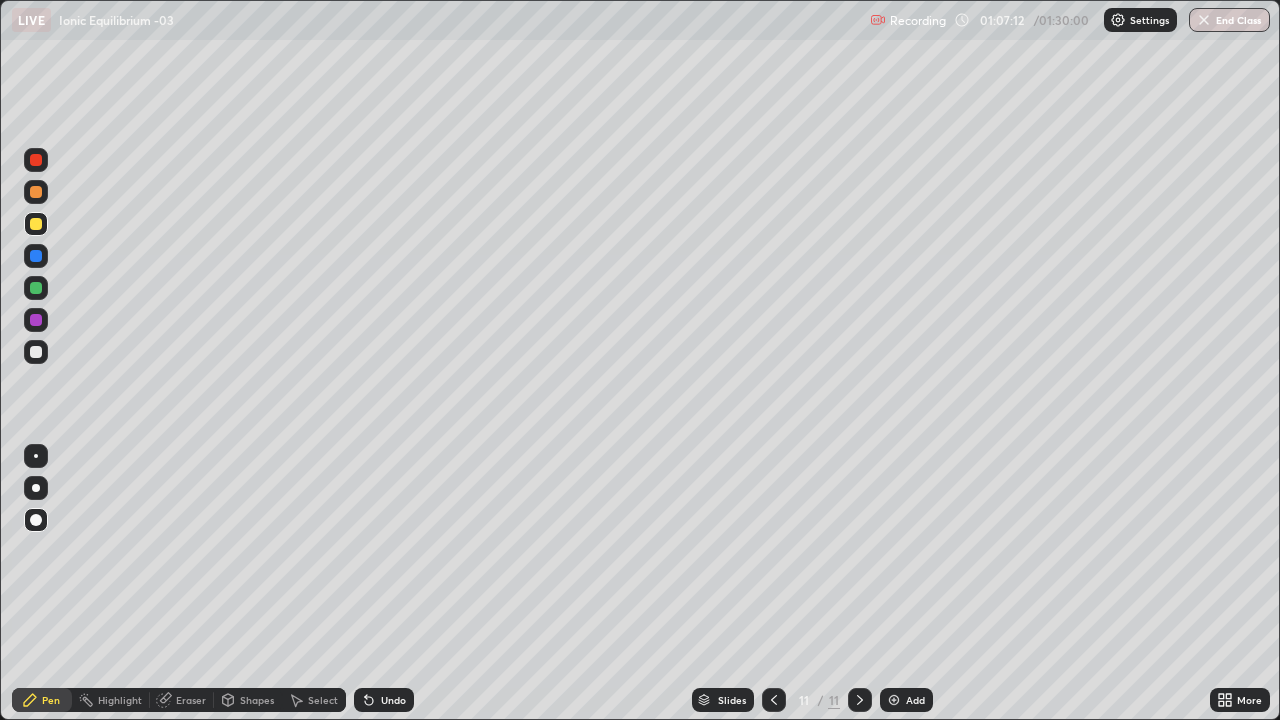 click 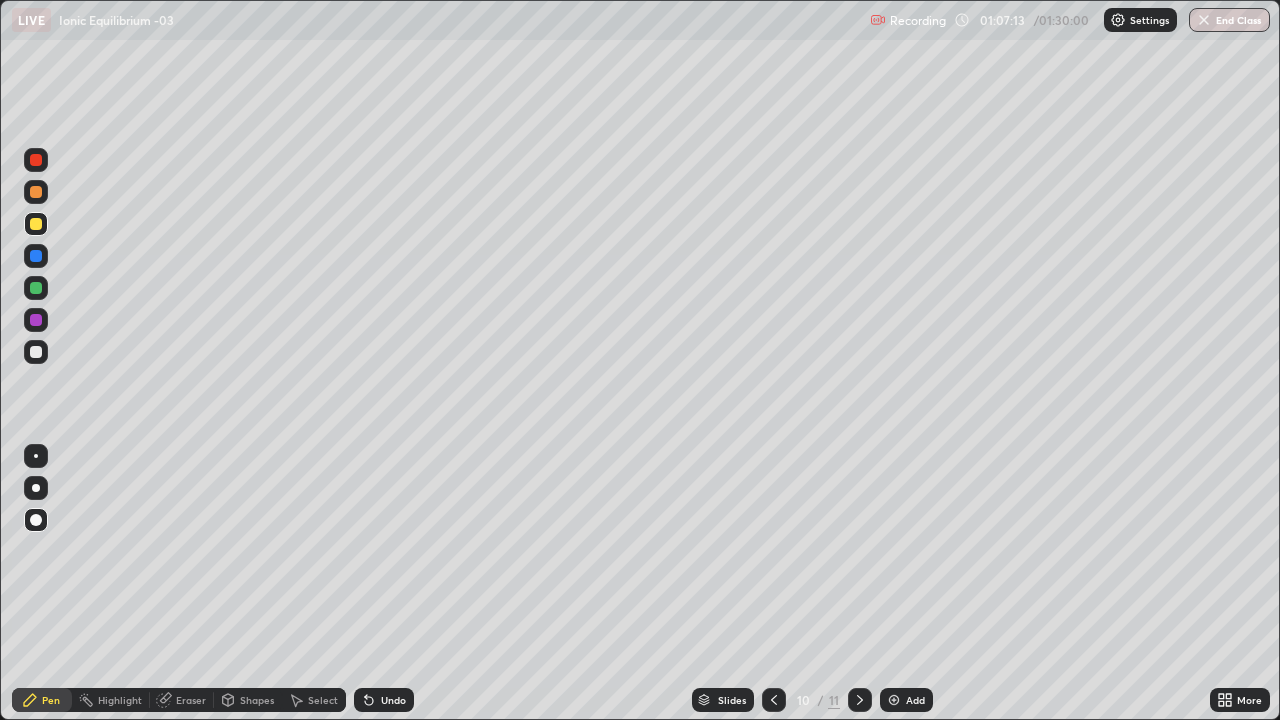 click 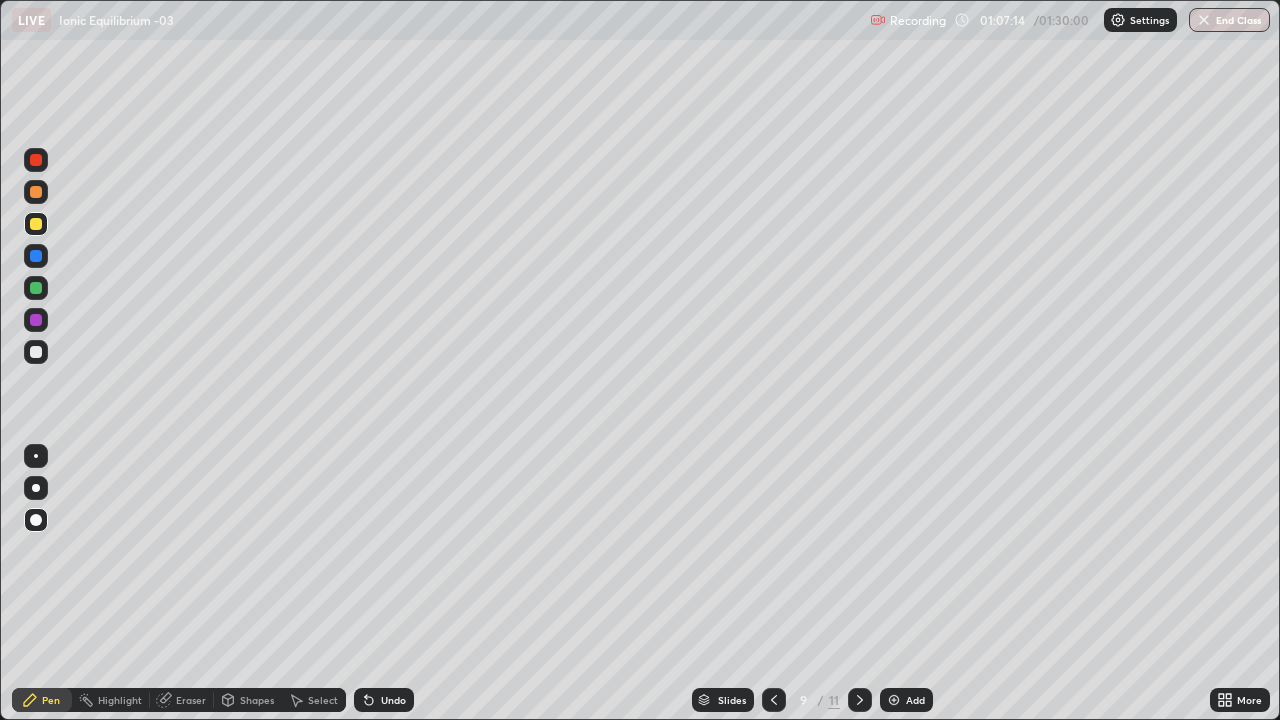 click at bounding box center [774, 700] 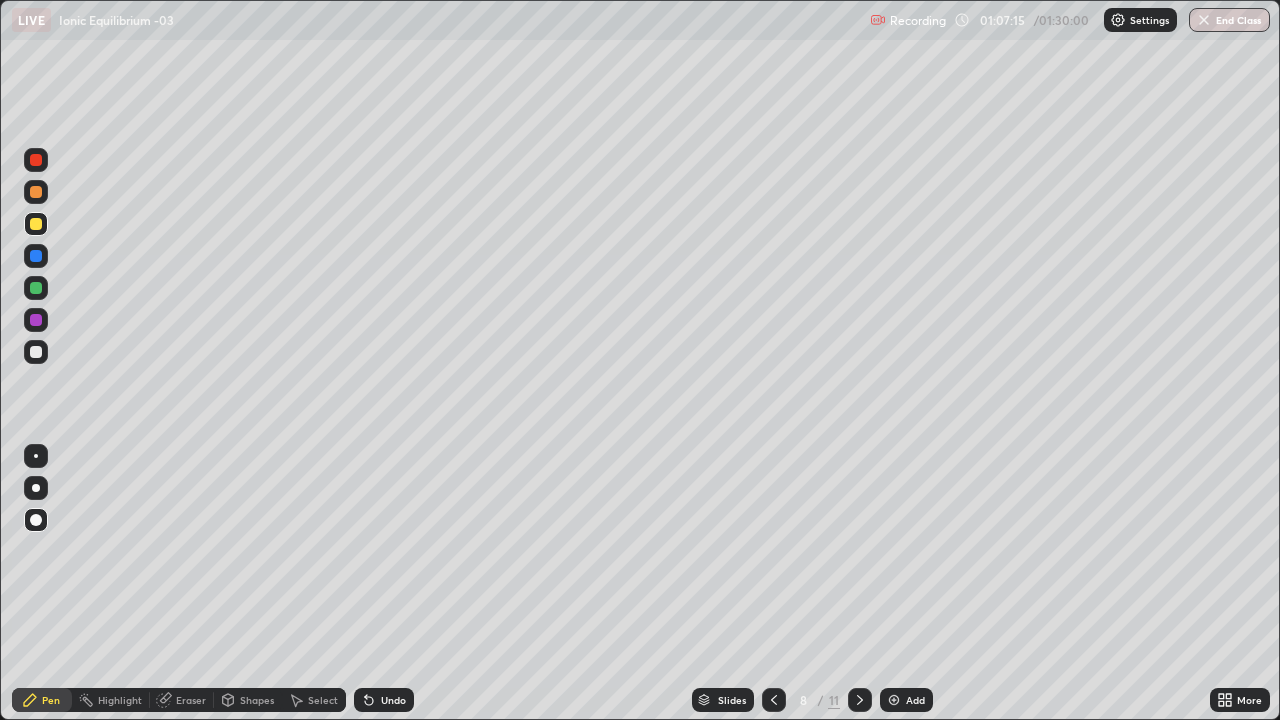 click 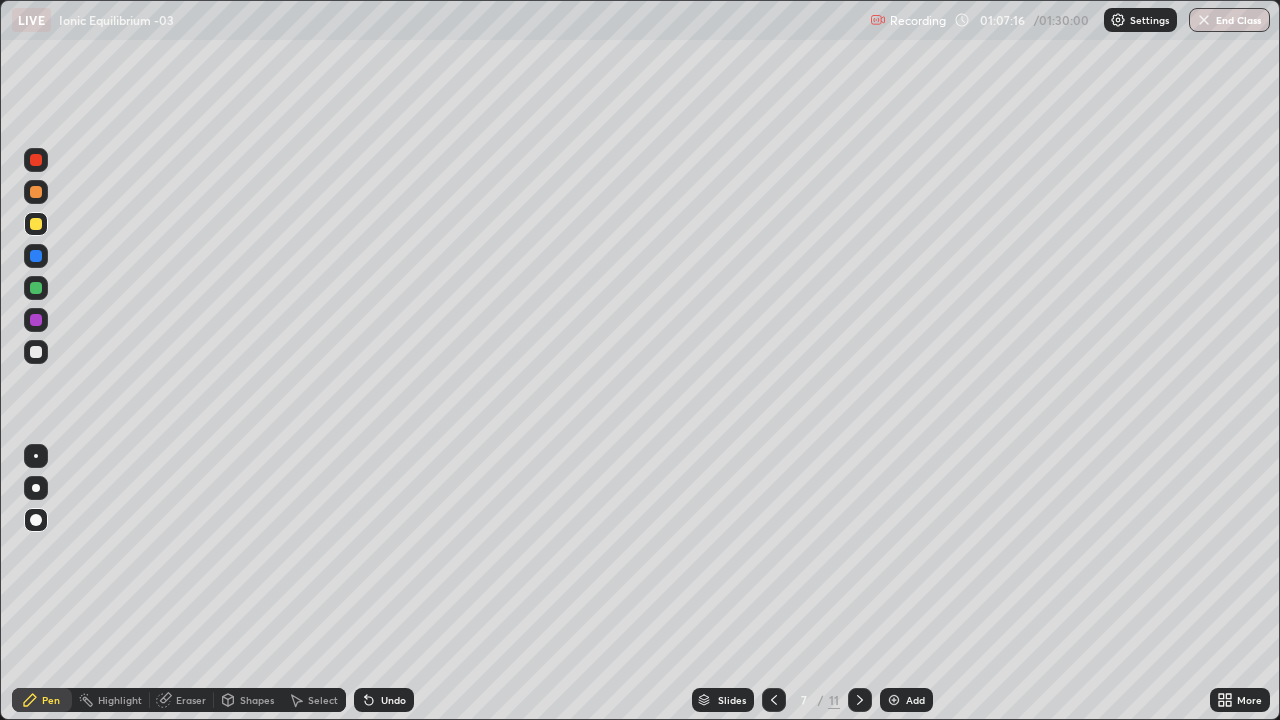 click 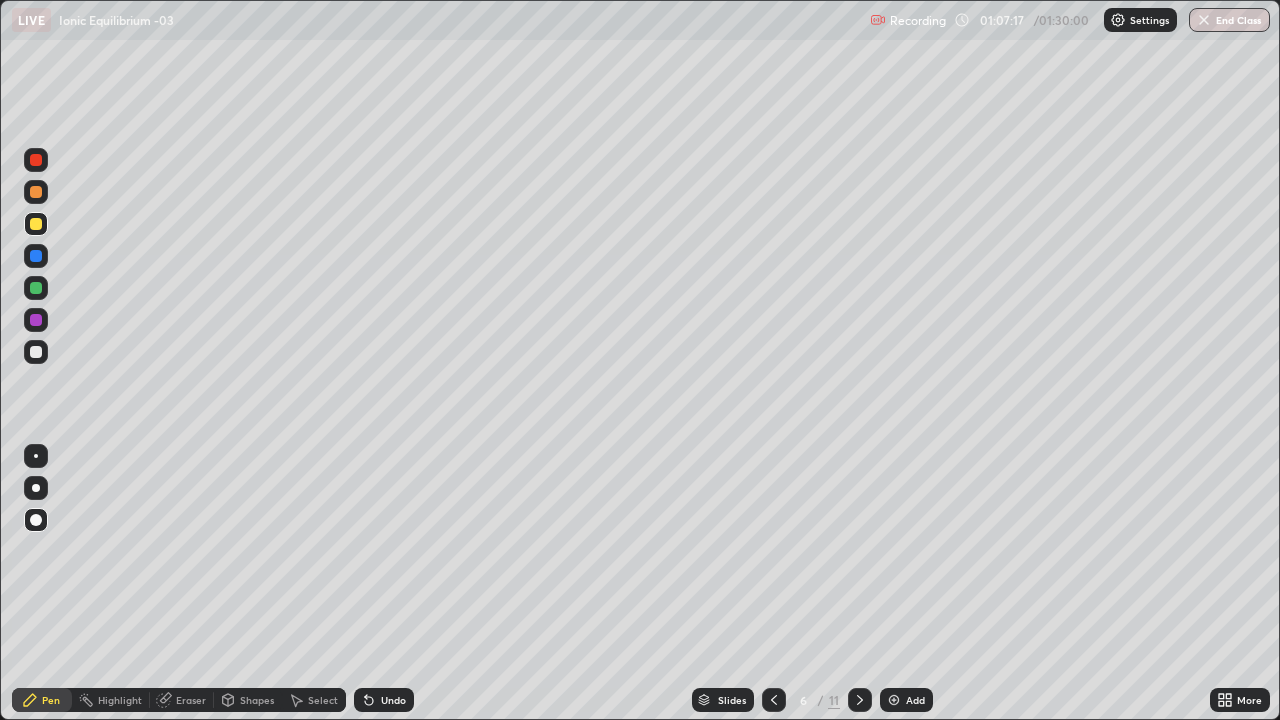 click 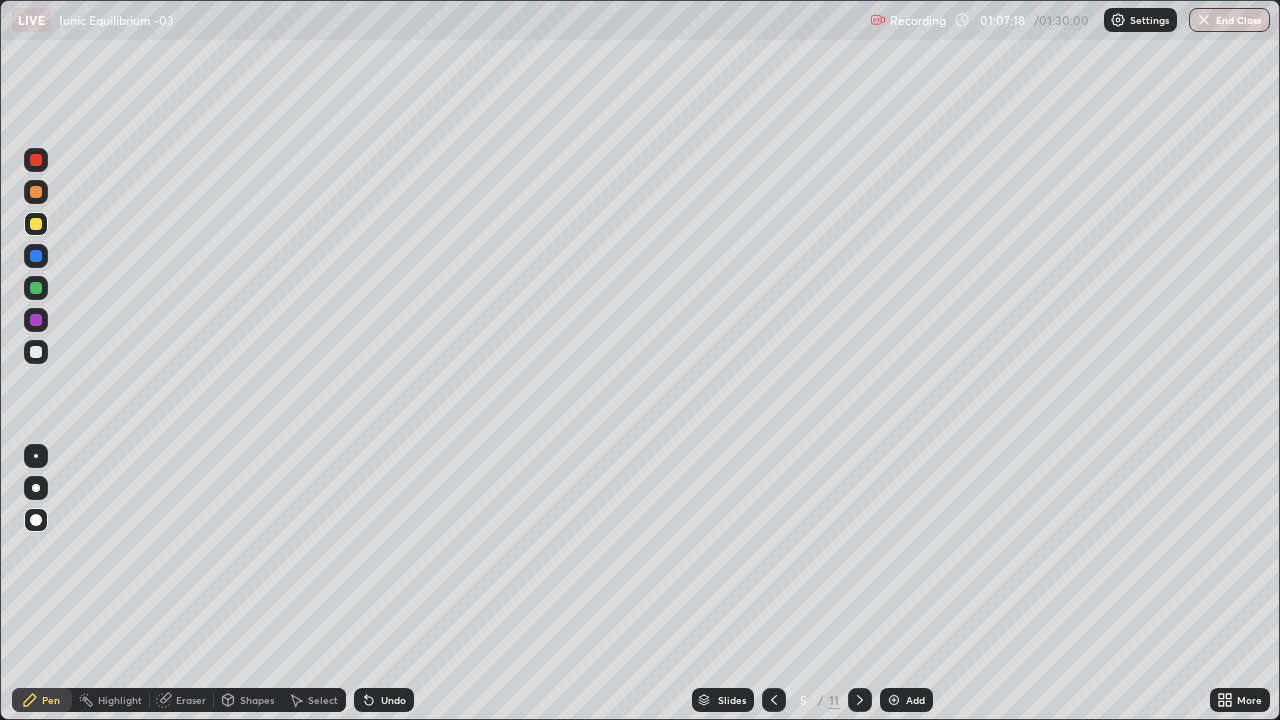 click 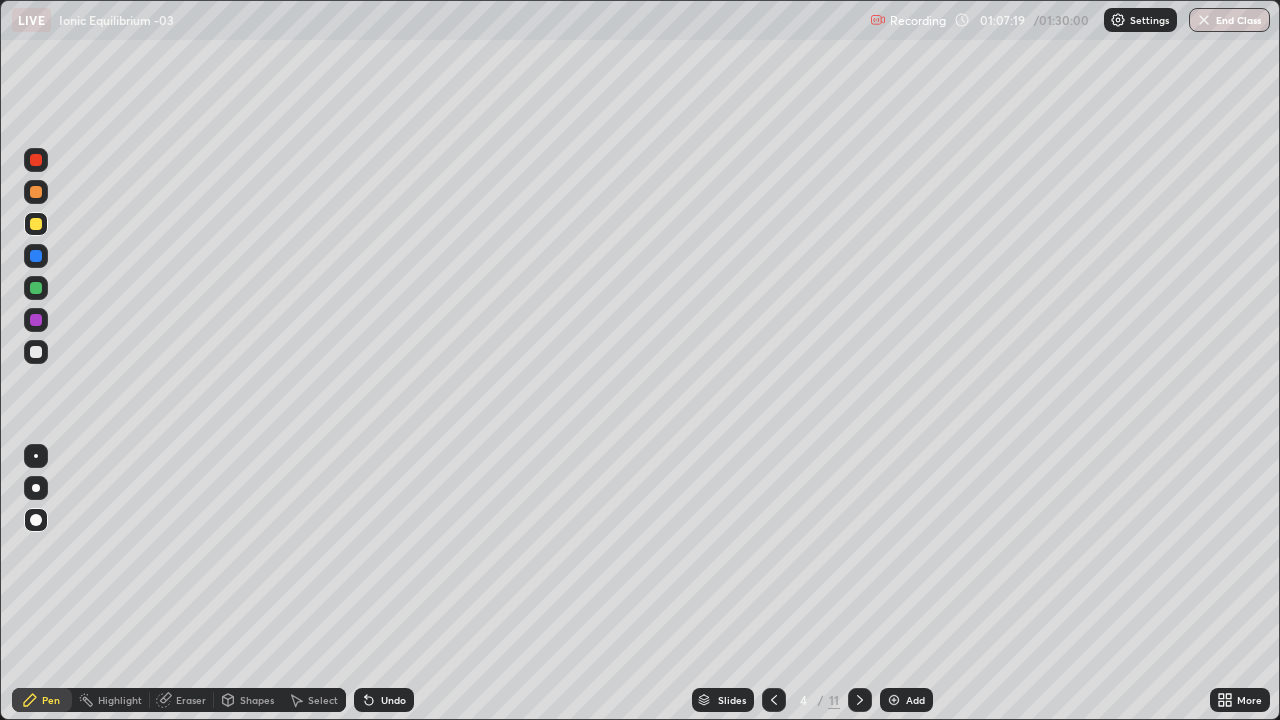 click 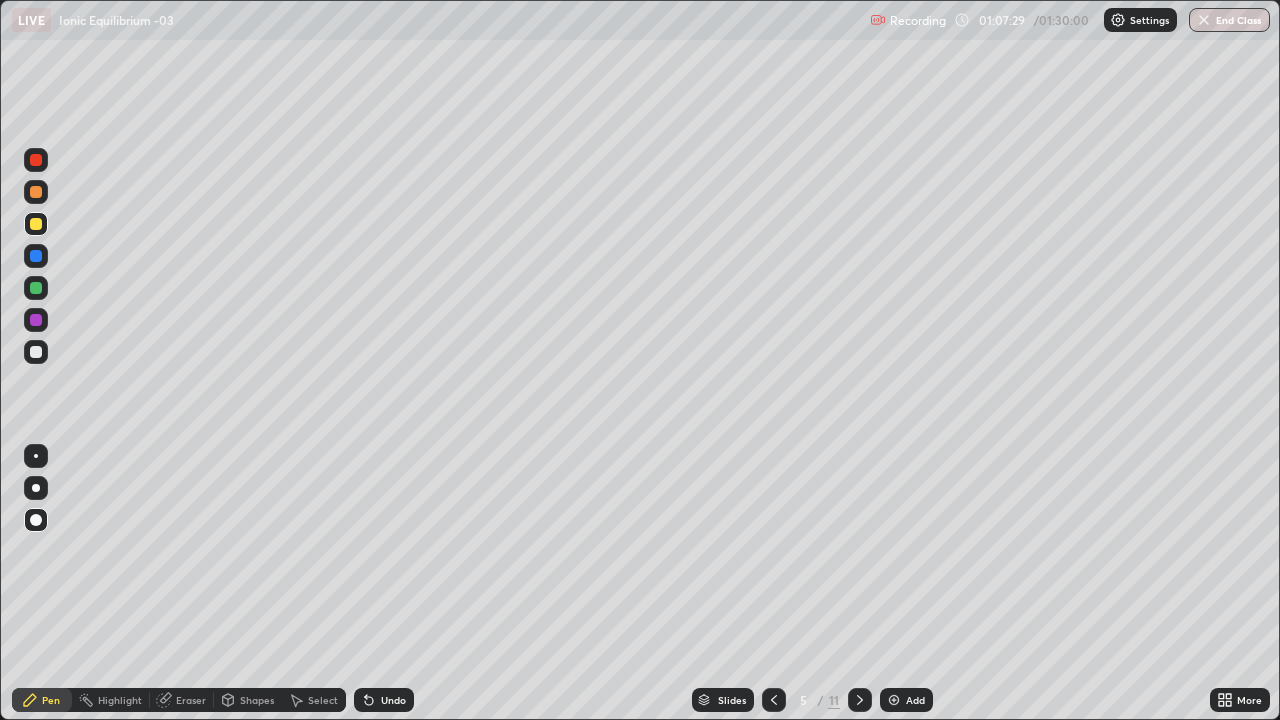 click 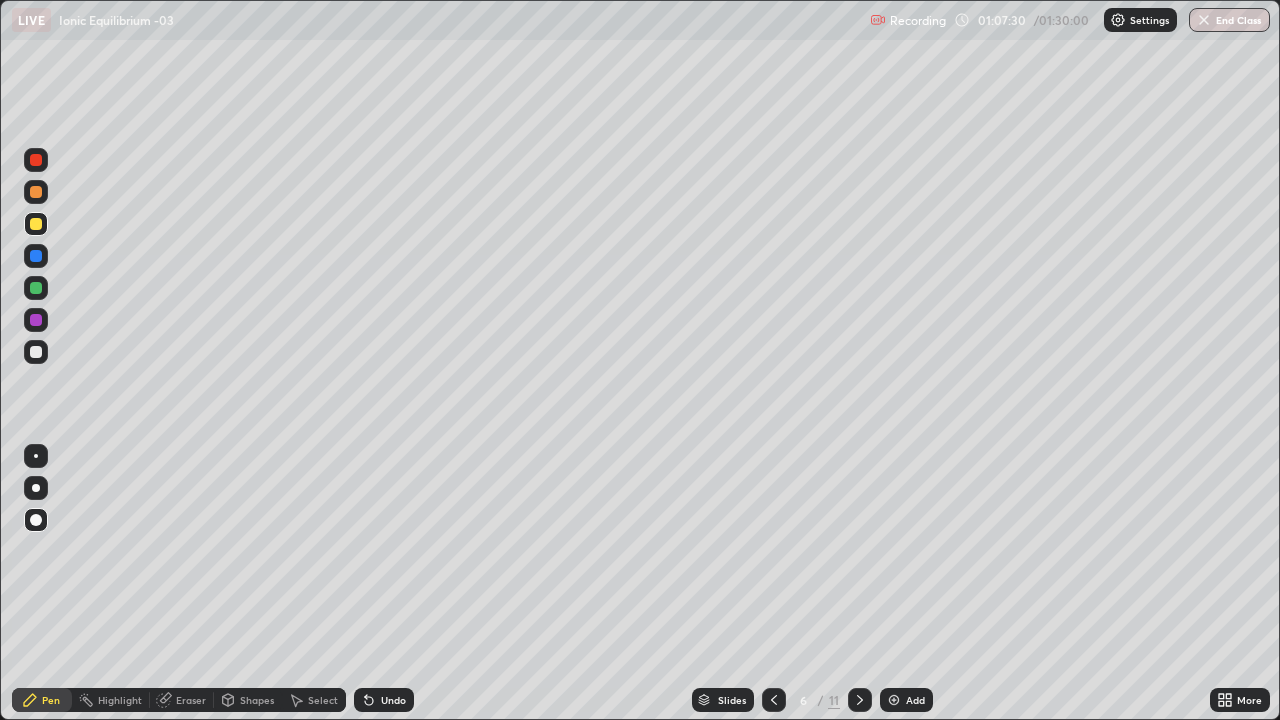 click 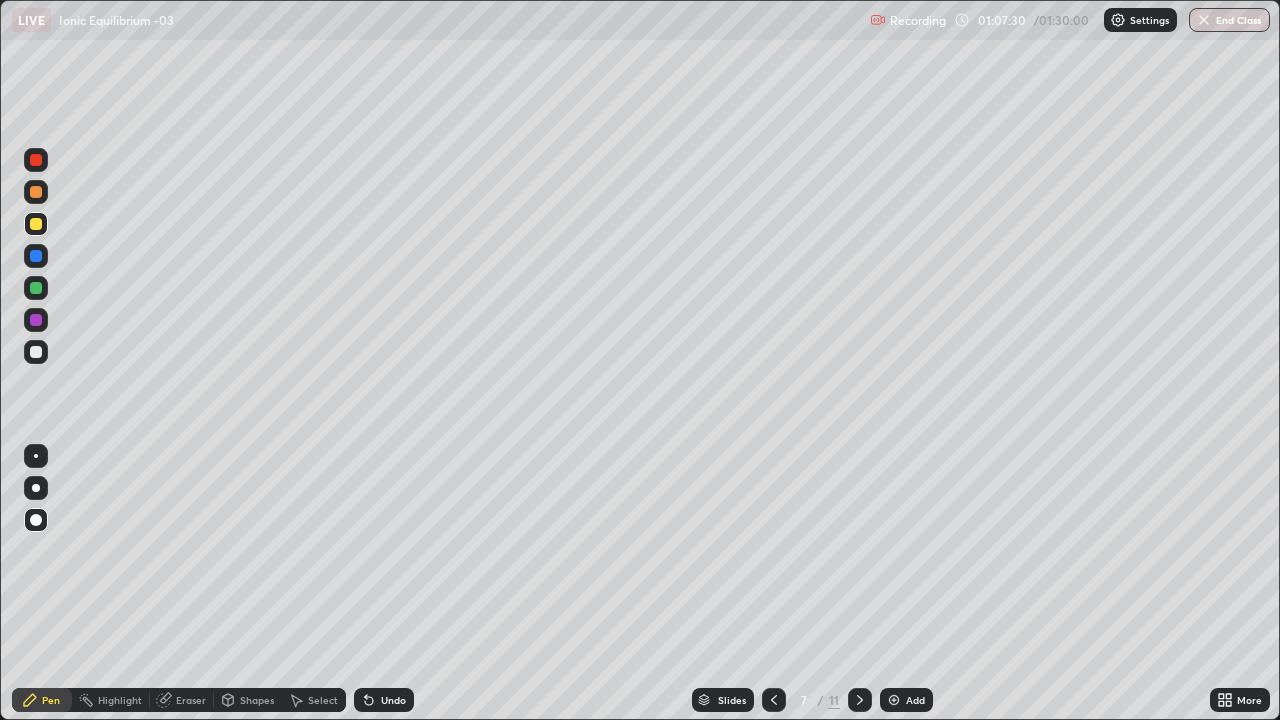 click at bounding box center (860, 700) 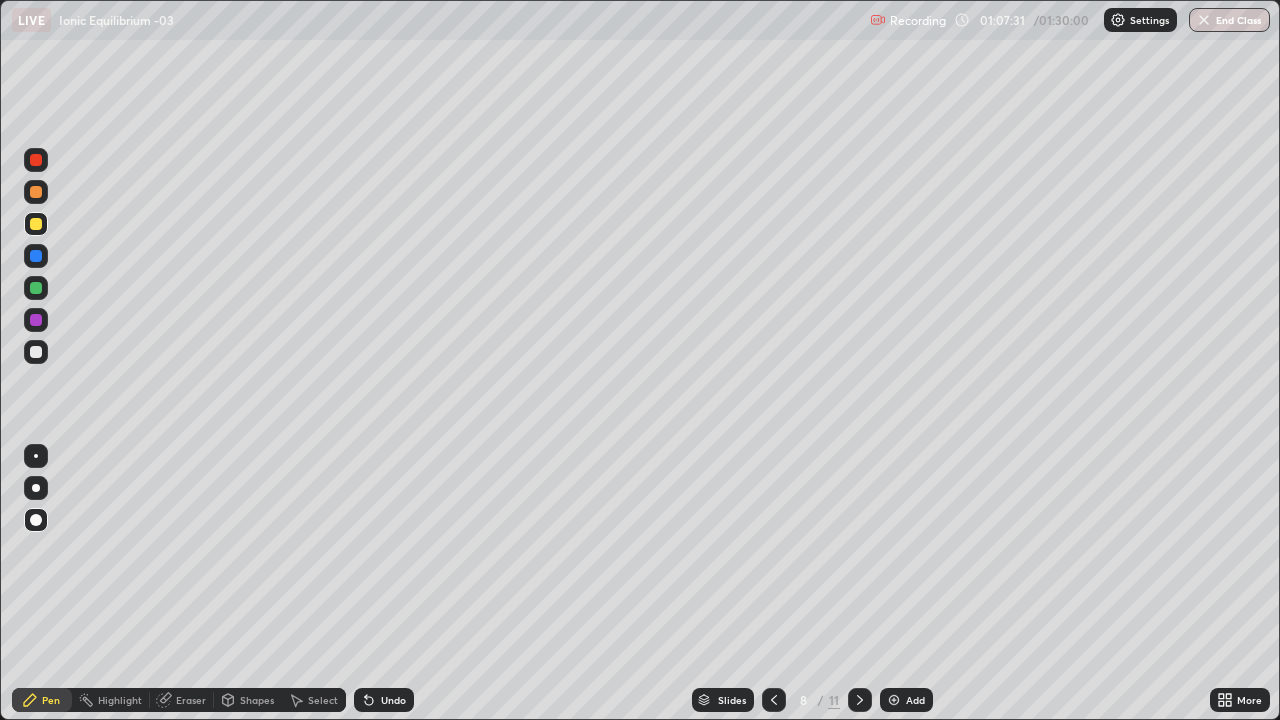 click 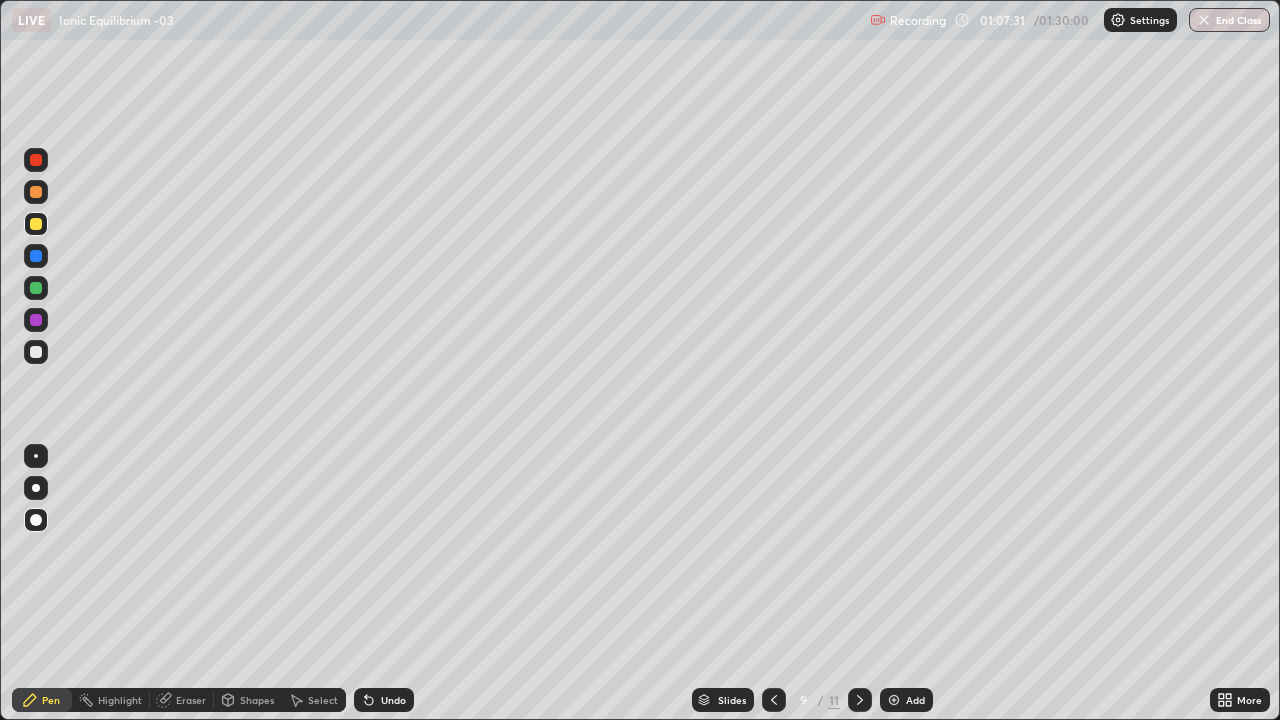 click at bounding box center (860, 700) 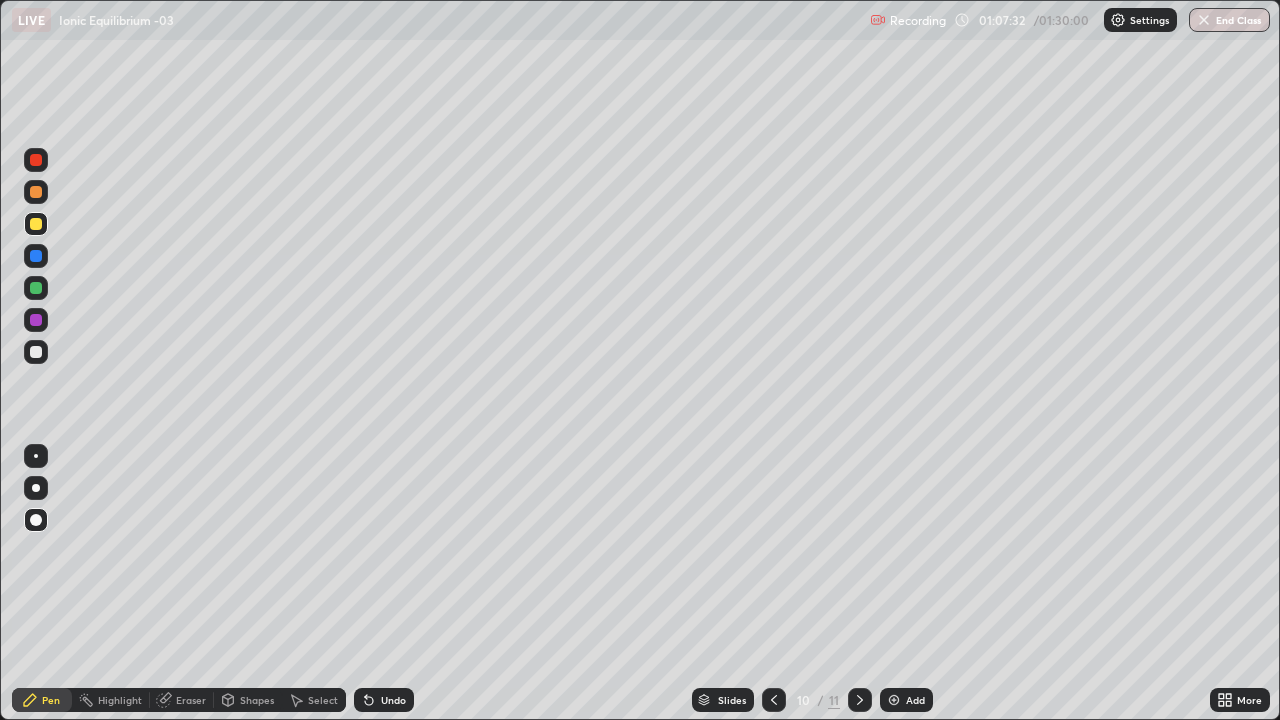 click at bounding box center (860, 700) 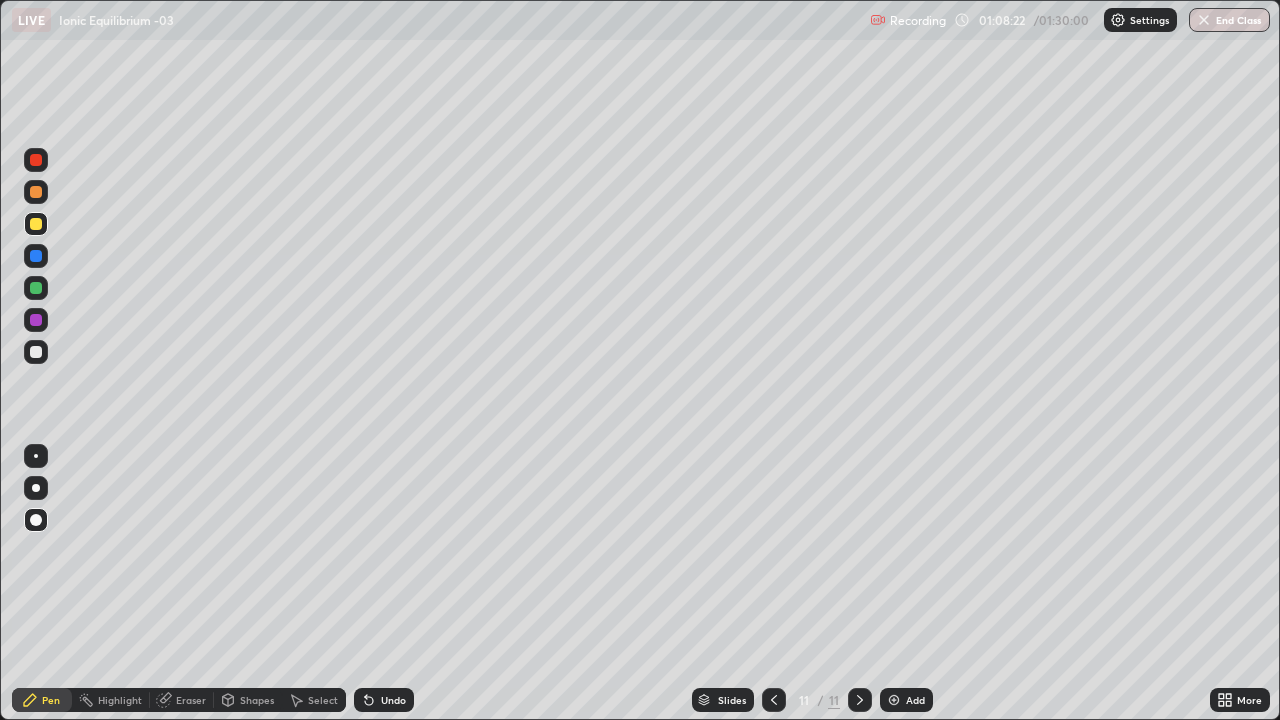 click 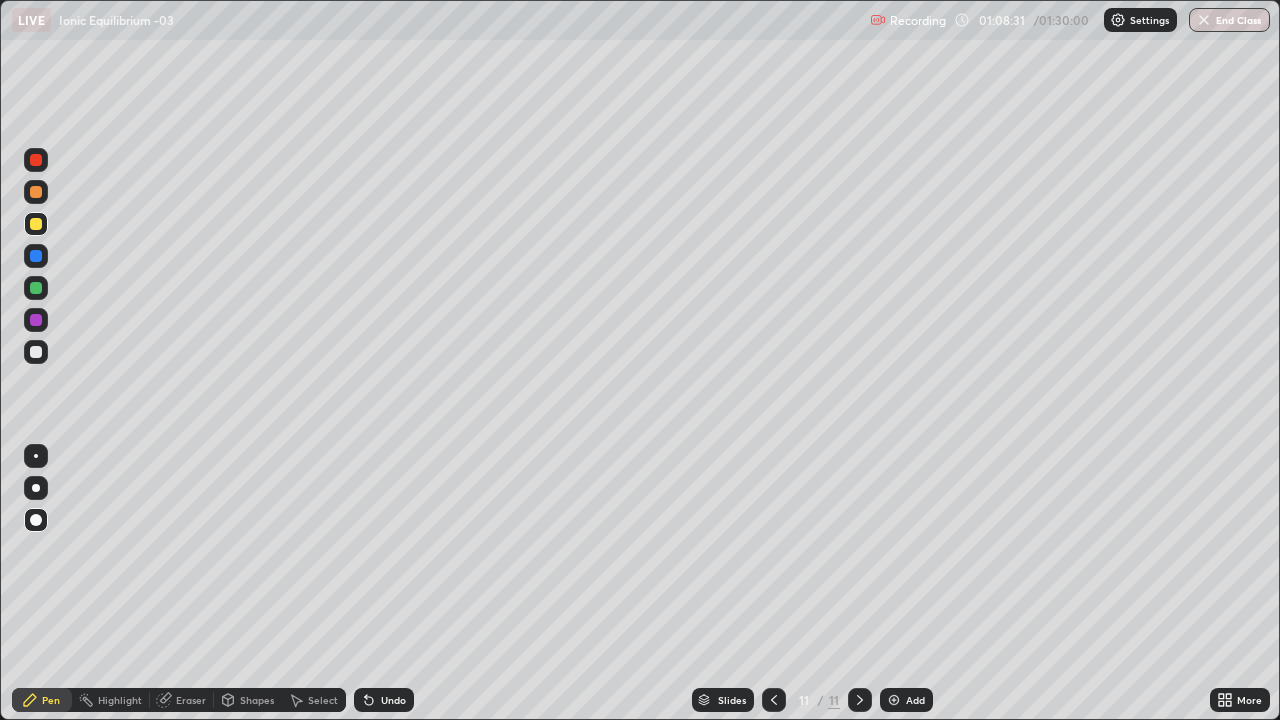 click 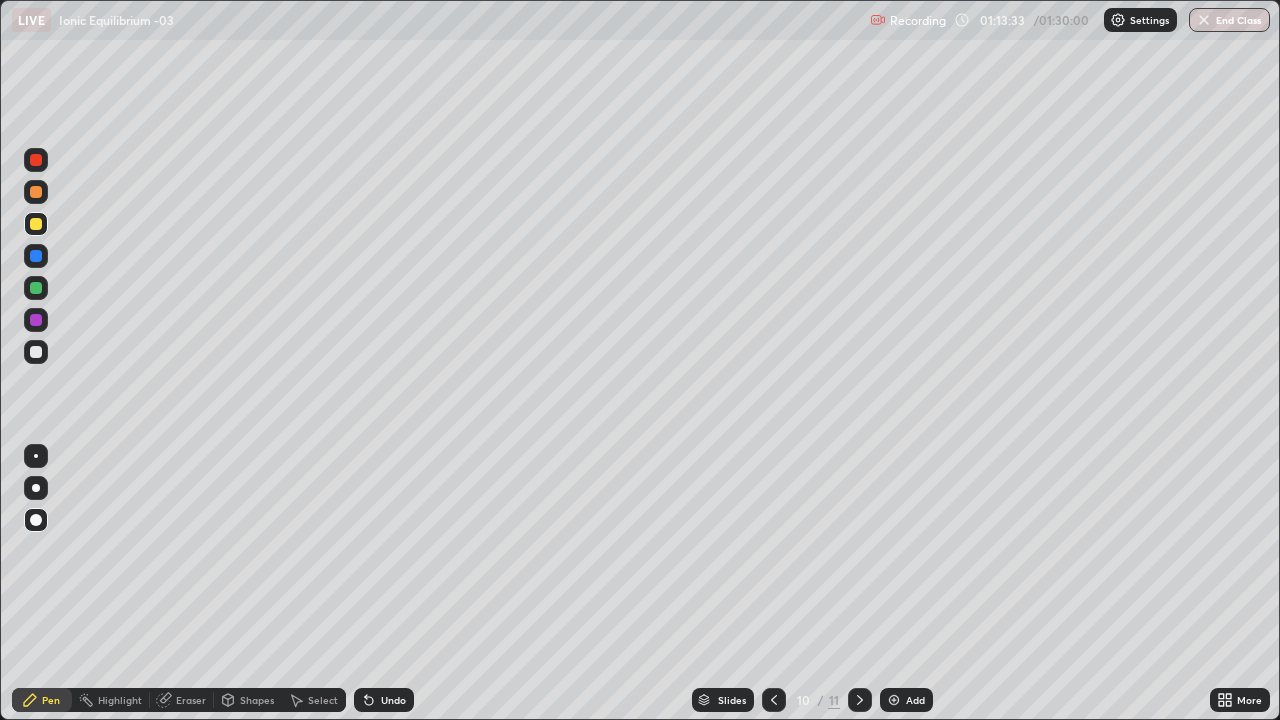 click 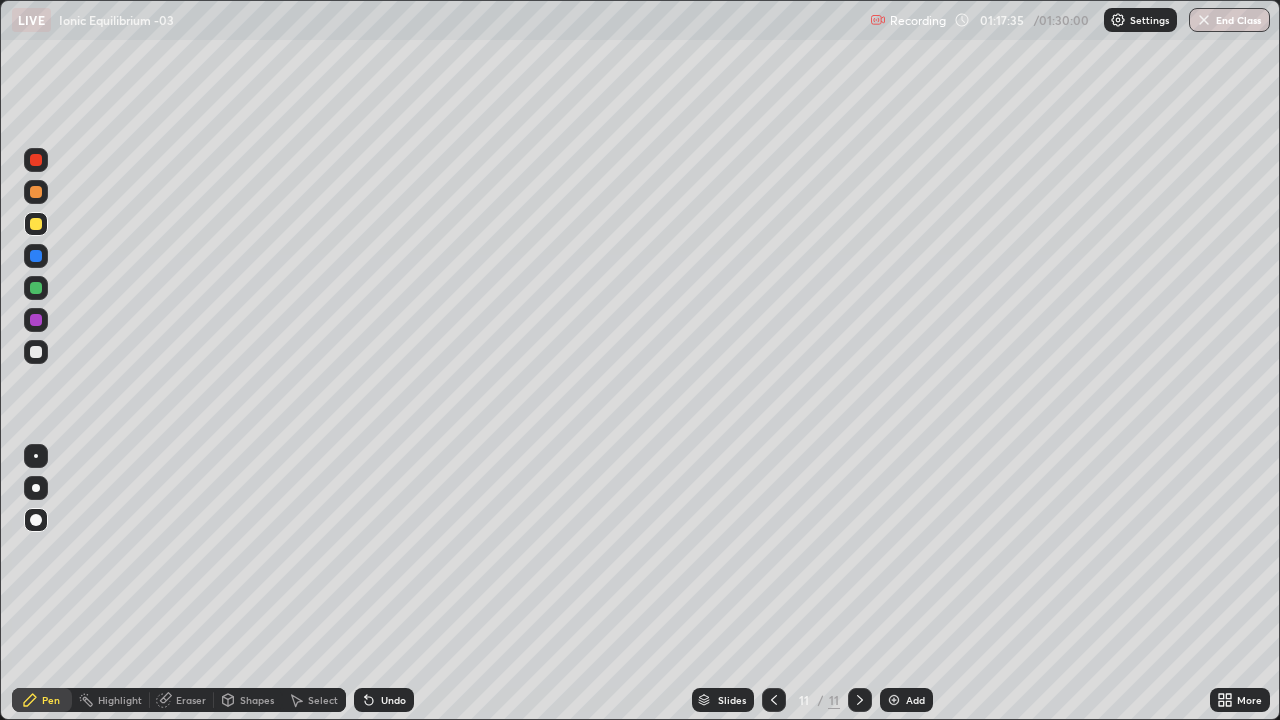 click at bounding box center (894, 700) 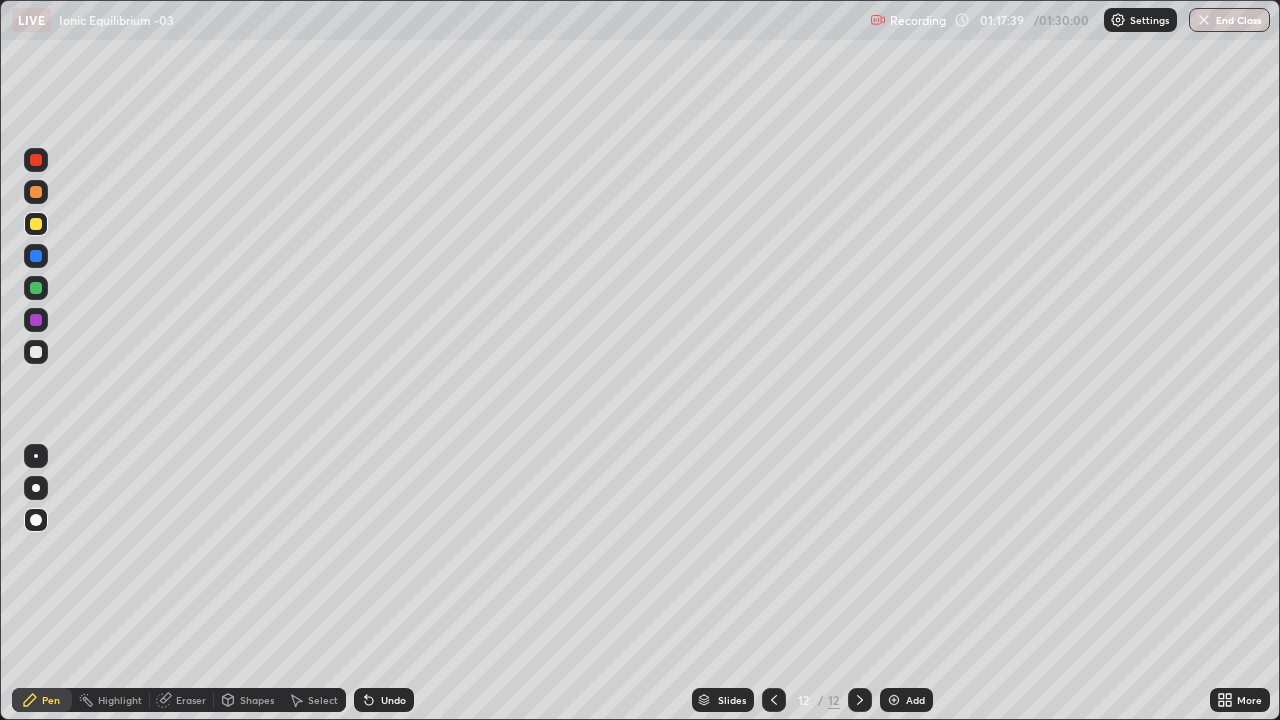 click at bounding box center (36, 224) 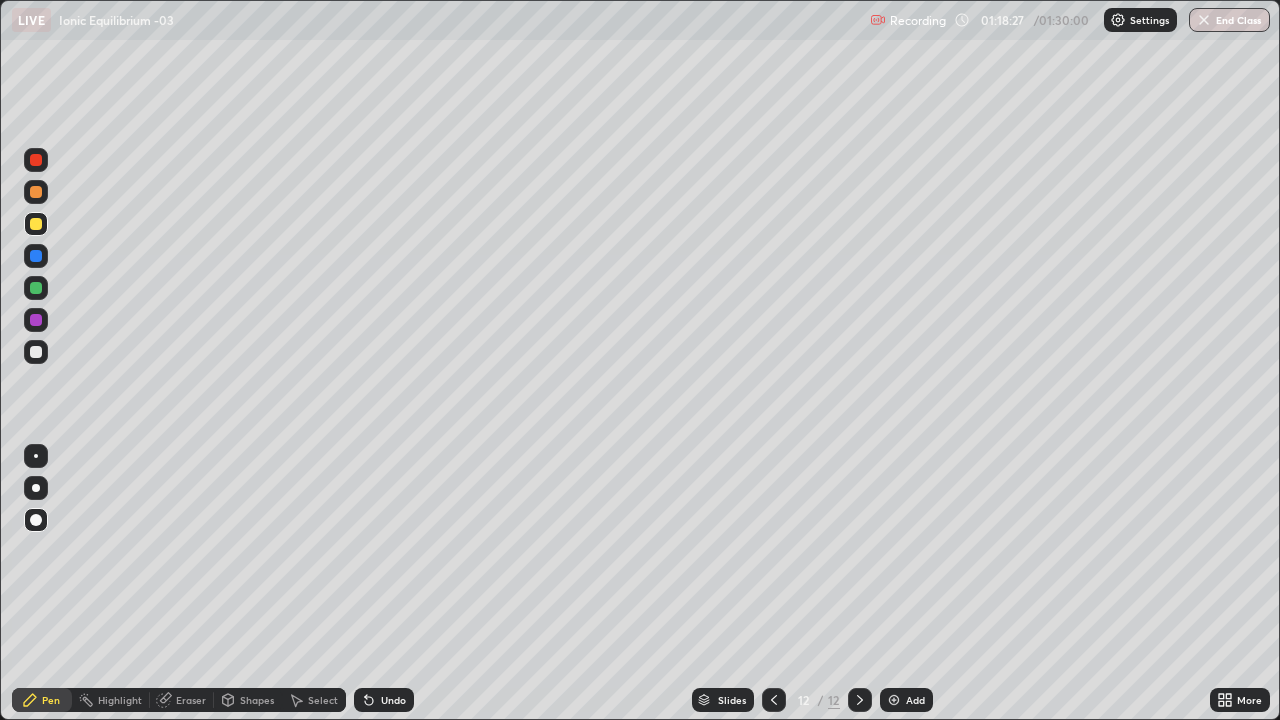 click at bounding box center (36, 192) 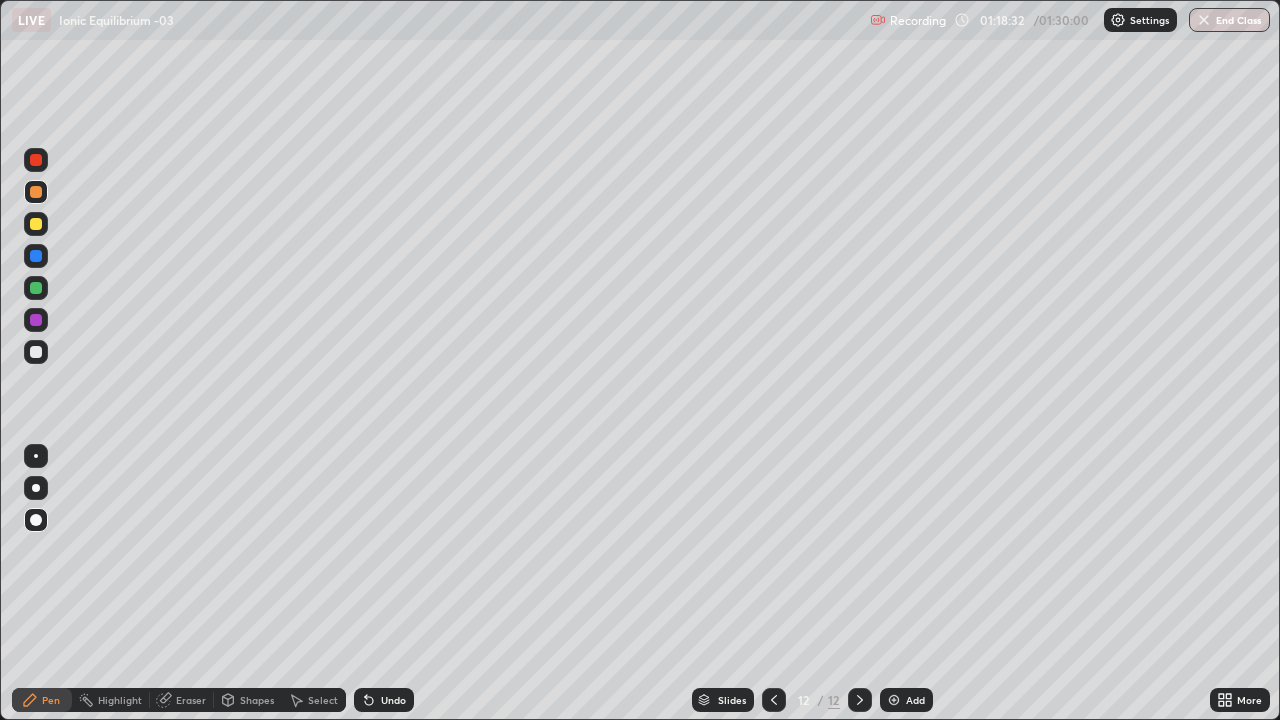 click on "Undo" at bounding box center [384, 700] 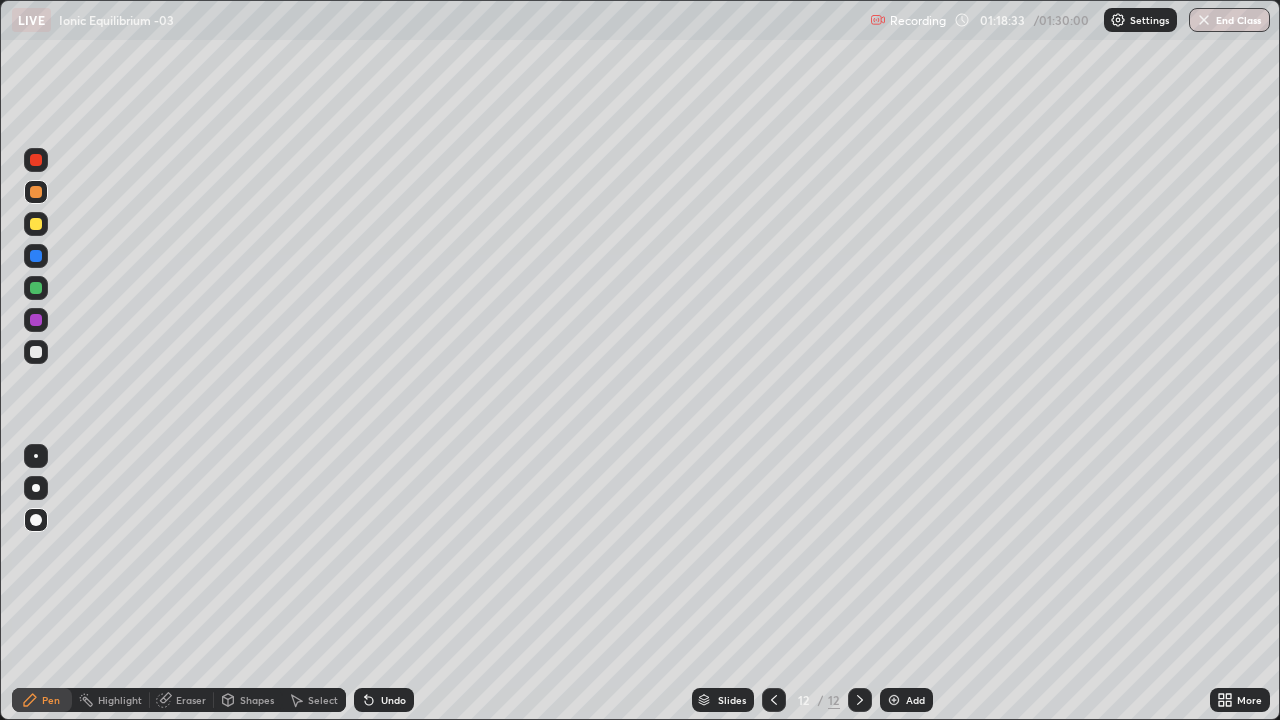 click at bounding box center [36, 224] 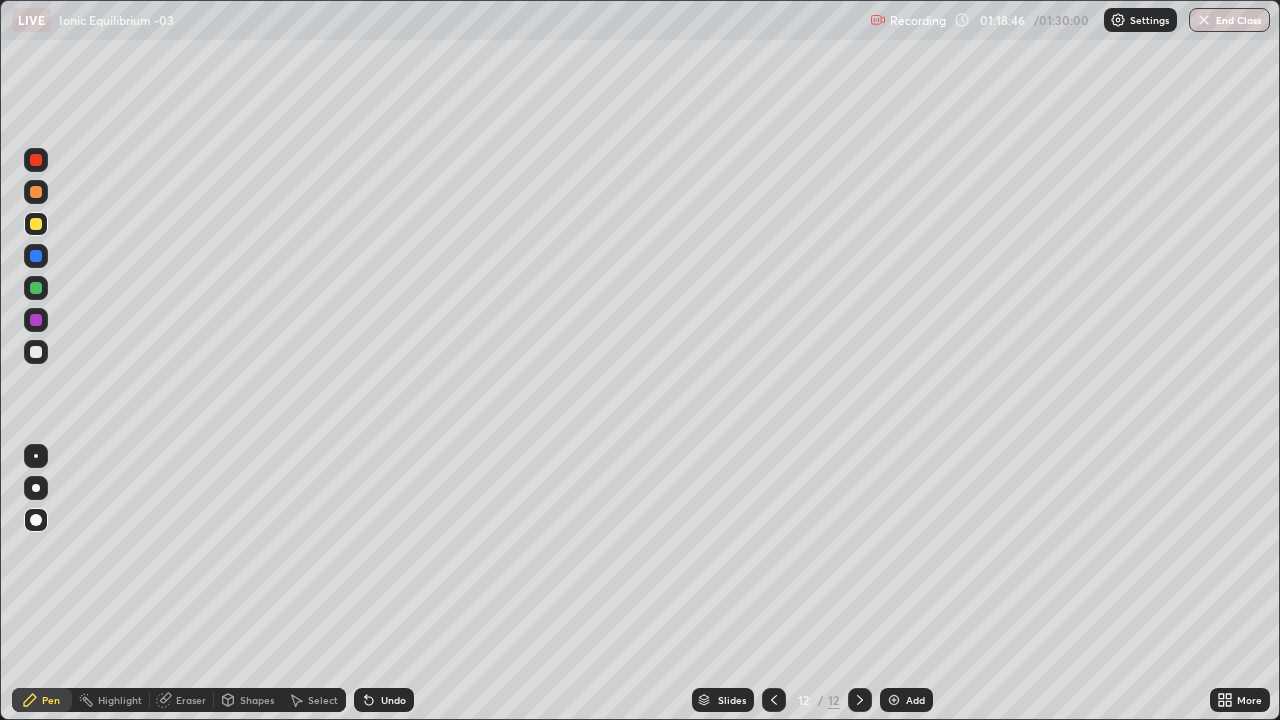 click at bounding box center (36, 192) 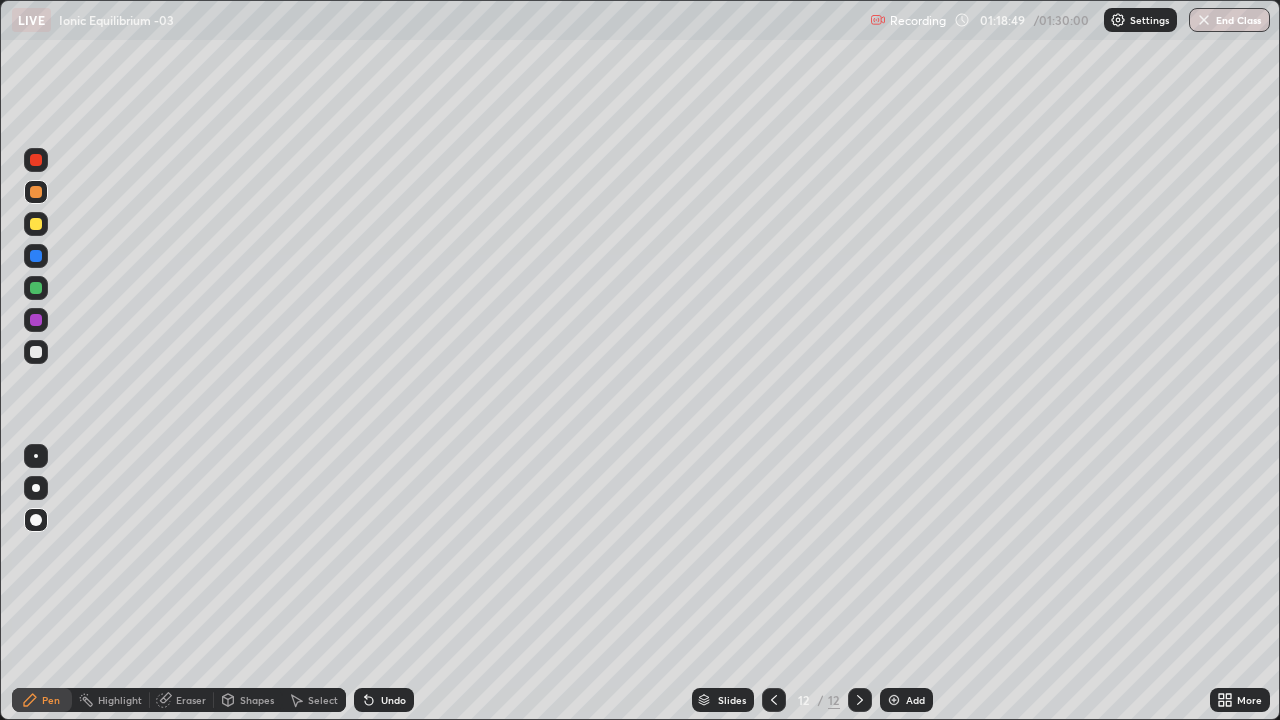 click at bounding box center (36, 352) 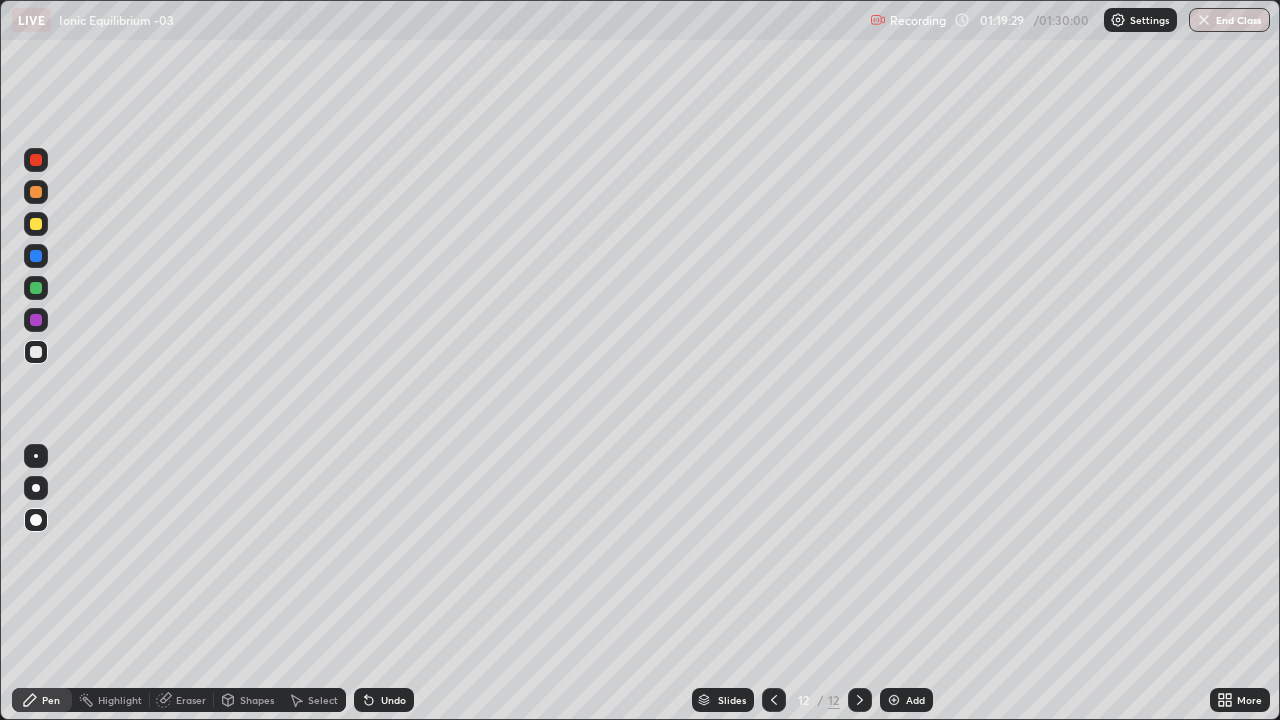 click on "Undo" at bounding box center (393, 700) 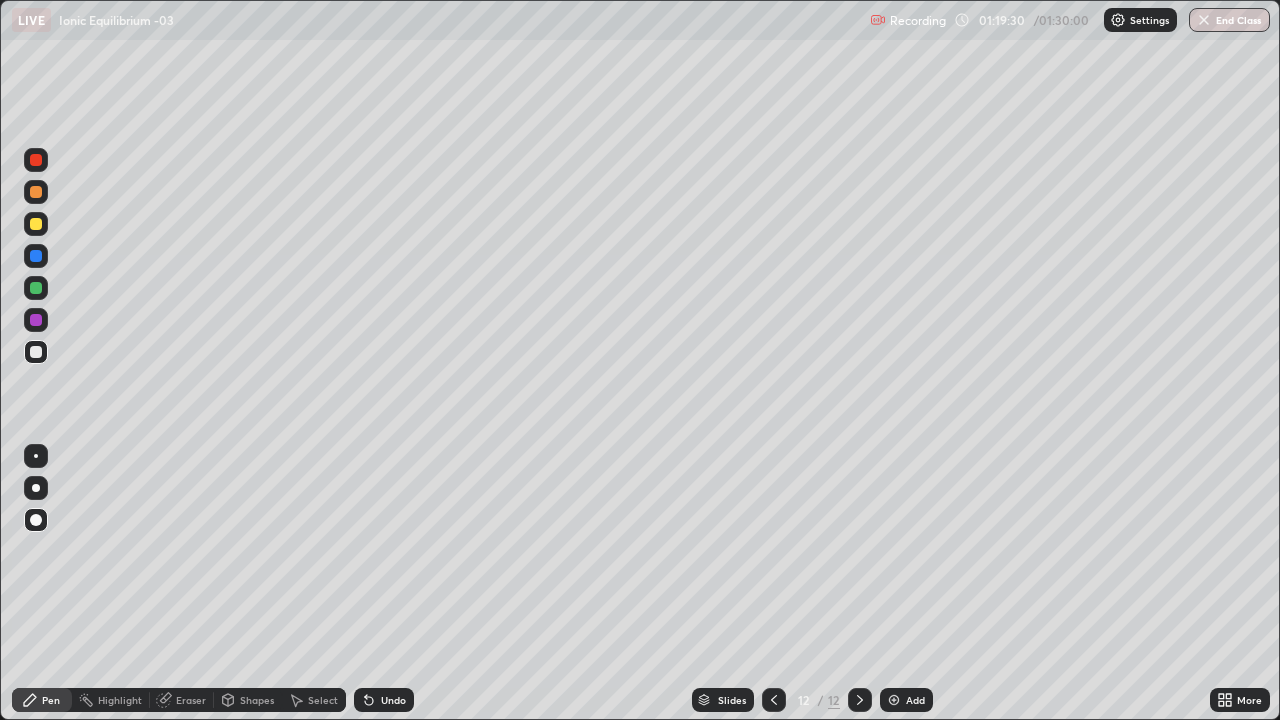 click 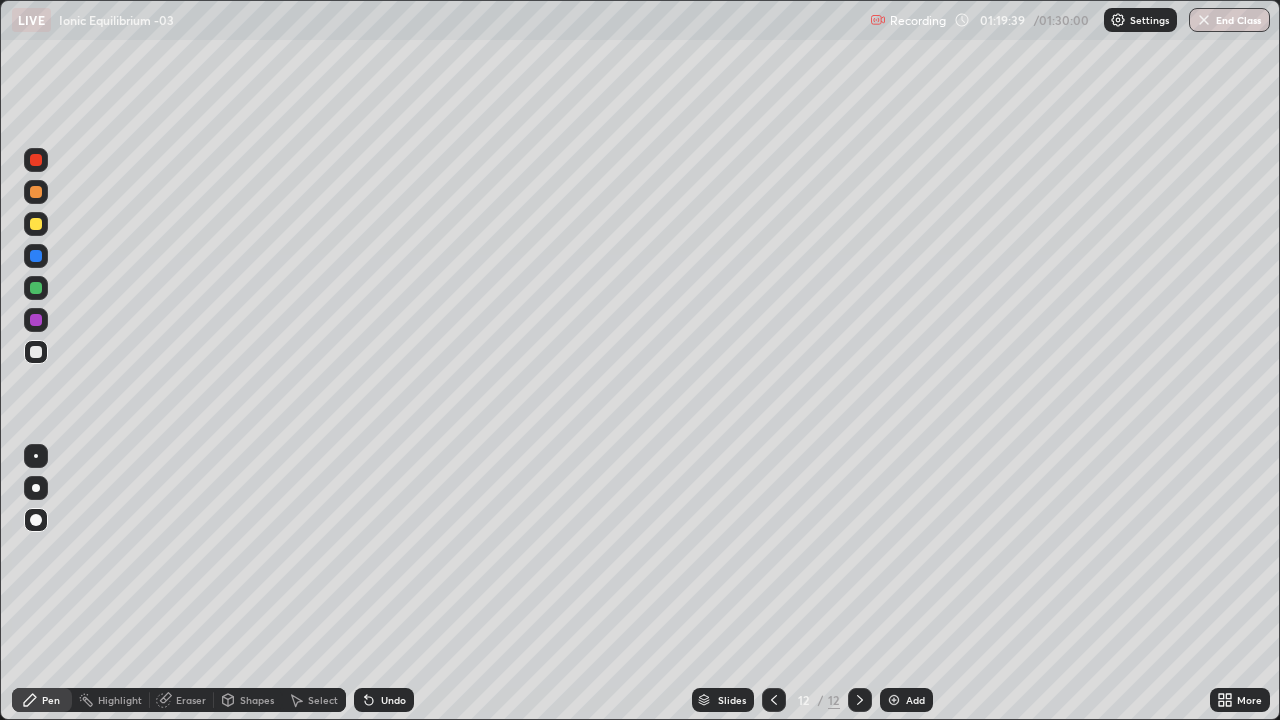 click on "Undo" at bounding box center (393, 700) 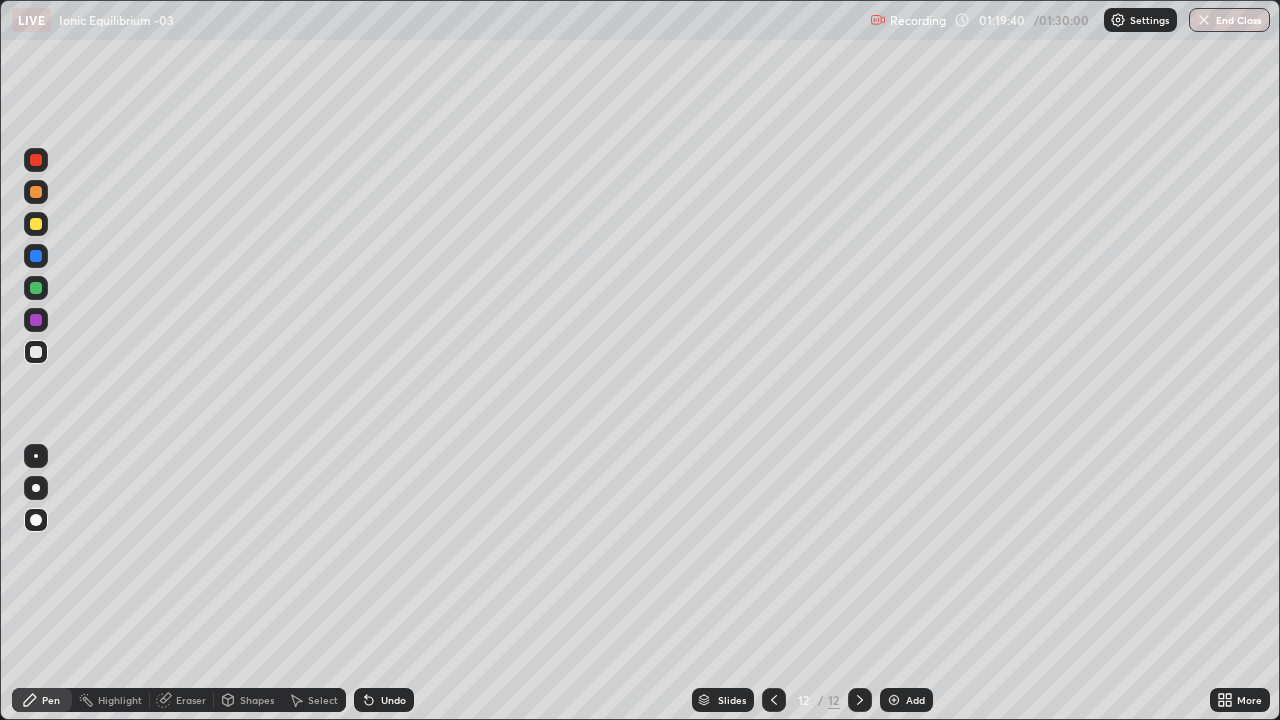 click on "Undo" at bounding box center [384, 700] 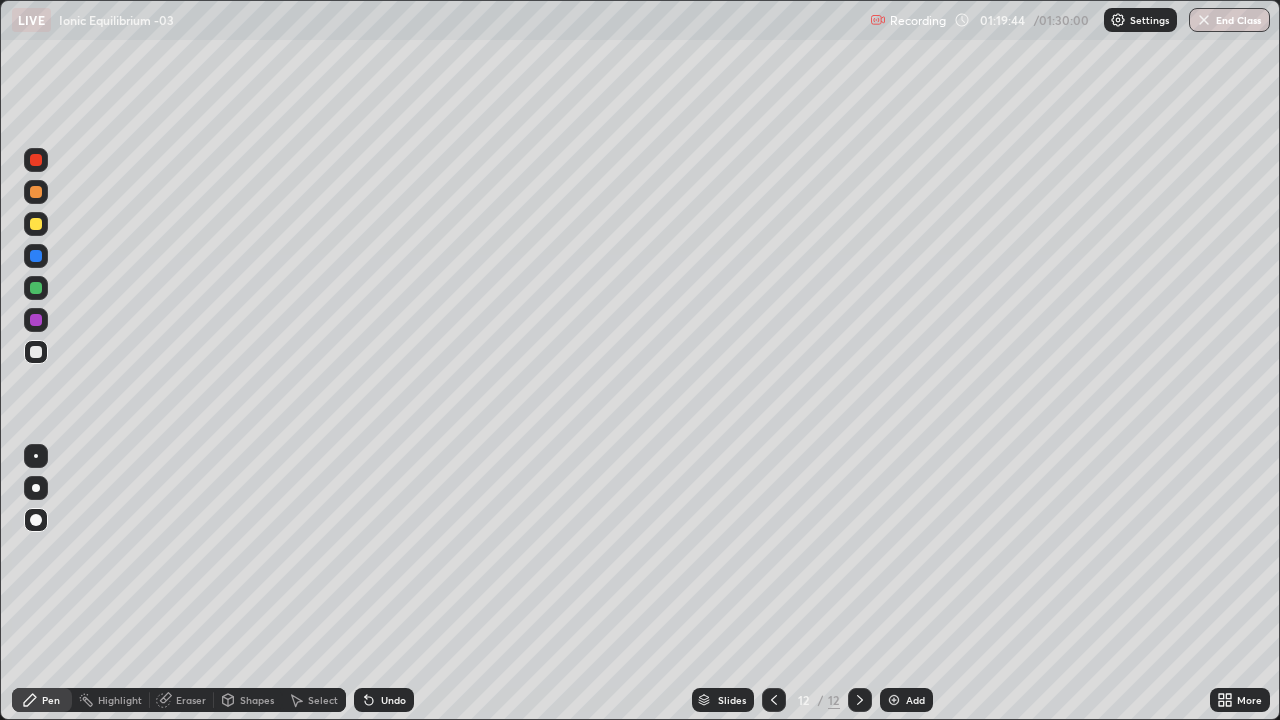 click at bounding box center [36, 224] 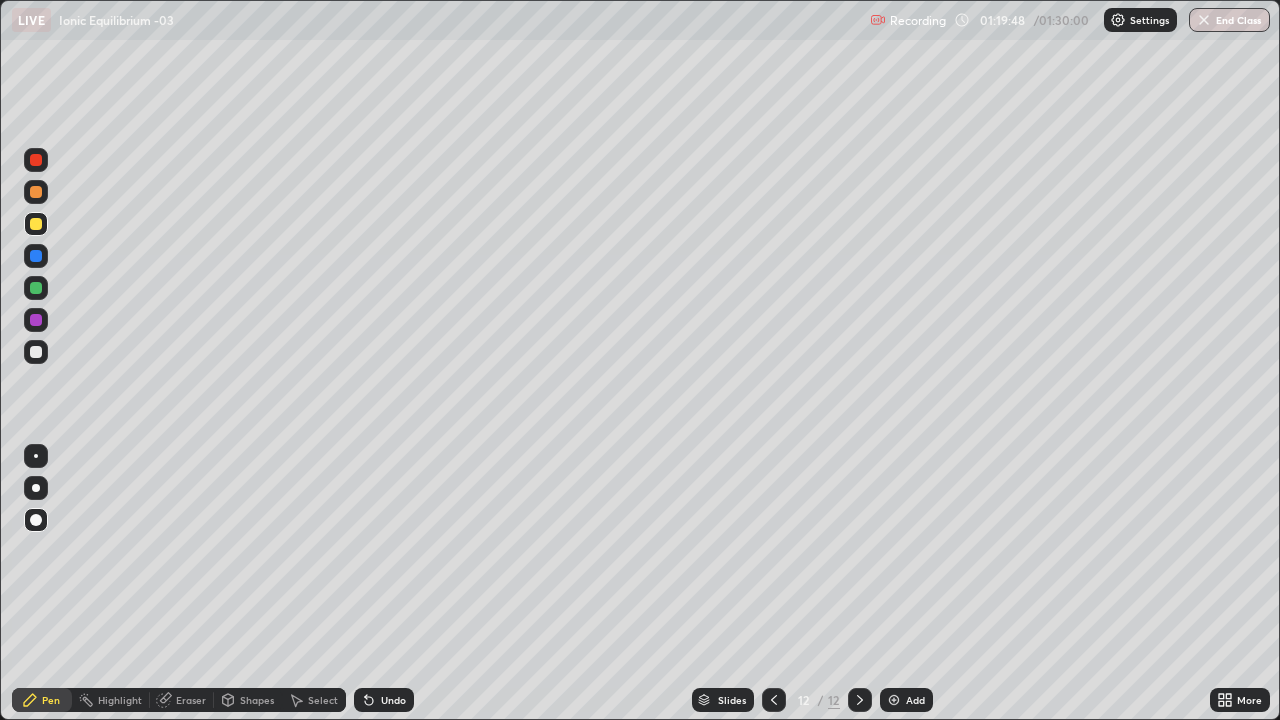 click 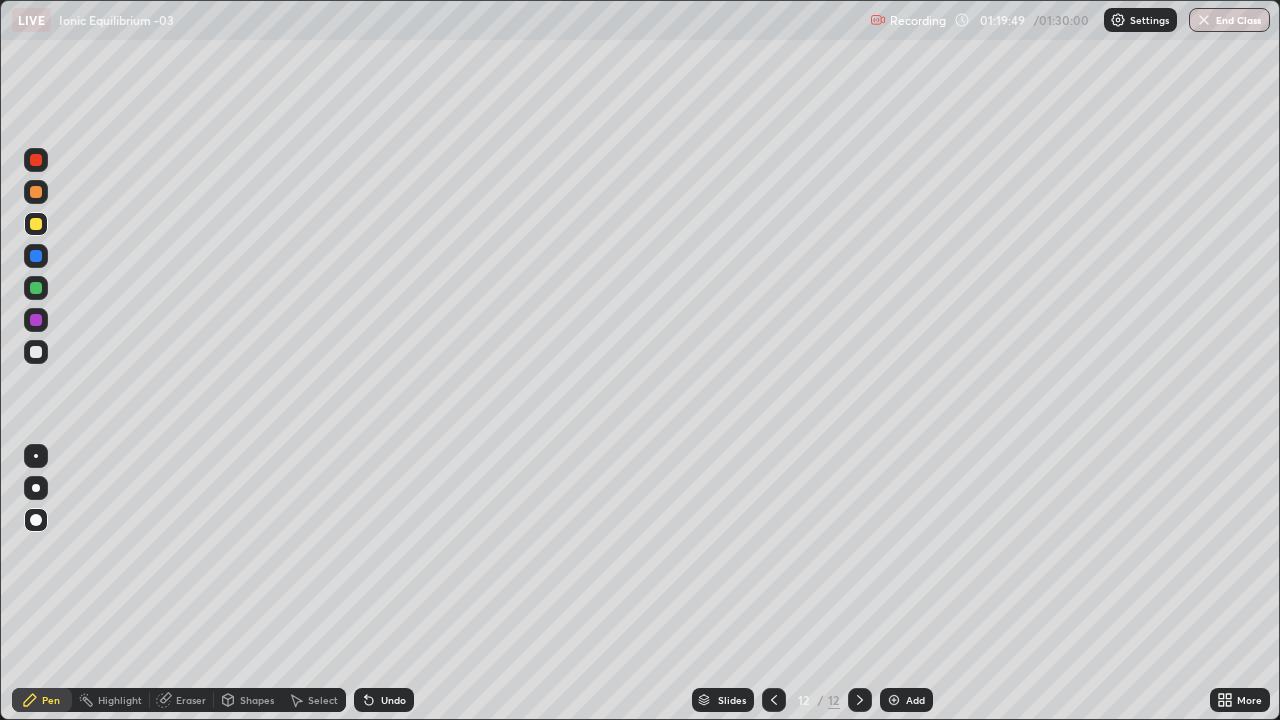 click at bounding box center [36, 224] 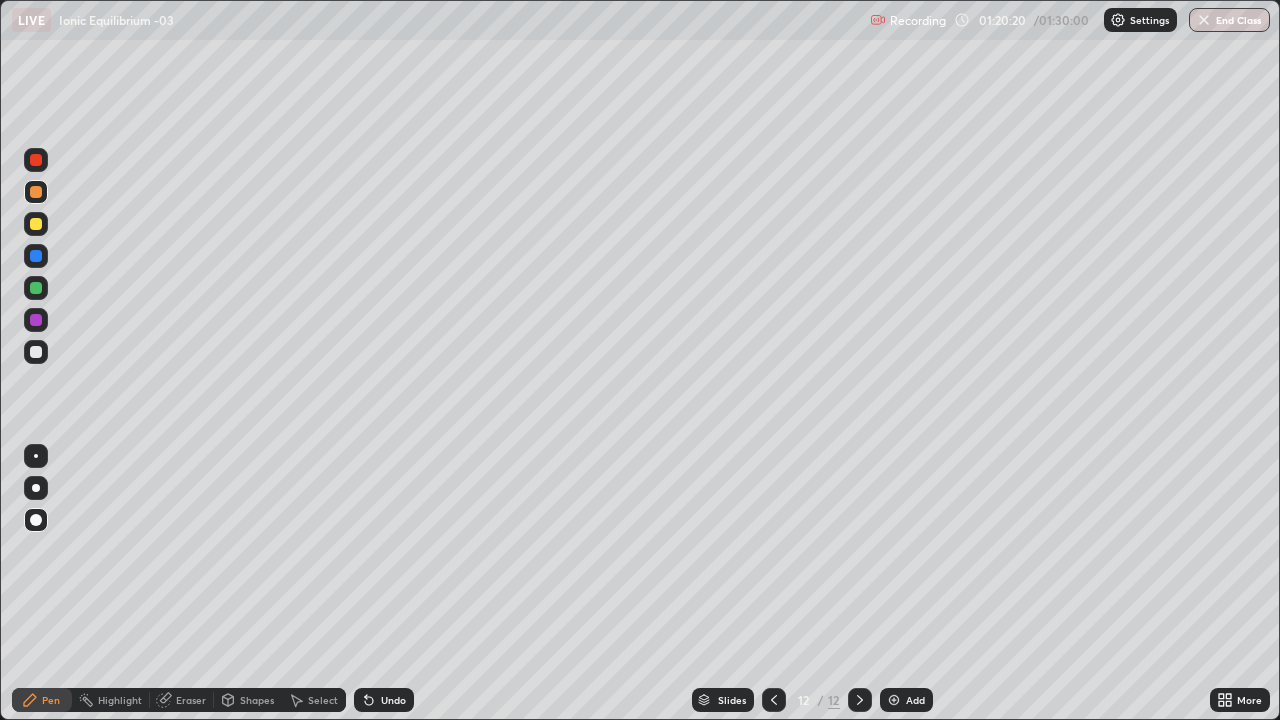 click at bounding box center [36, 352] 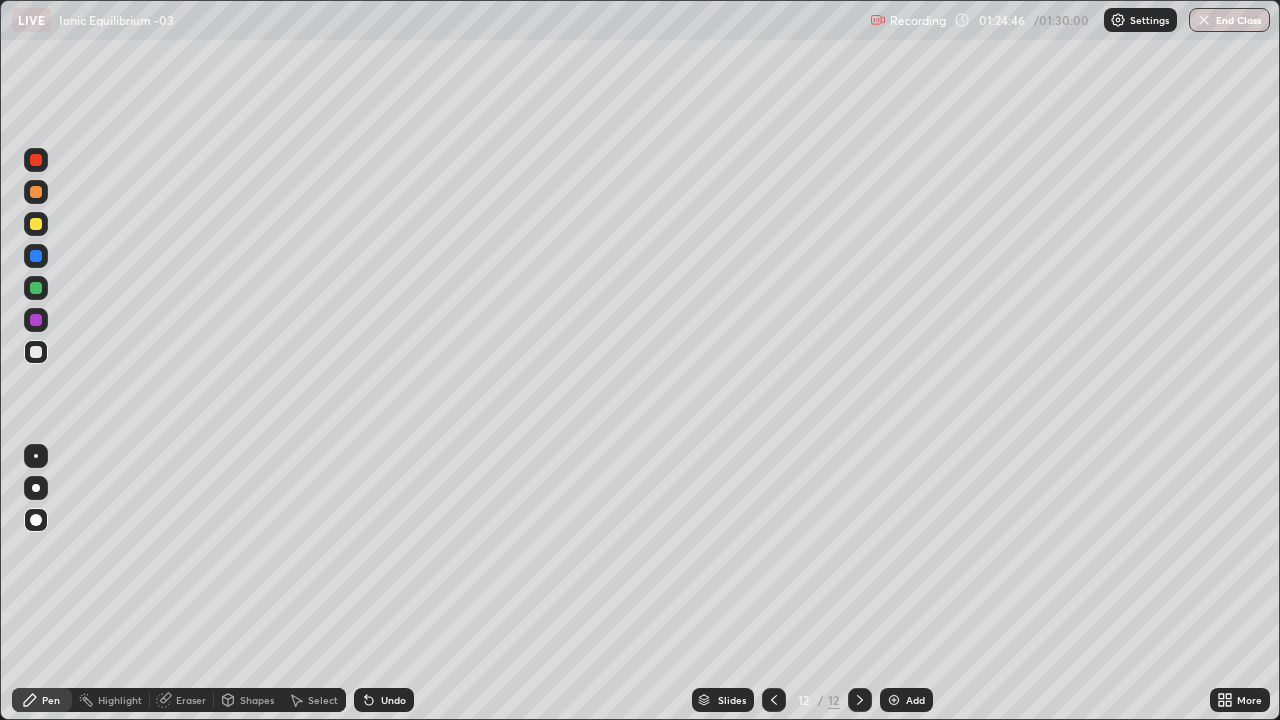 click on "End Class" at bounding box center [1229, 20] 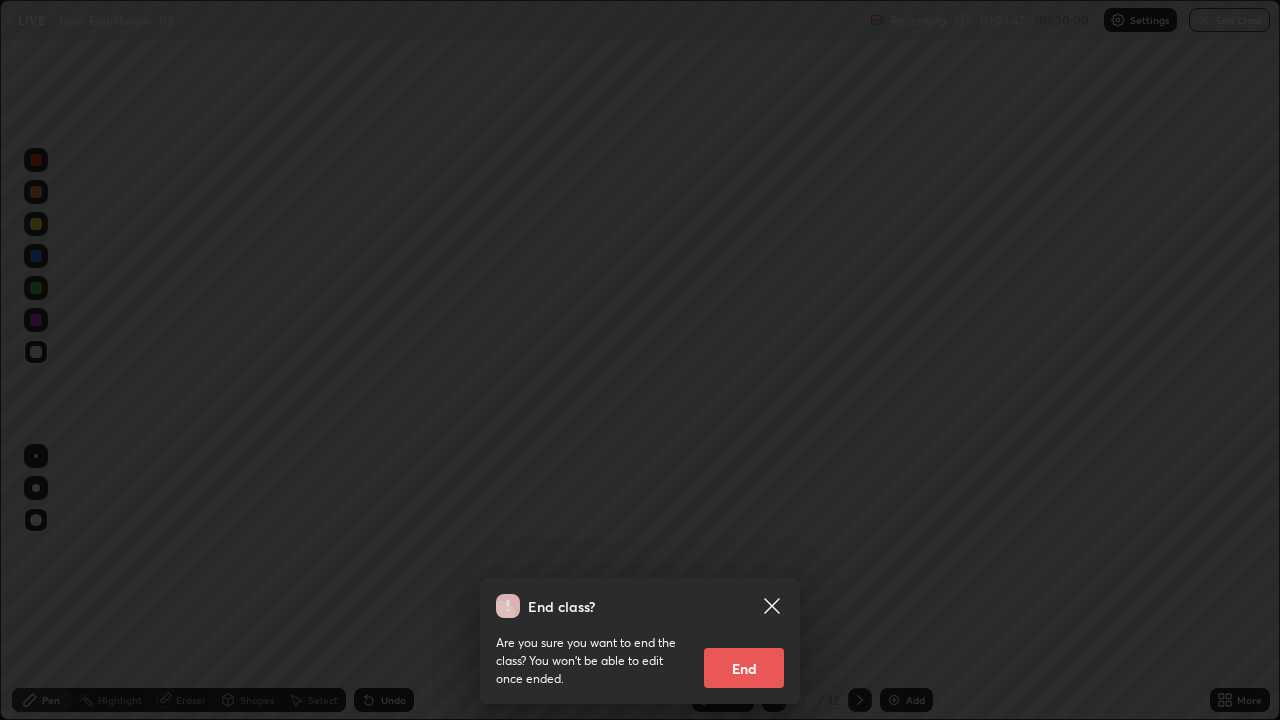 click on "End" at bounding box center [744, 668] 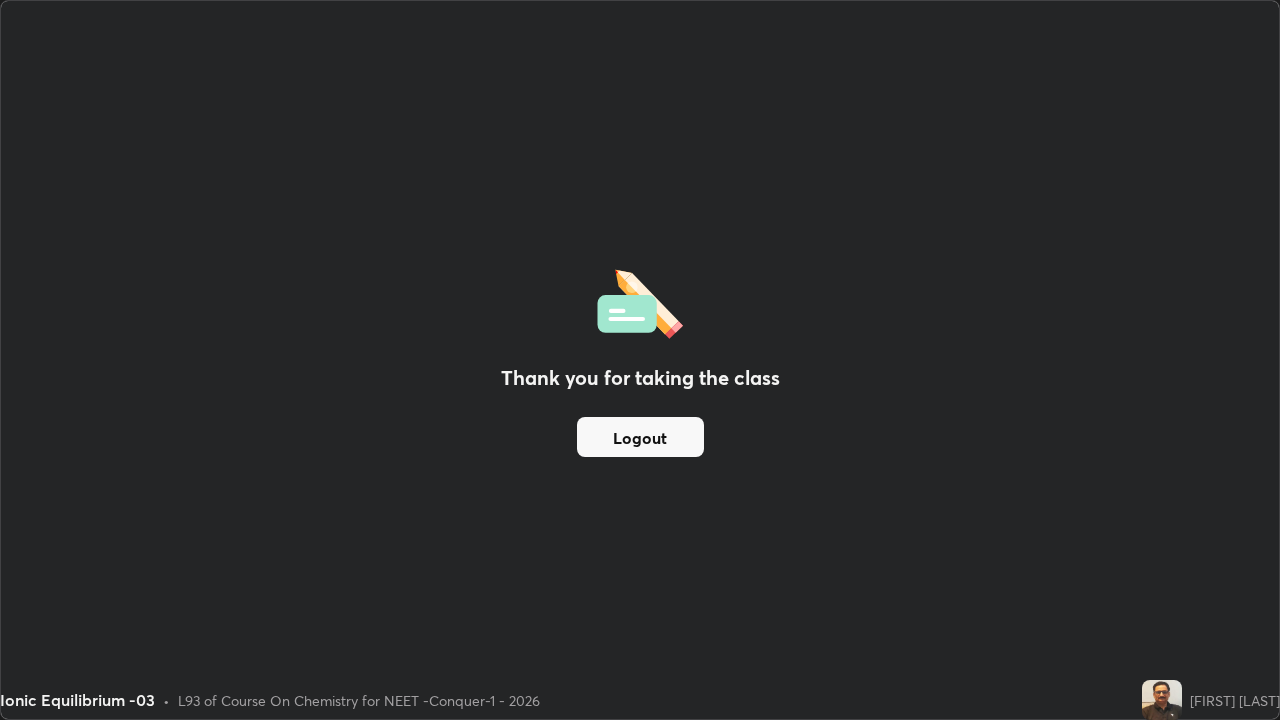 click on "Logout" at bounding box center [640, 437] 